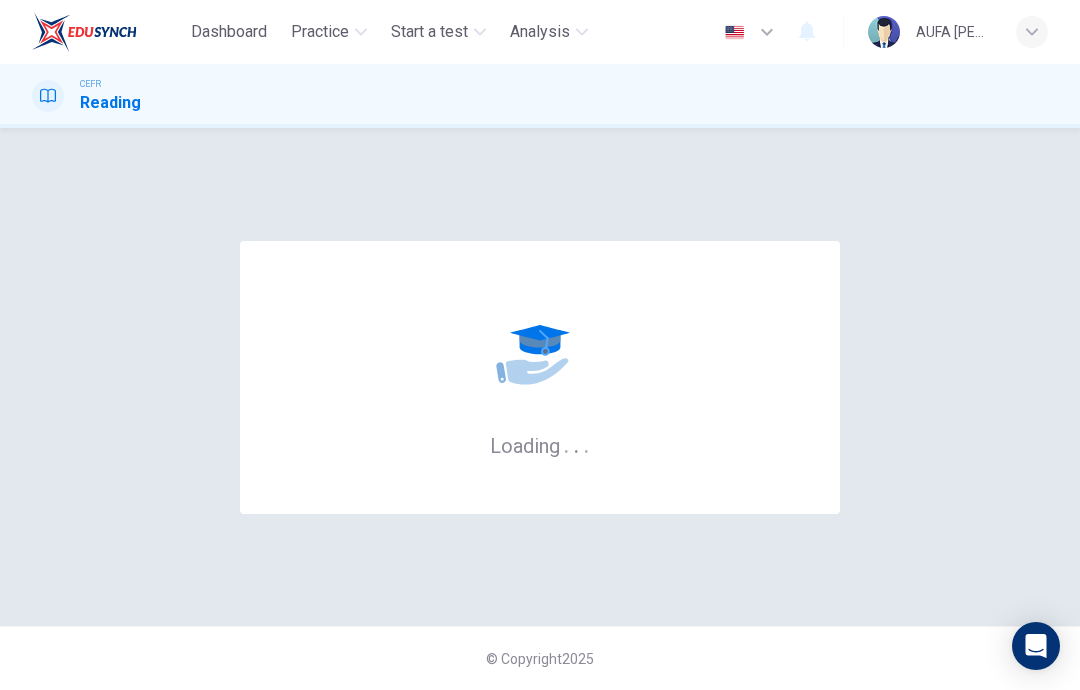 scroll, scrollTop: 0, scrollLeft: 0, axis: both 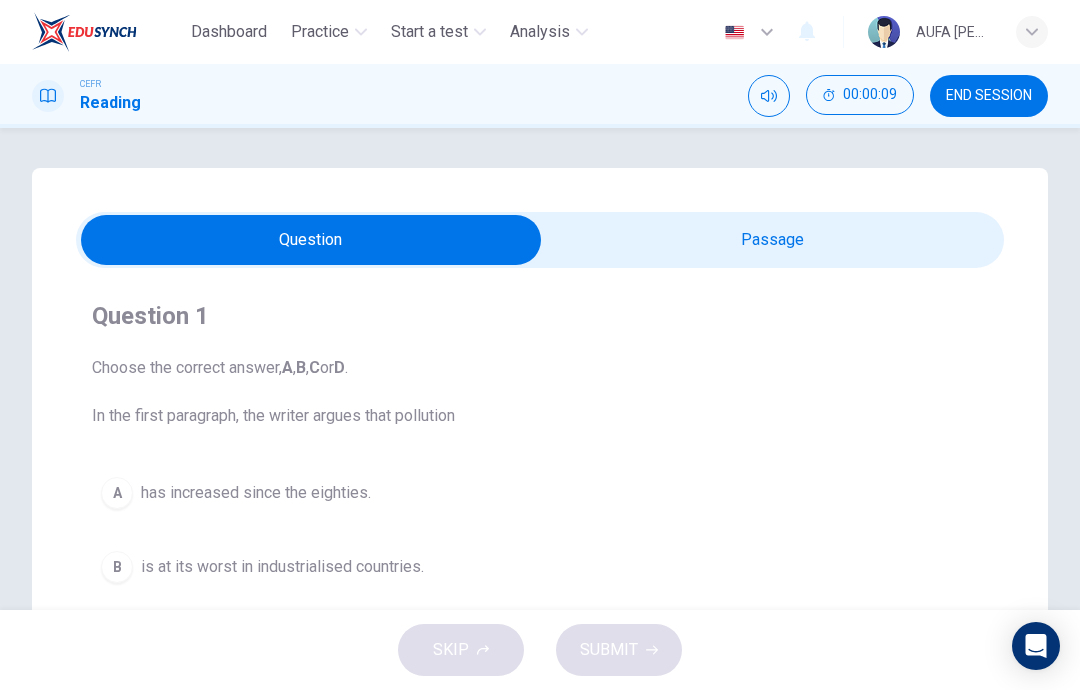 click at bounding box center [311, 240] 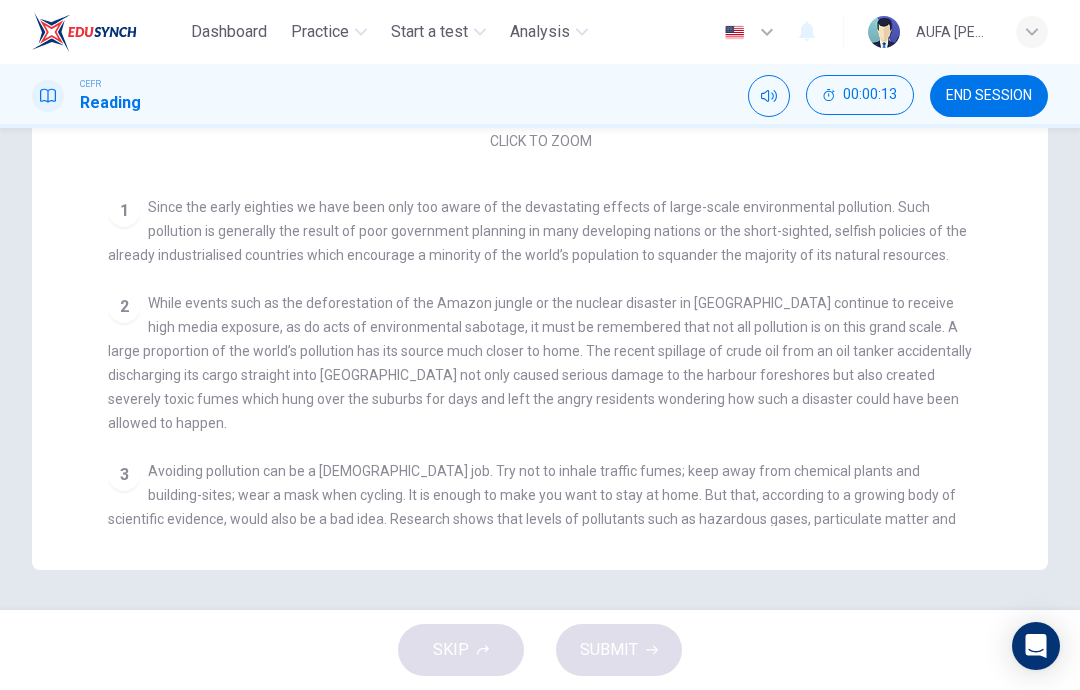 scroll, scrollTop: 546, scrollLeft: 0, axis: vertical 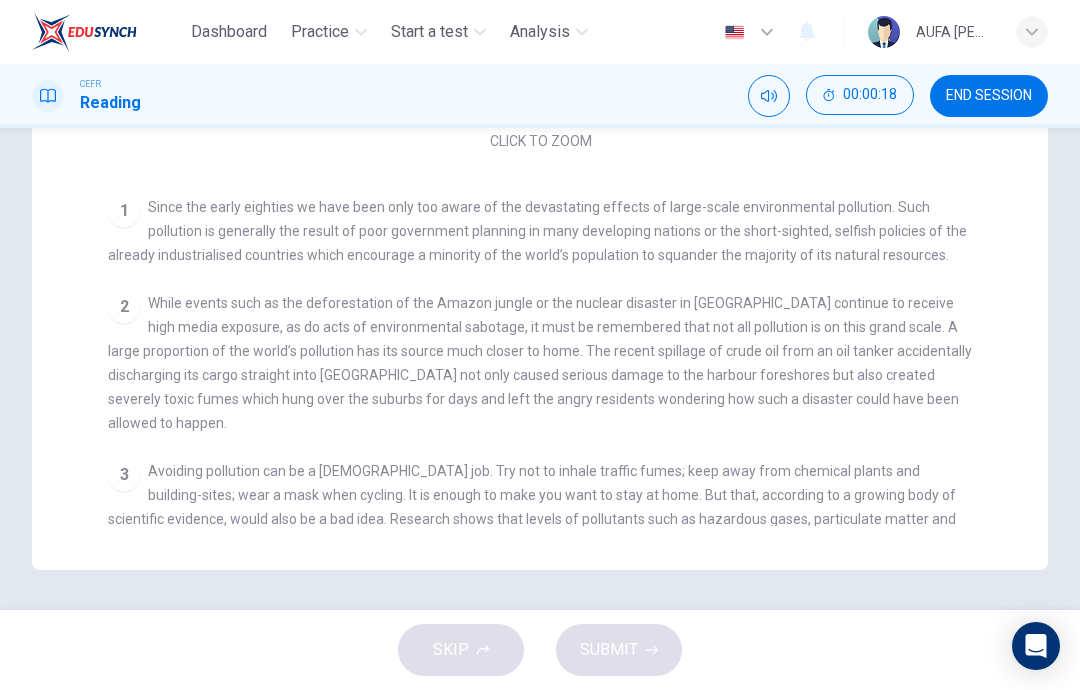 click on "Since the early eighties we have been only too aware of the devastating effects of large-scale environmental pollution. Such pollution is generally the result of poor government planning in many developing nations or the short-sighted, selfish policies of the already industrialised countries which encourage a minority of the world’s population to squander the majority of its natural resources." at bounding box center [537, 231] 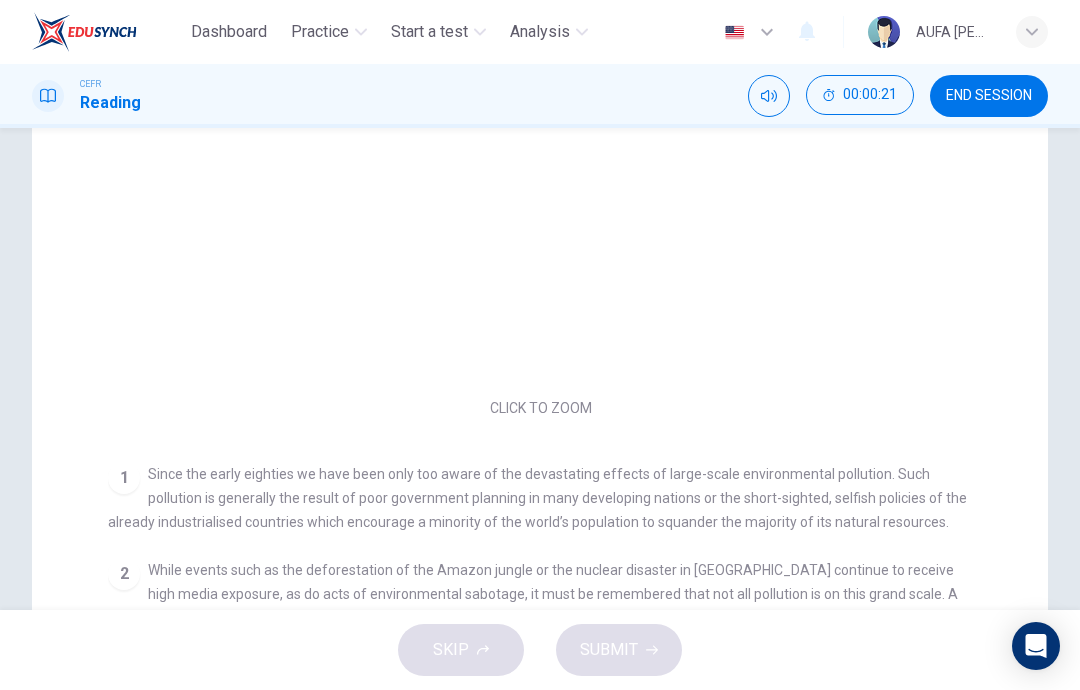 scroll, scrollTop: 308, scrollLeft: 0, axis: vertical 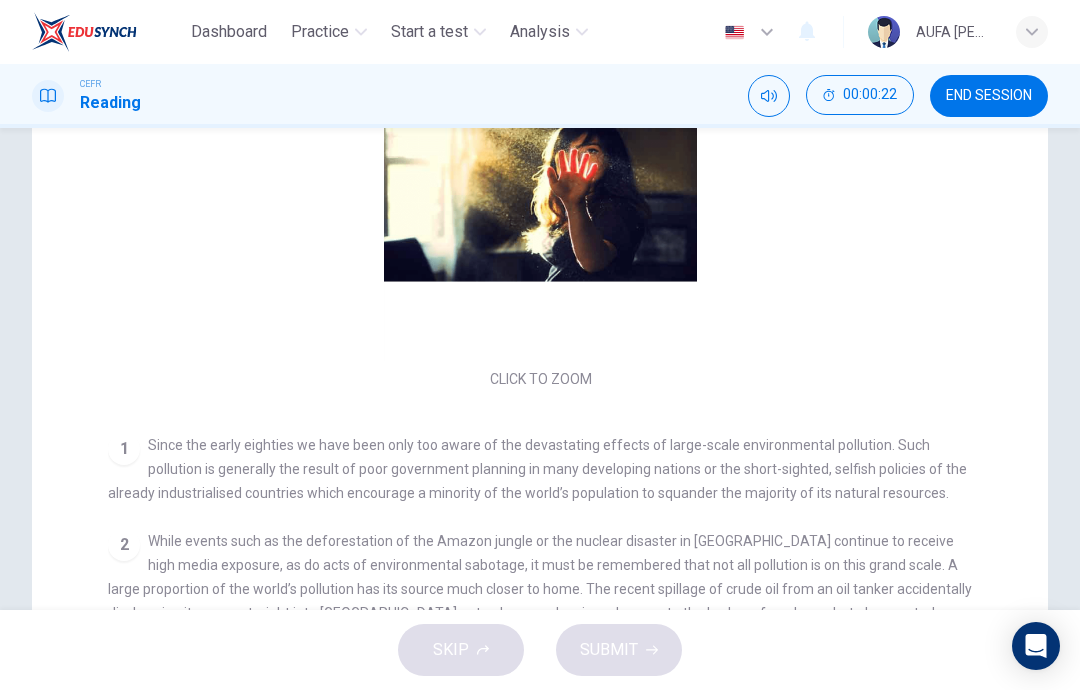 click on "Click to Zoom" at bounding box center [540, 220] 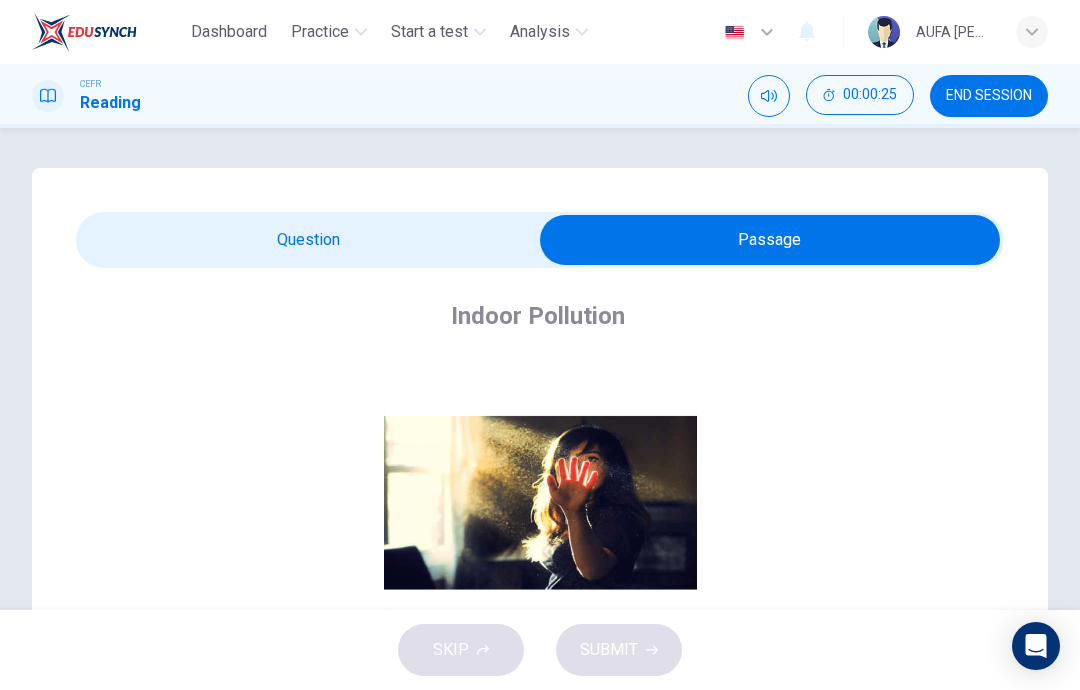 scroll, scrollTop: 0, scrollLeft: 0, axis: both 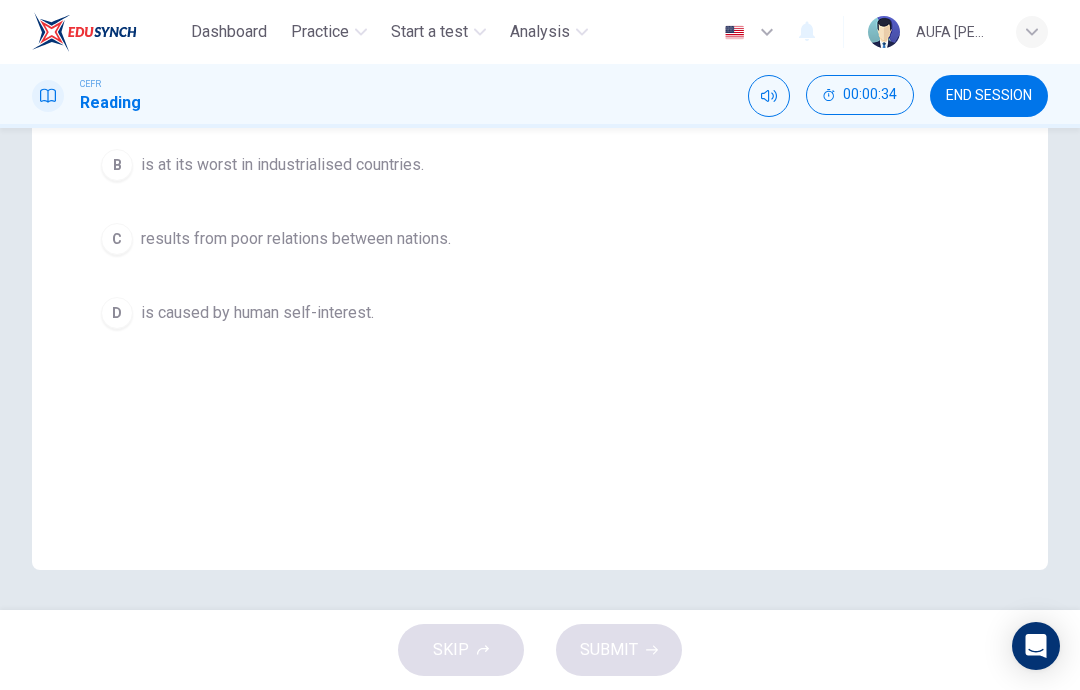 click on "Analysis" at bounding box center [540, 32] 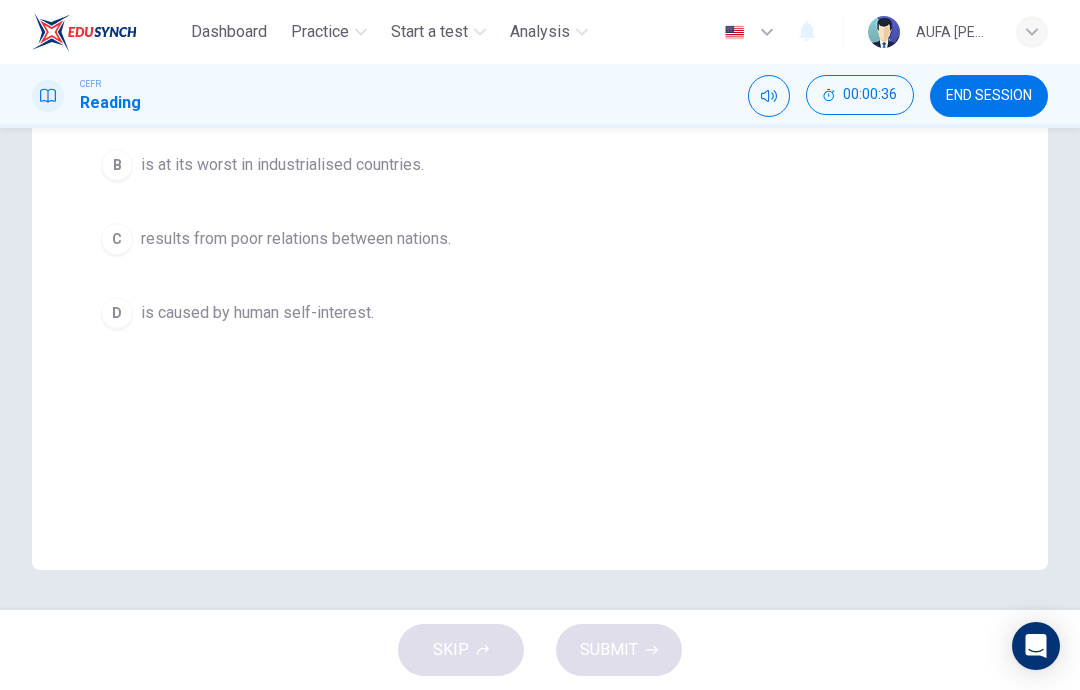 click on "CEFR Reading 00:00:36 END SESSION" at bounding box center (540, 96) 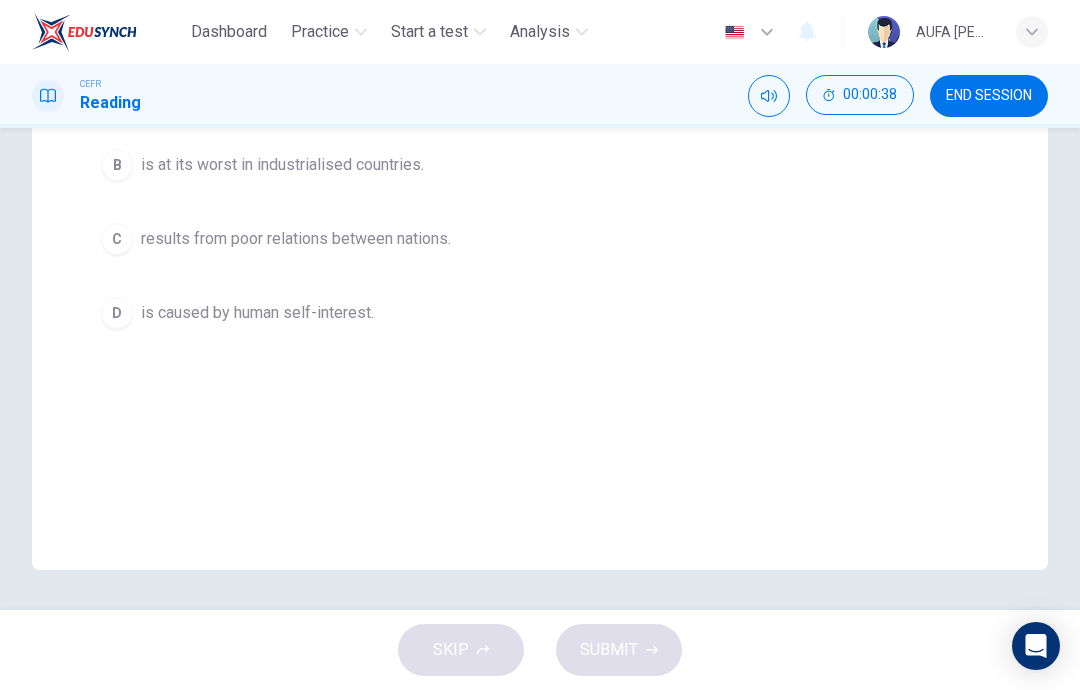 click on "Dashboard" at bounding box center (229, 32) 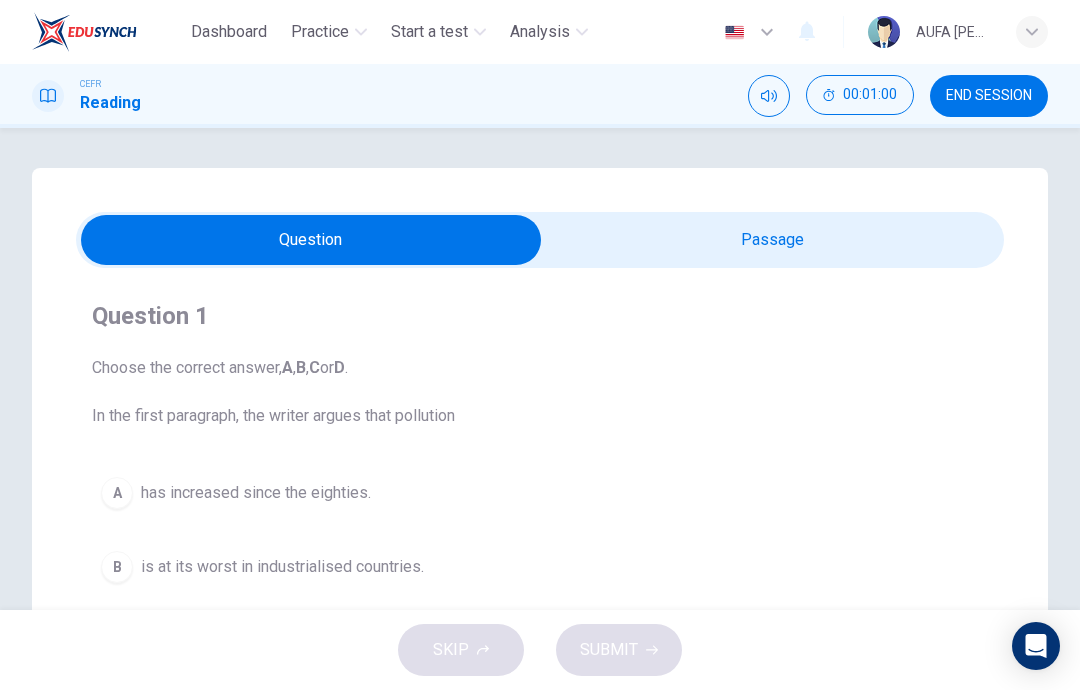 scroll, scrollTop: 0, scrollLeft: 0, axis: both 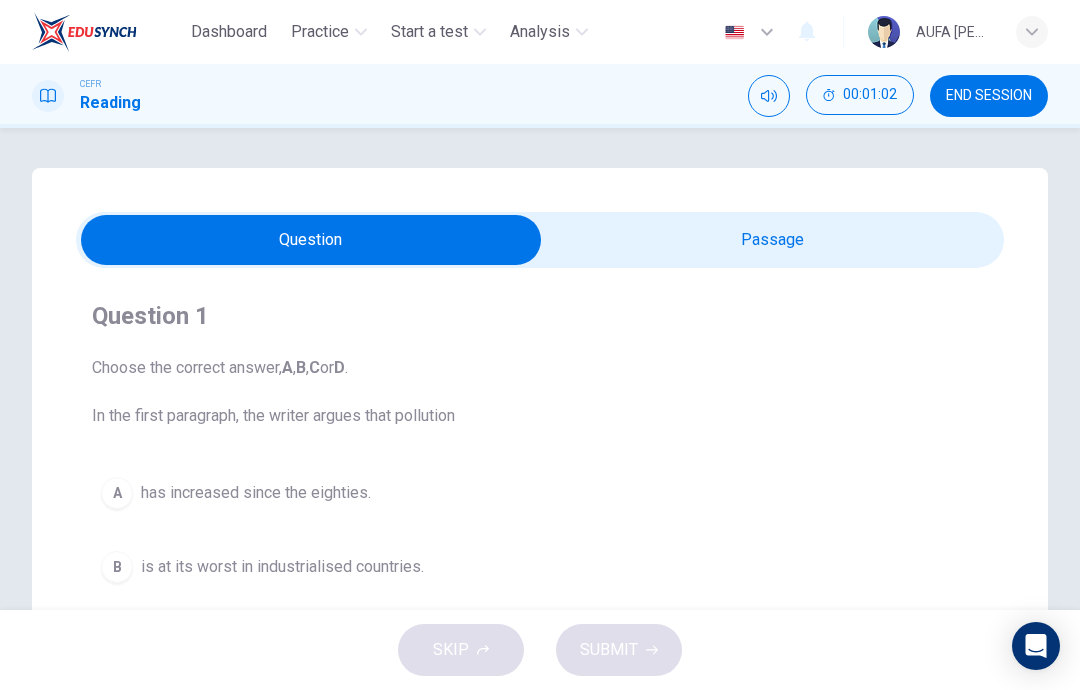 click on "END SESSION" at bounding box center [989, 96] 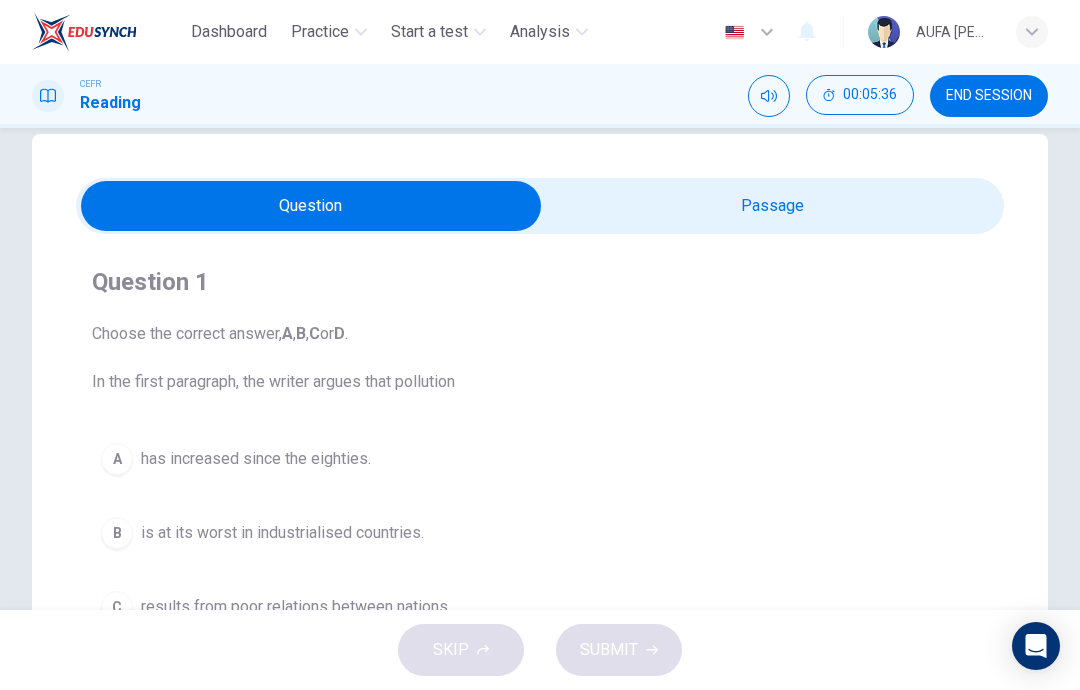 scroll, scrollTop: 32, scrollLeft: 0, axis: vertical 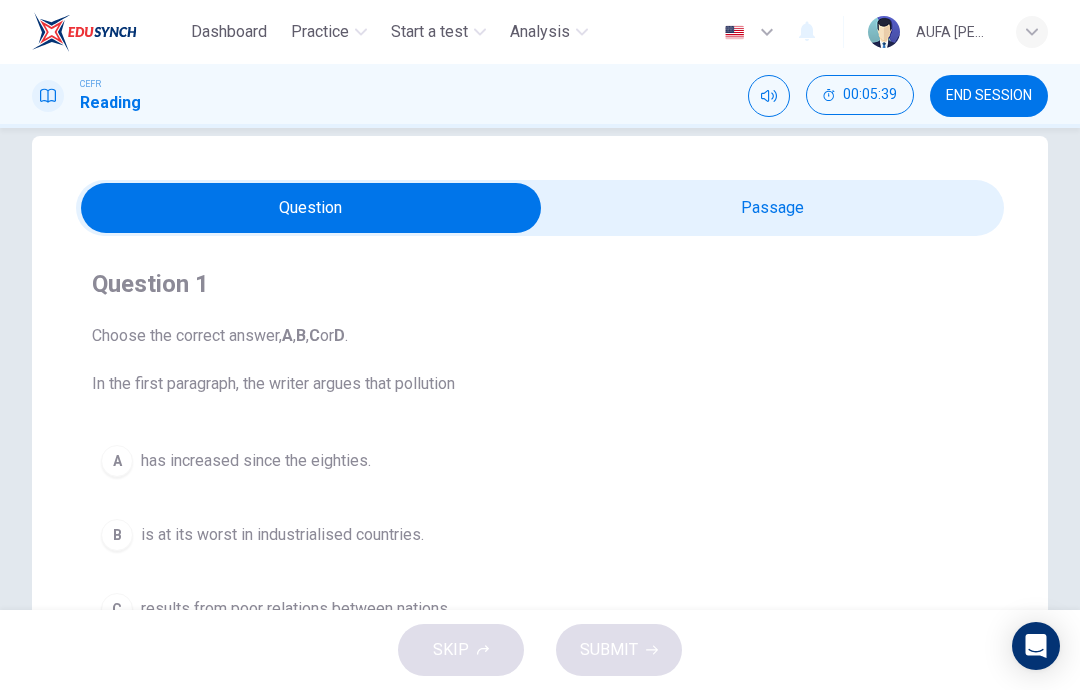 click at bounding box center [311, 208] 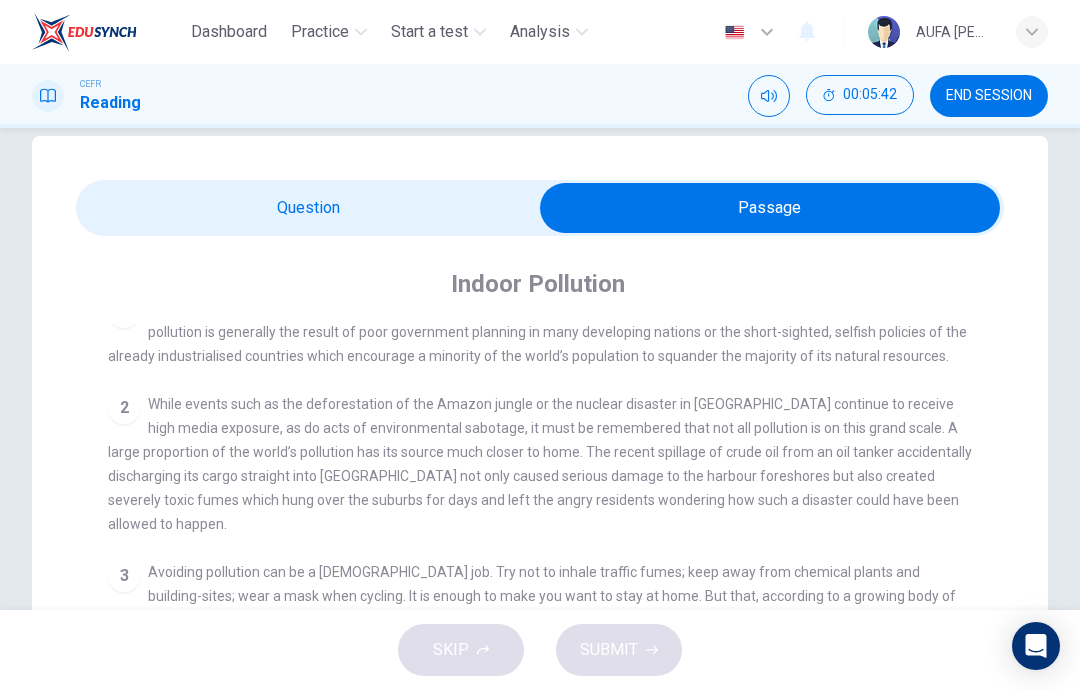 scroll, scrollTop: 366, scrollLeft: 0, axis: vertical 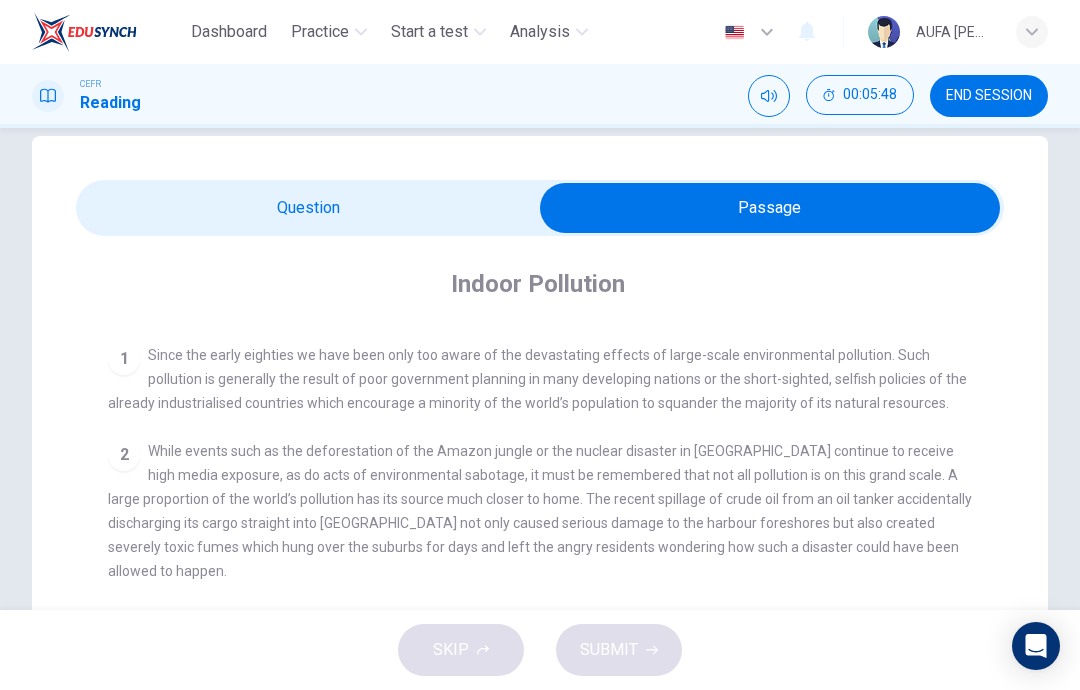 click on "Practice" at bounding box center (320, 32) 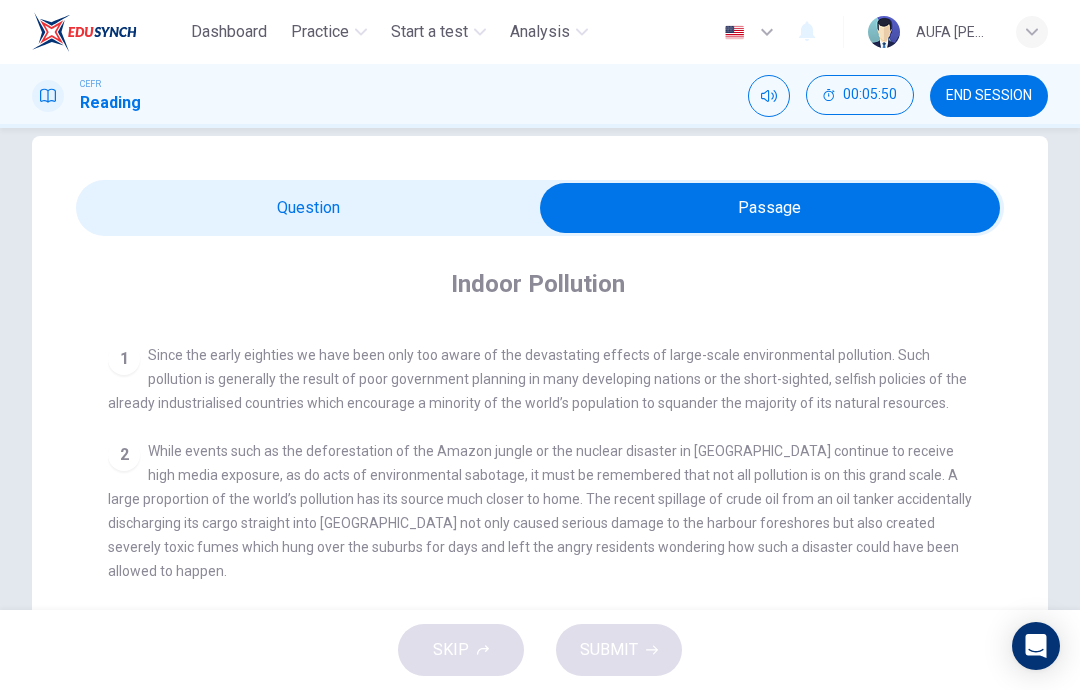 click on "Dashboard" at bounding box center (229, 32) 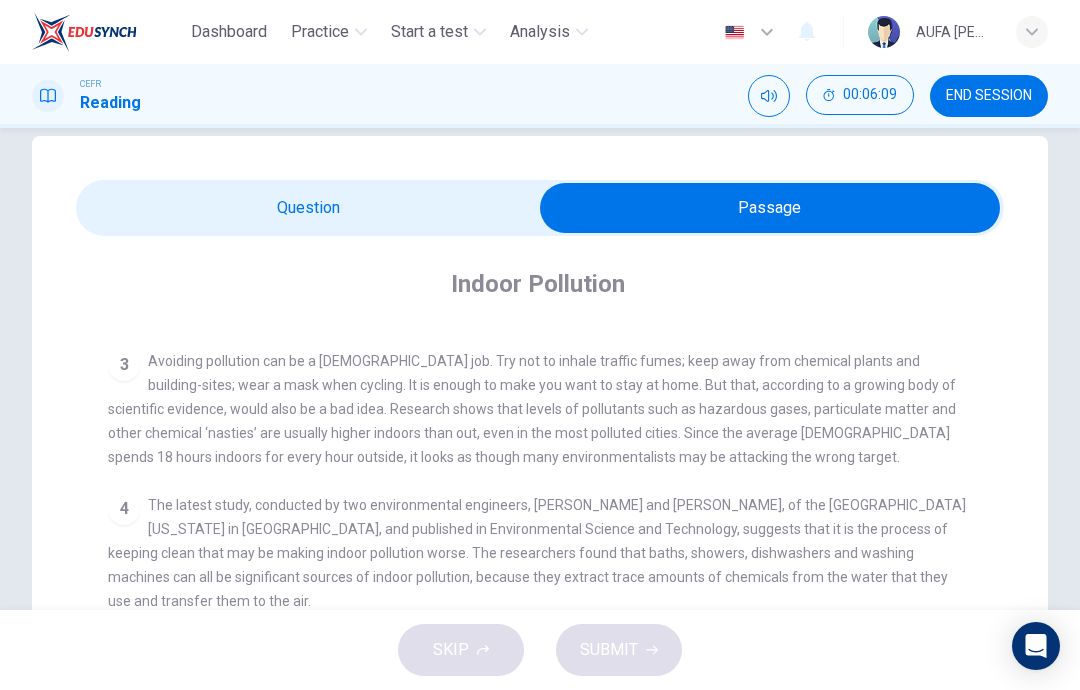 scroll, scrollTop: 630, scrollLeft: 0, axis: vertical 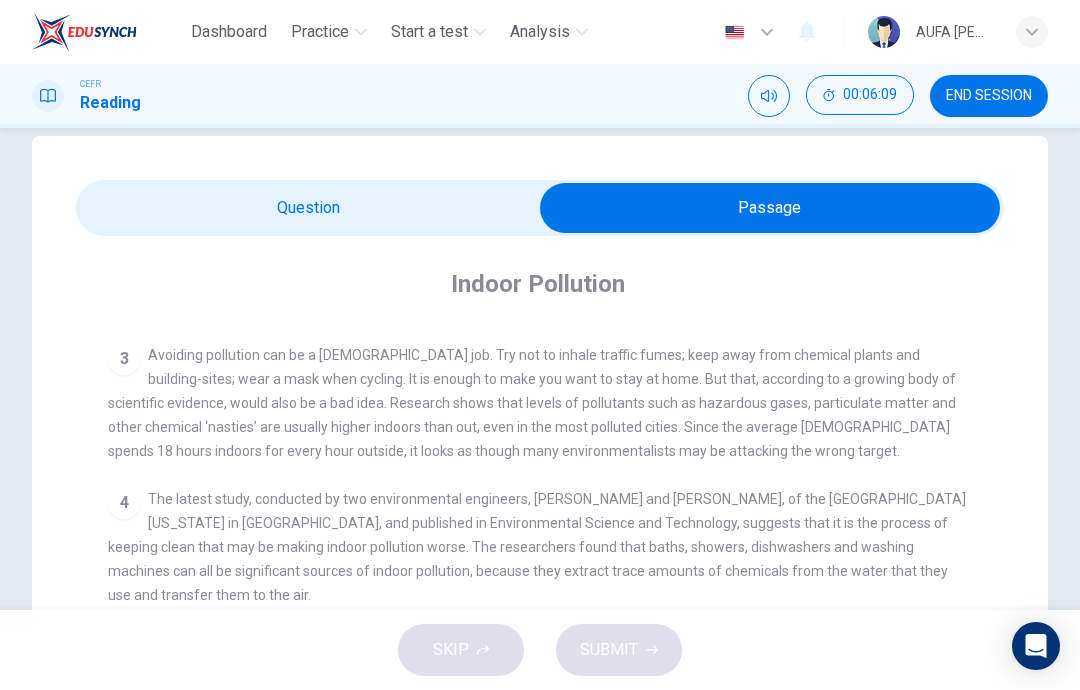 click at bounding box center [770, 208] 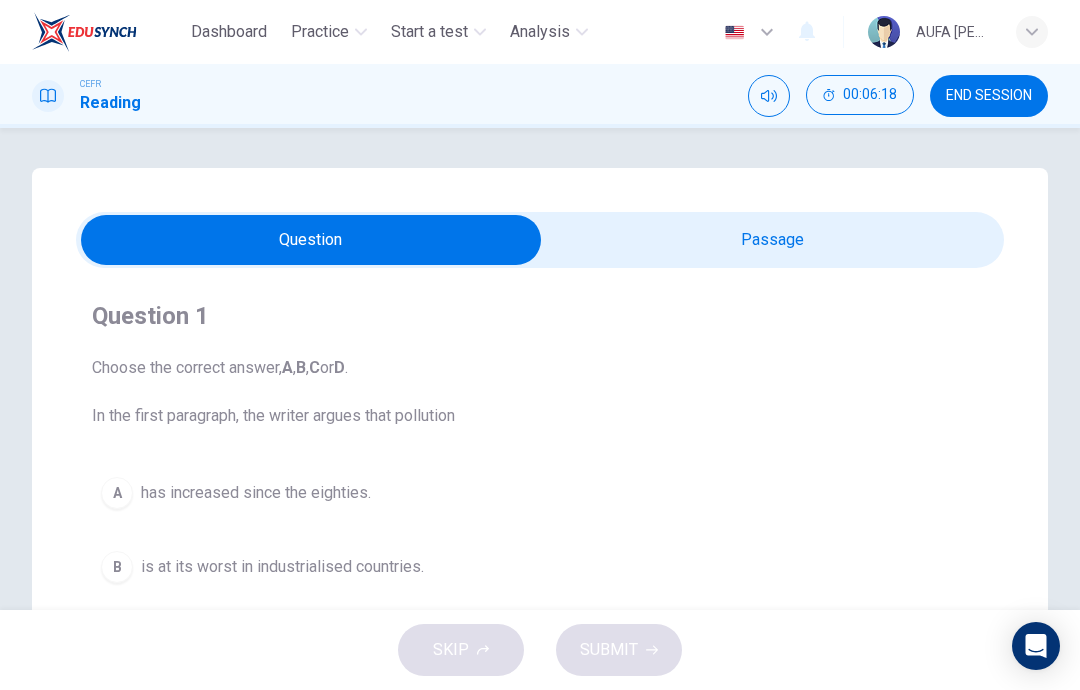 scroll, scrollTop: 0, scrollLeft: 0, axis: both 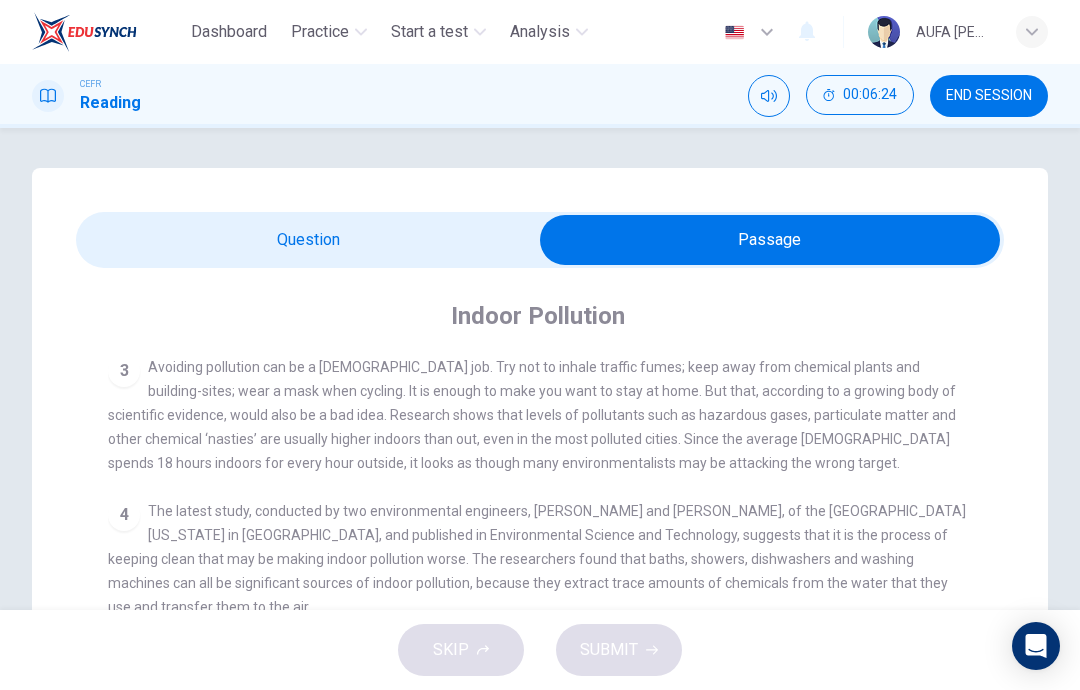 click at bounding box center [770, 240] 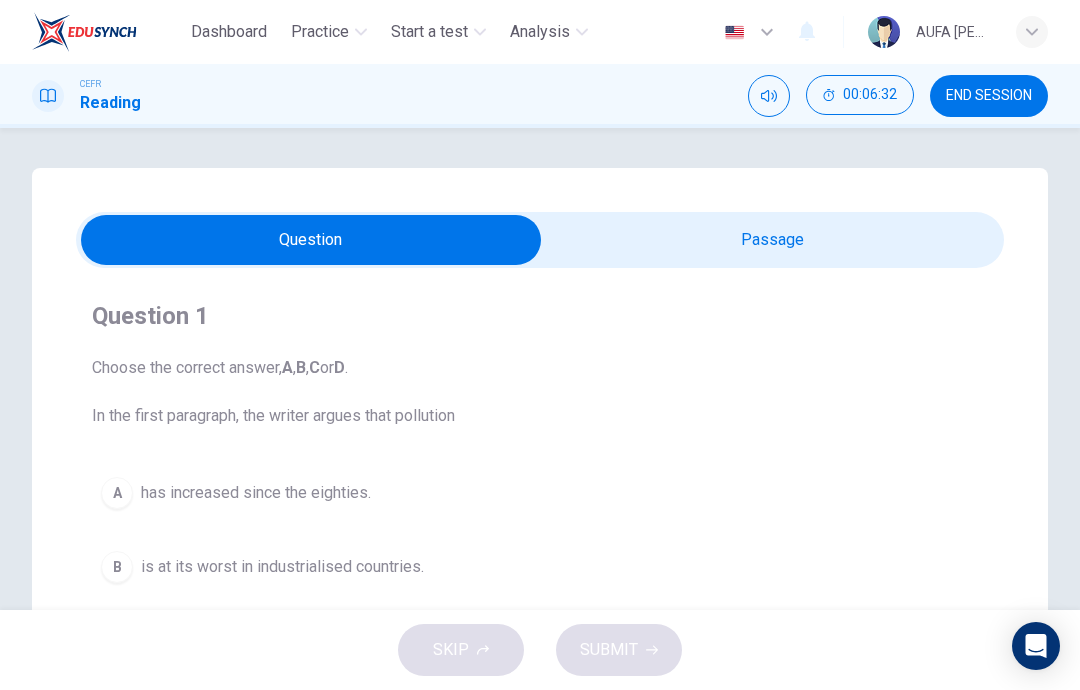 scroll, scrollTop: 0, scrollLeft: 0, axis: both 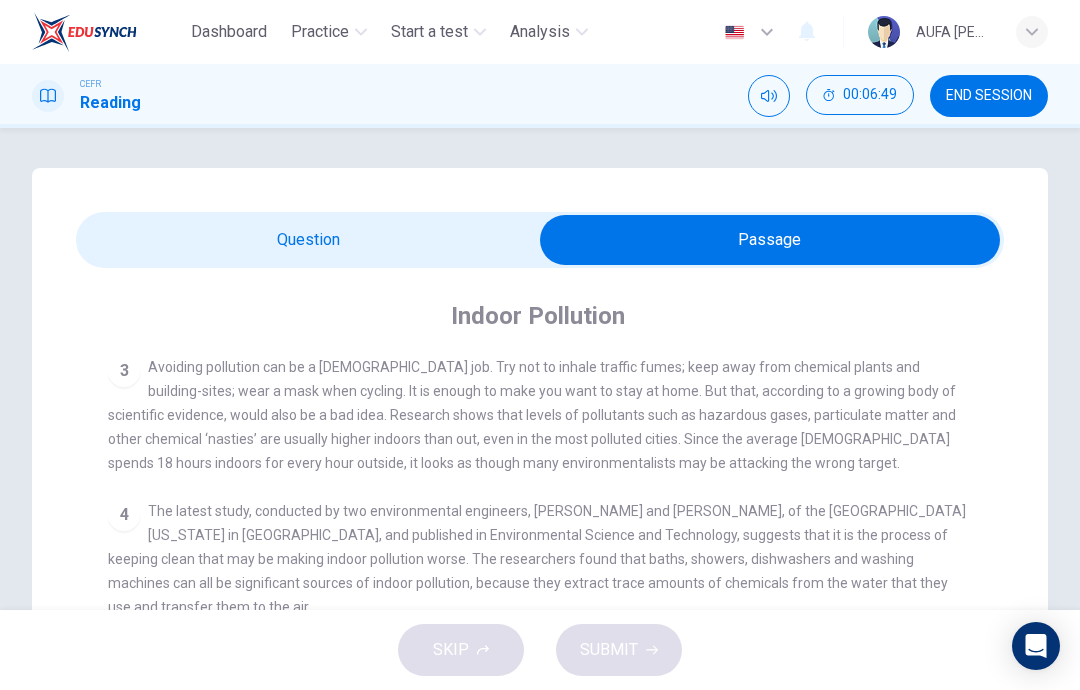 click at bounding box center (770, 240) 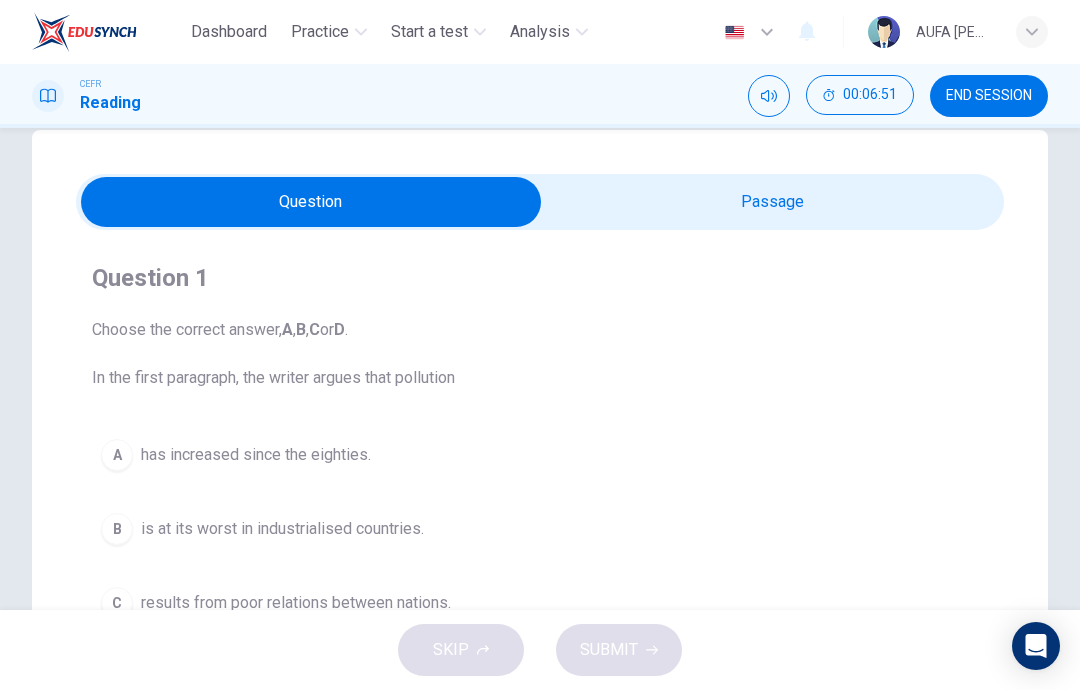 scroll, scrollTop: 48, scrollLeft: 0, axis: vertical 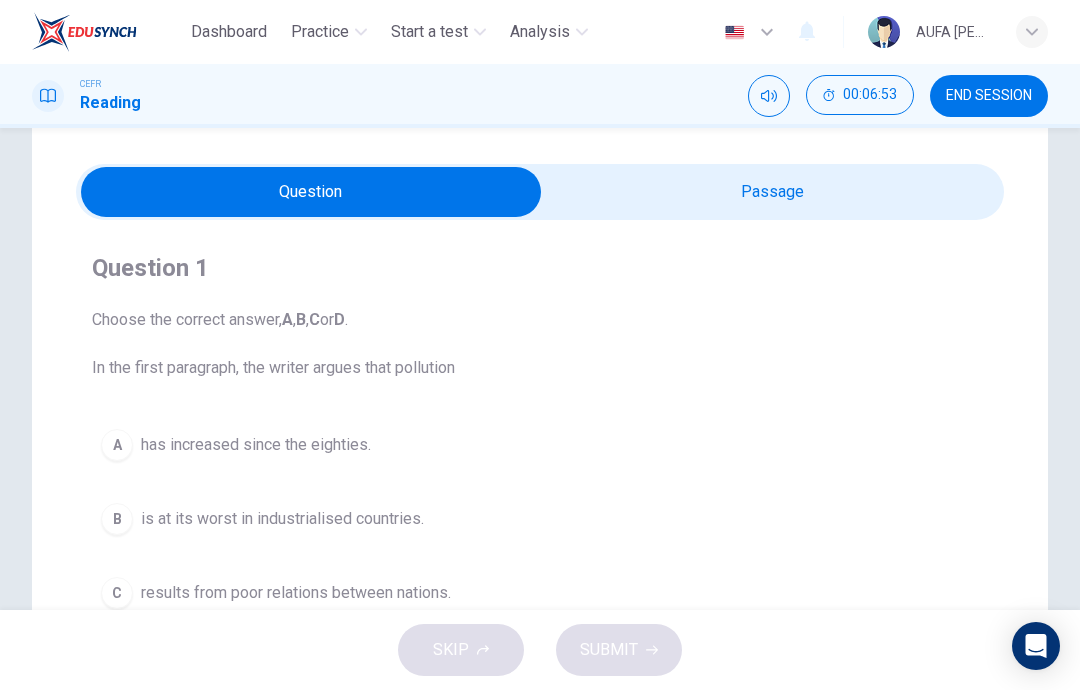 click at bounding box center (311, 192) 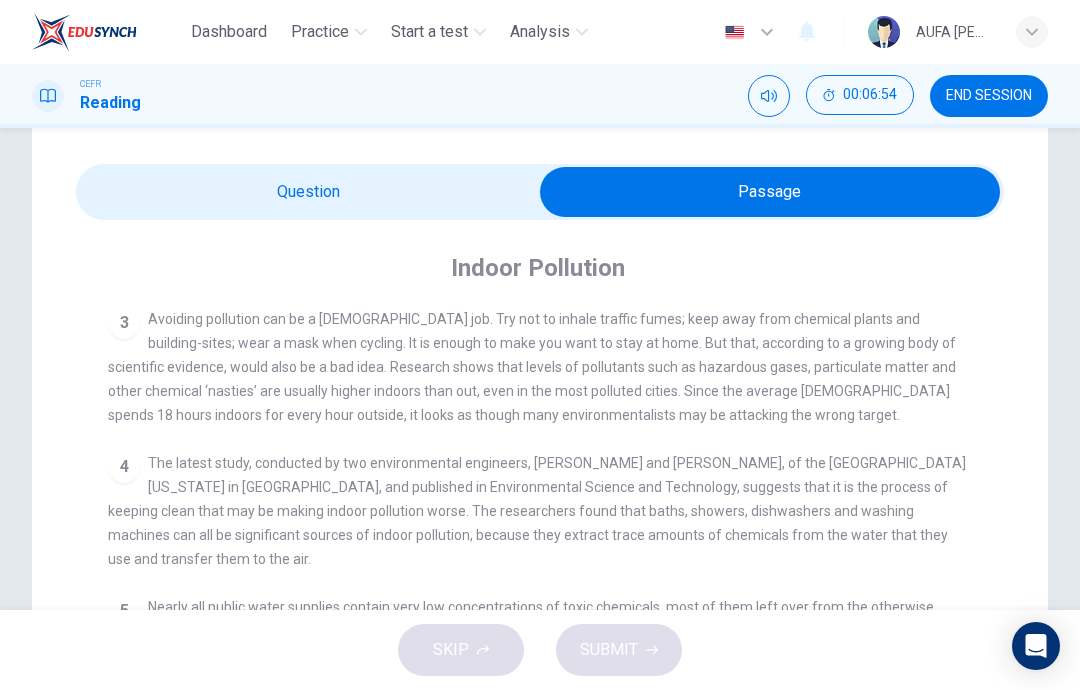 click at bounding box center [770, 192] 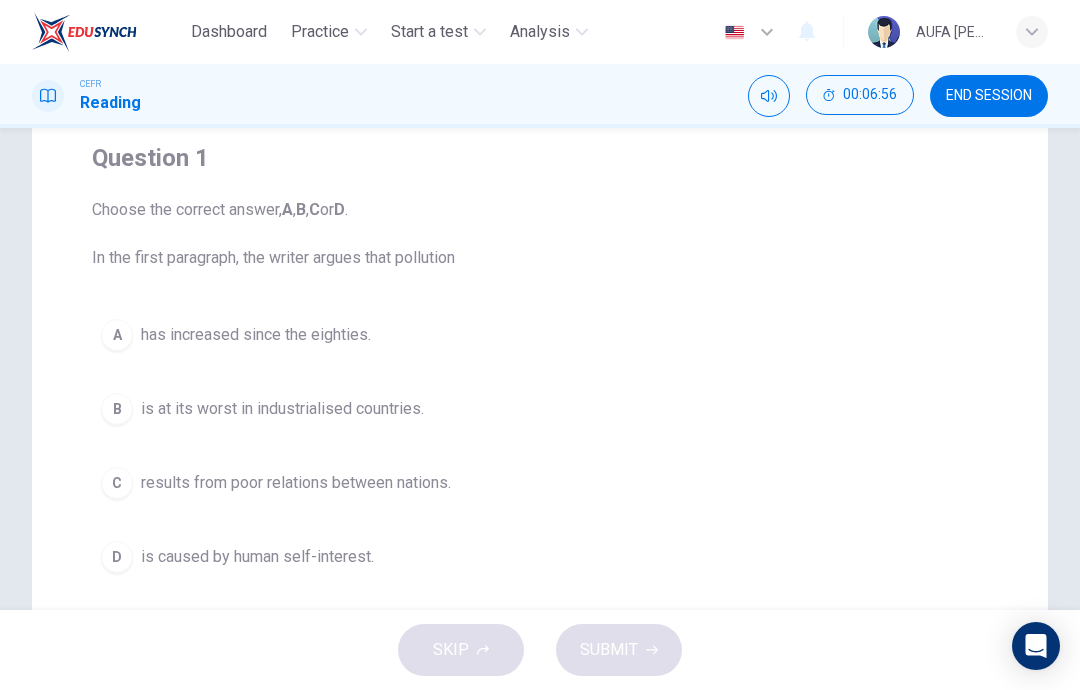 scroll, scrollTop: 160, scrollLeft: 0, axis: vertical 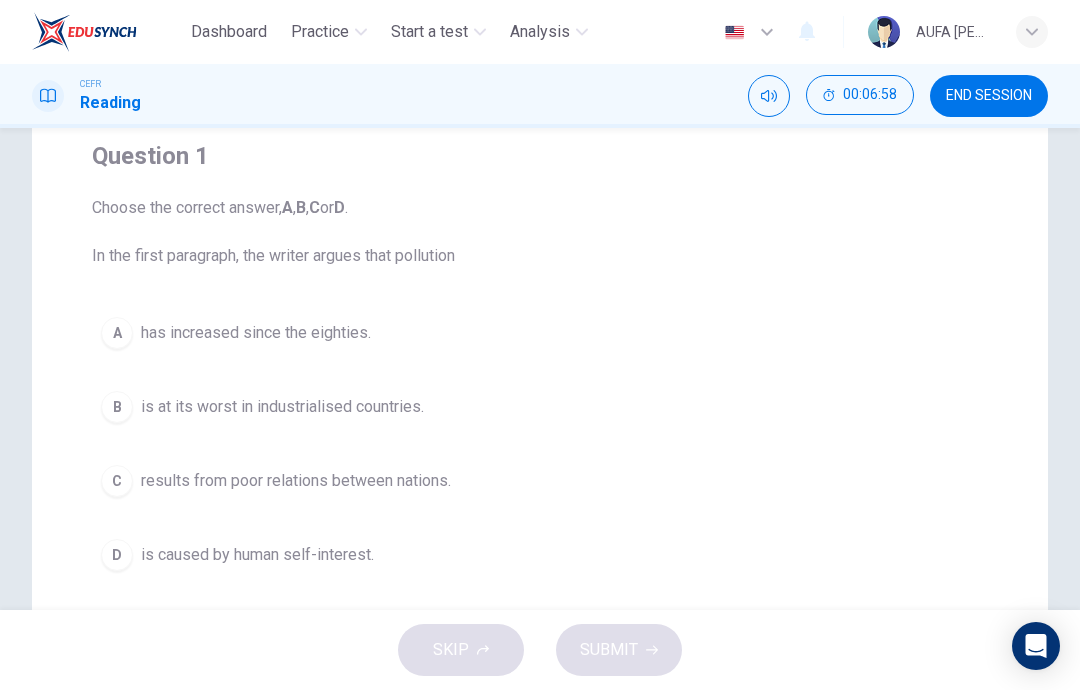 click on "is at its worst in industrialised countries." at bounding box center [282, 407] 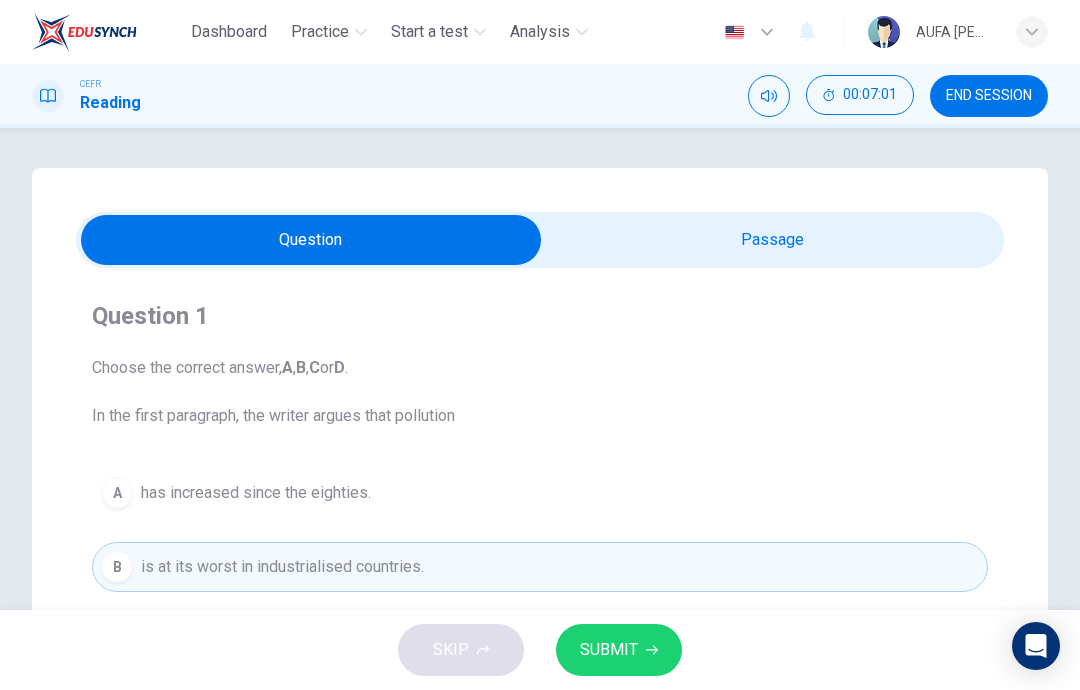 scroll, scrollTop: -2, scrollLeft: 0, axis: vertical 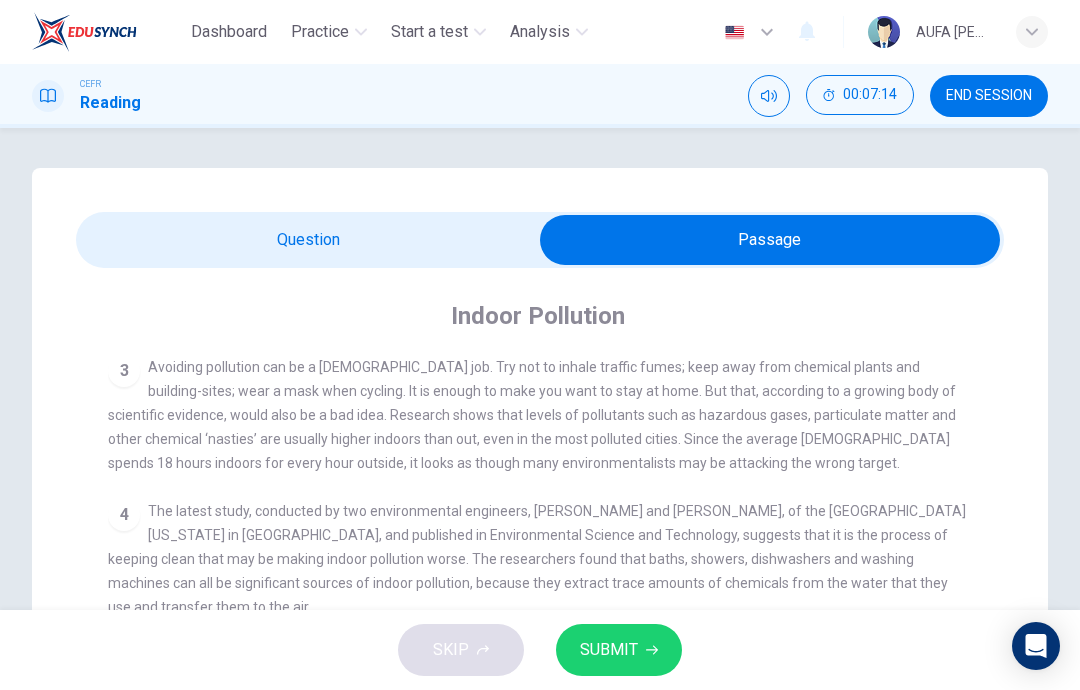 click at bounding box center [770, 240] 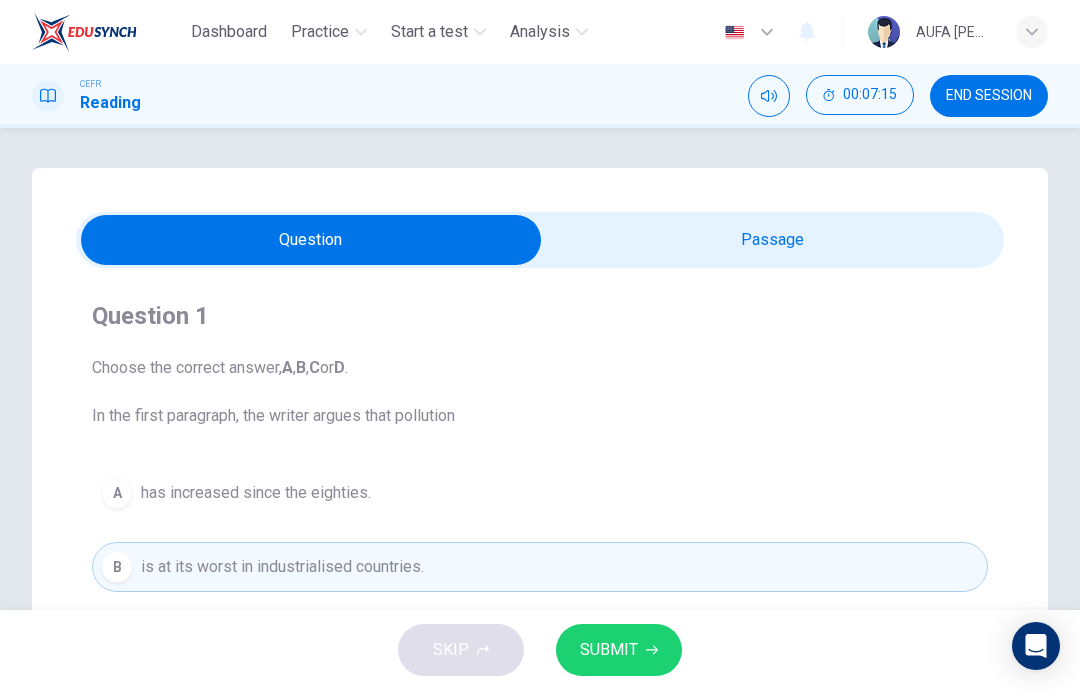click at bounding box center (311, 240) 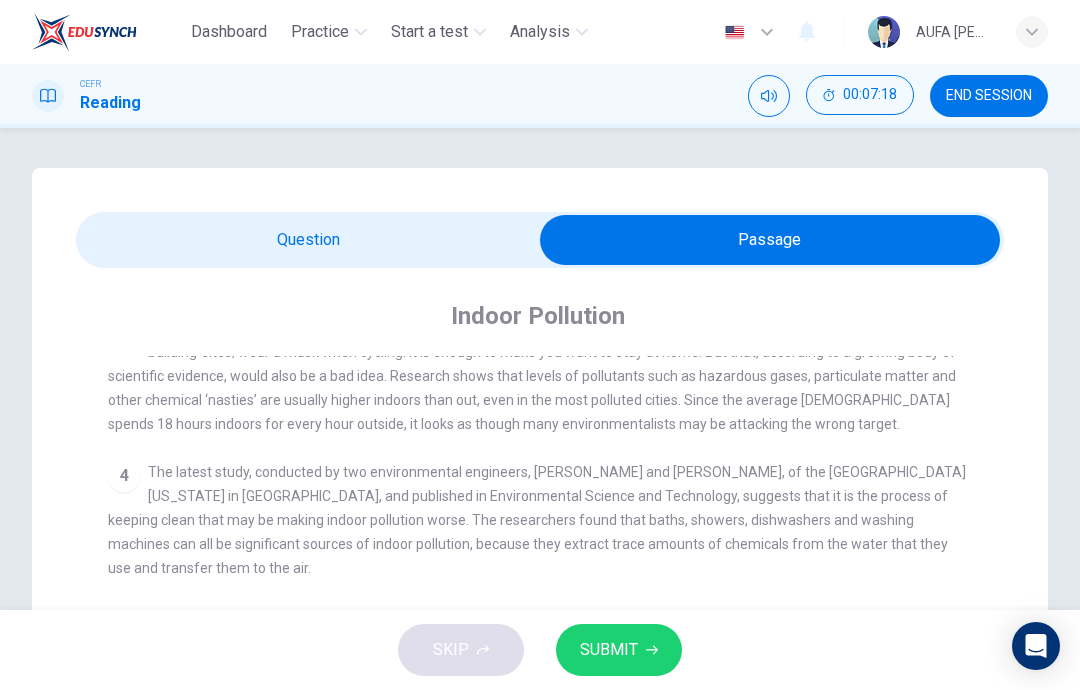 scroll, scrollTop: 666, scrollLeft: 0, axis: vertical 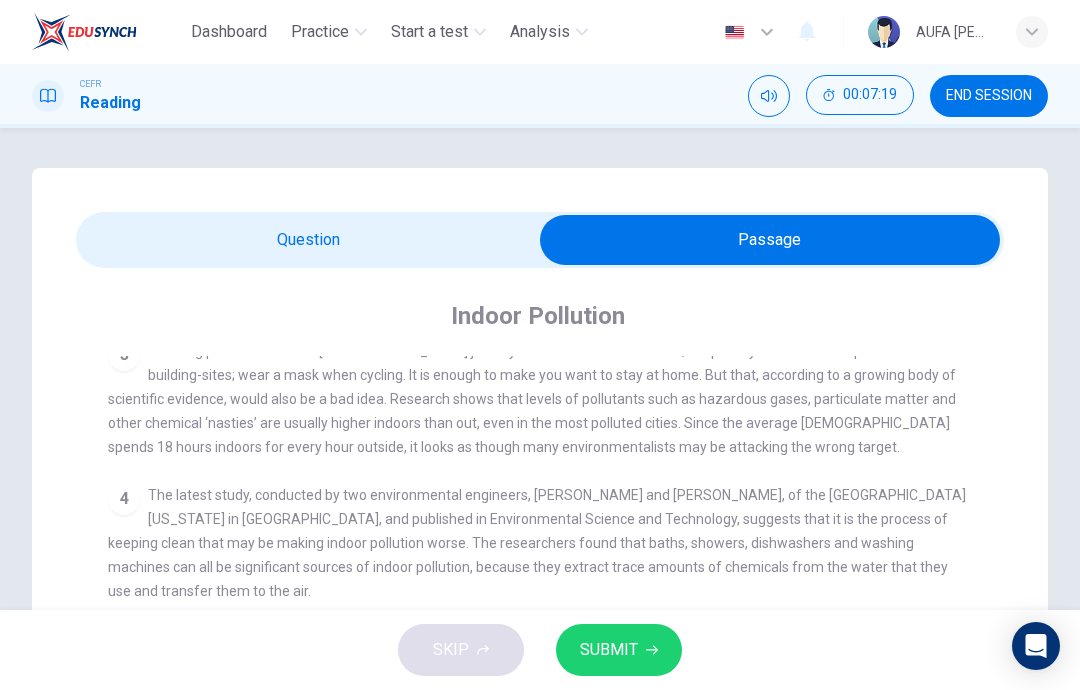 click at bounding box center [770, 240] 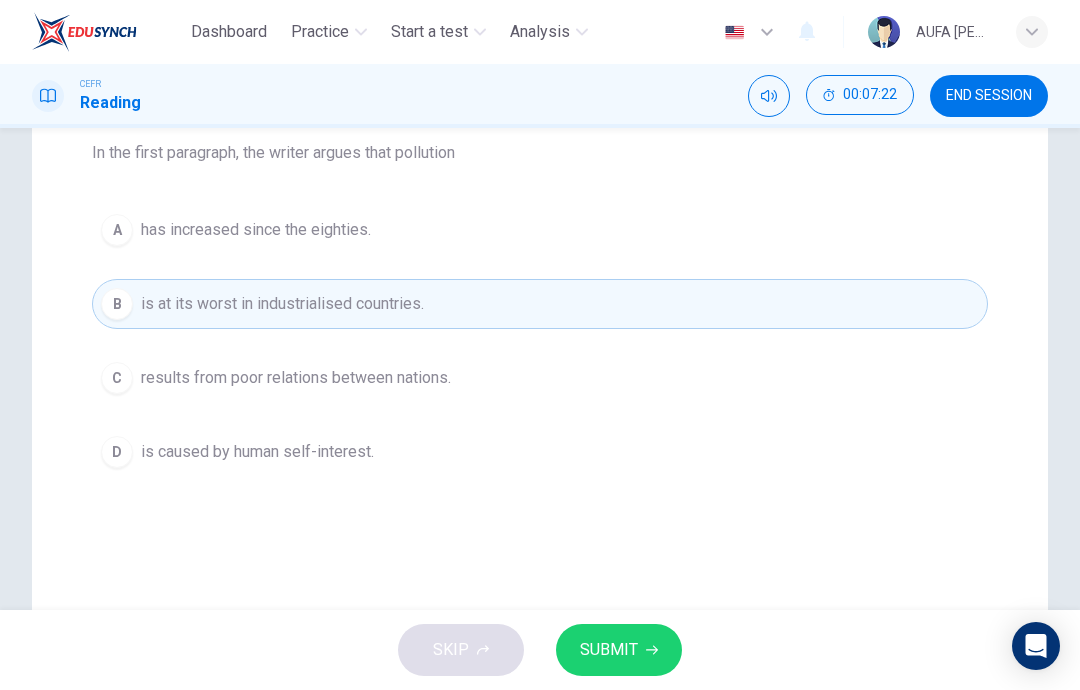 scroll, scrollTop: 269, scrollLeft: 0, axis: vertical 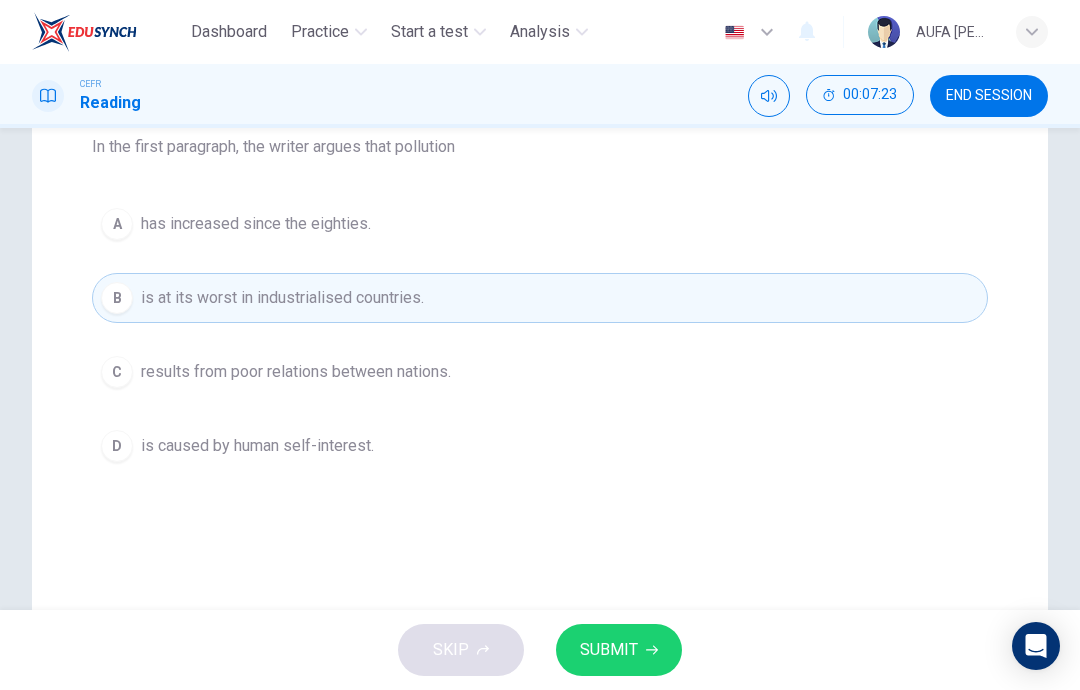 click on "SUBMIT" at bounding box center (609, 650) 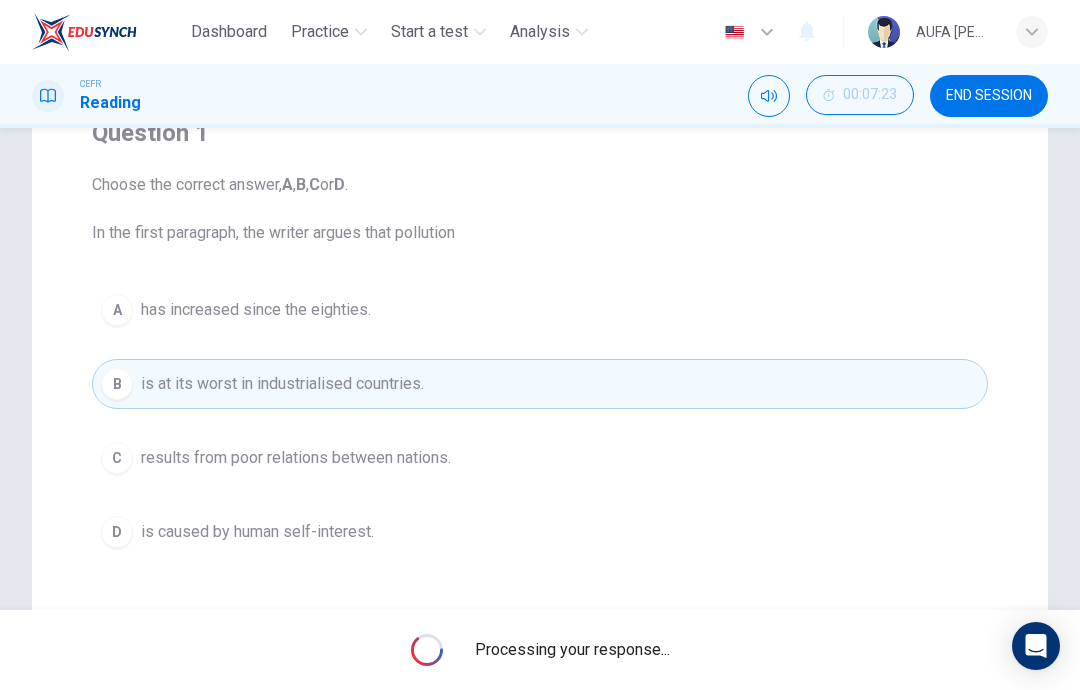 scroll, scrollTop: 175, scrollLeft: 0, axis: vertical 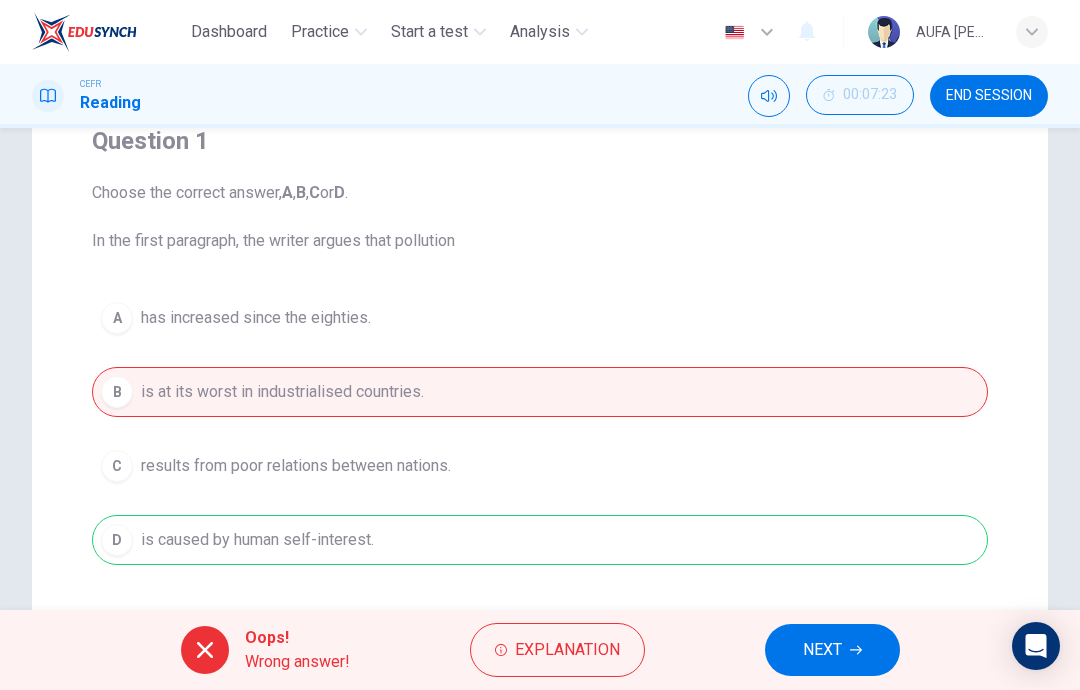 click on "Explanation" at bounding box center (567, 650) 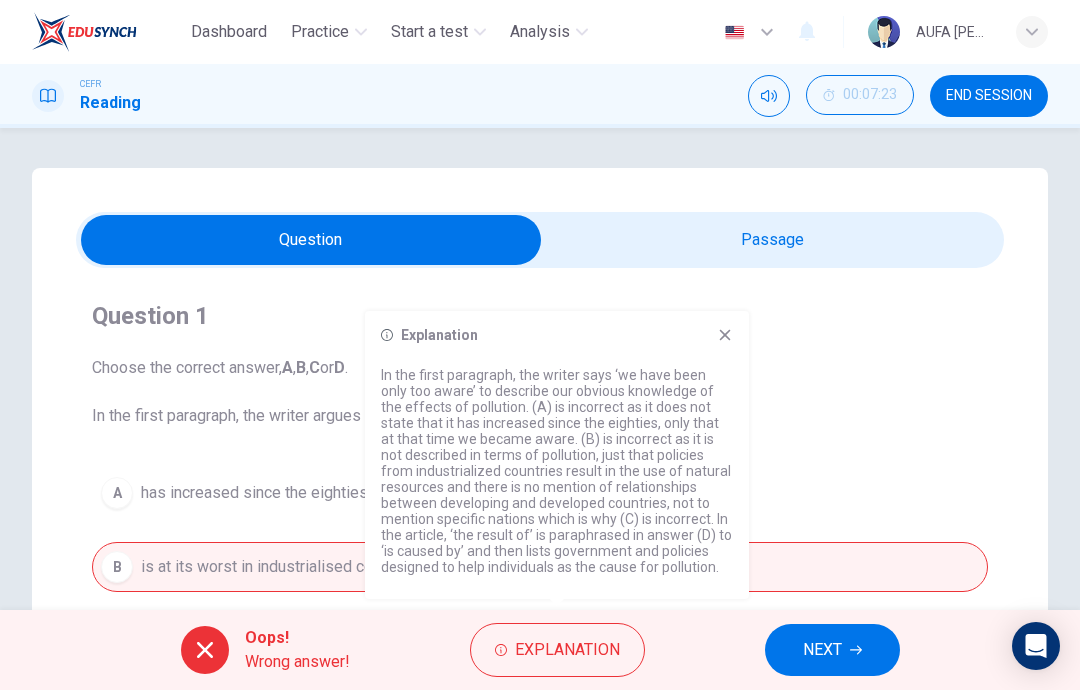 scroll, scrollTop: 0, scrollLeft: 0, axis: both 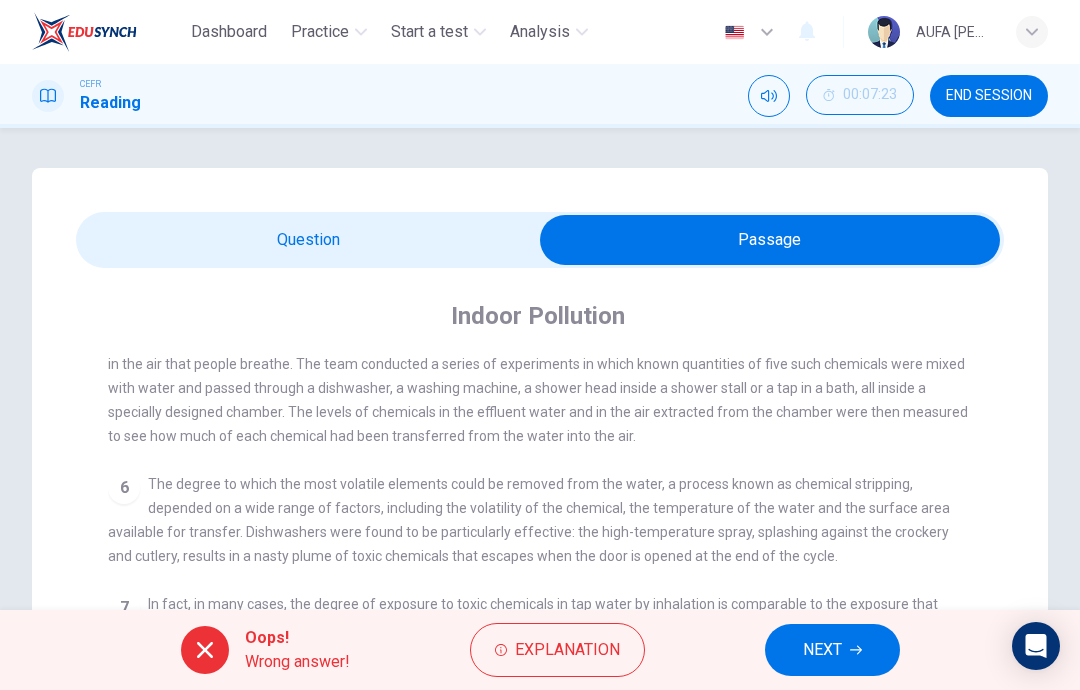 click at bounding box center (770, 240) 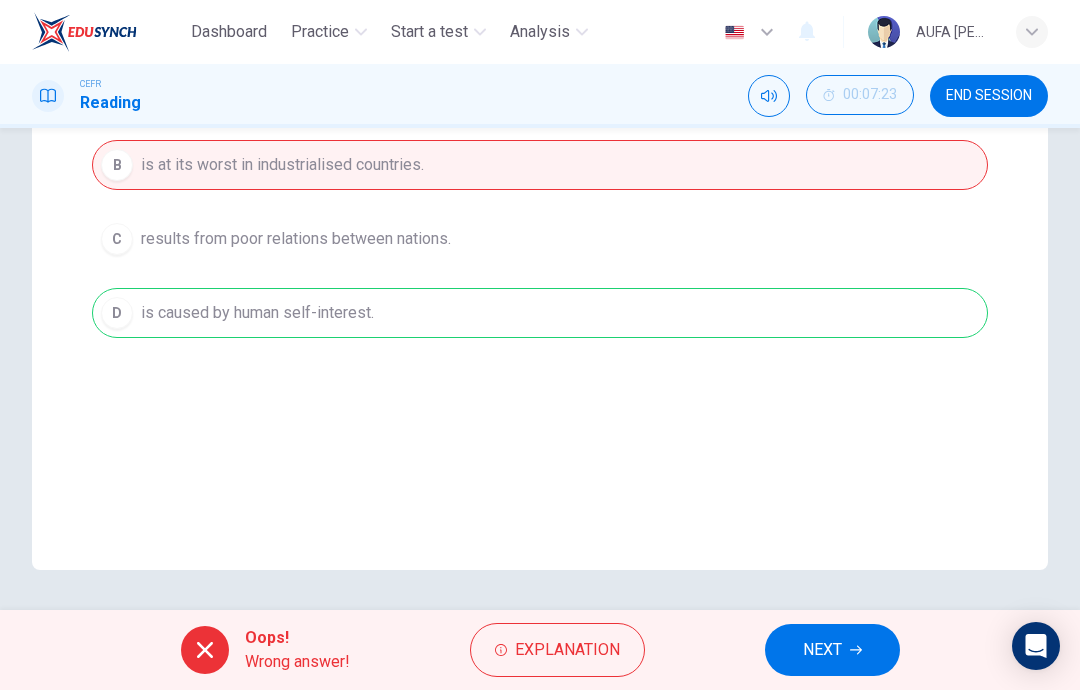 click on "NEXT" at bounding box center [822, 650] 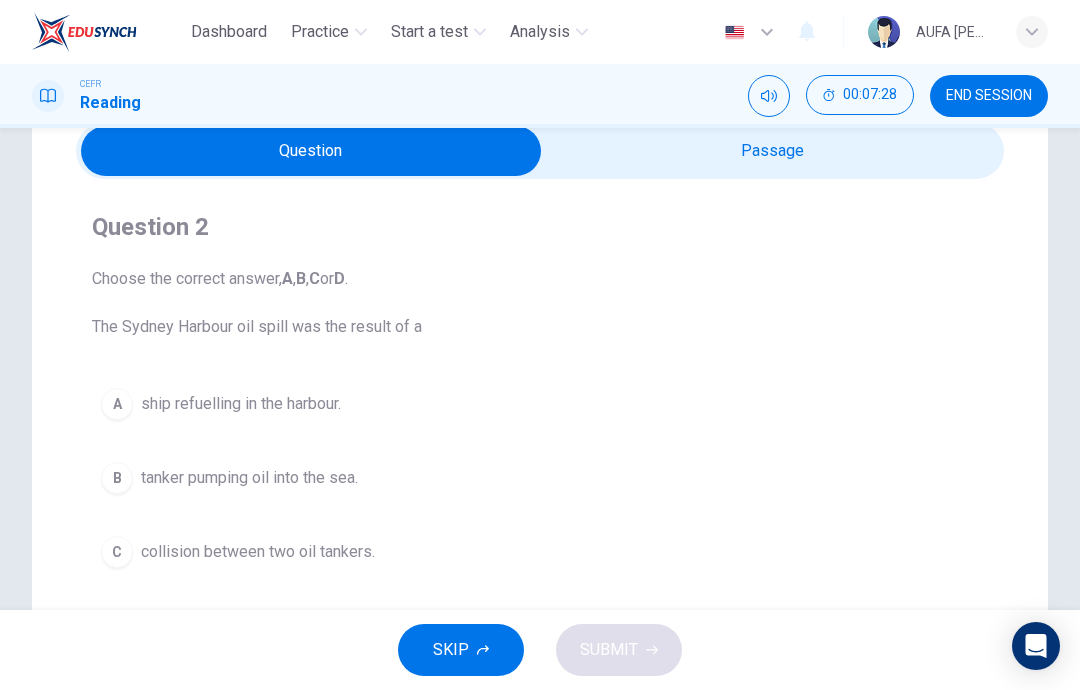 scroll, scrollTop: 49, scrollLeft: 0, axis: vertical 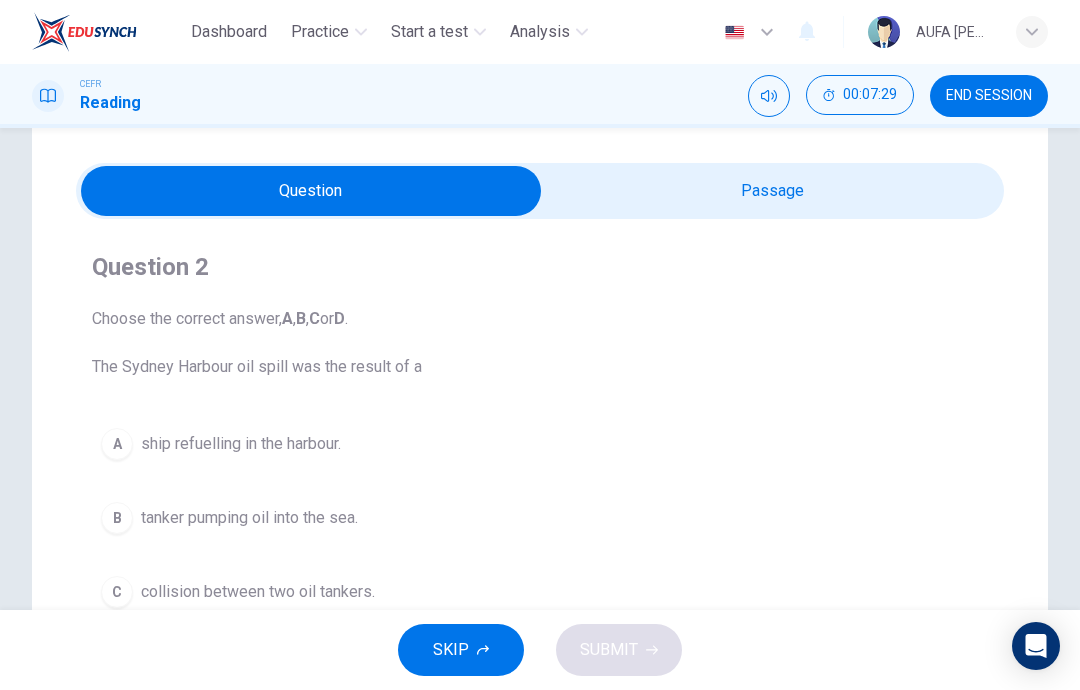 click at bounding box center [311, 191] 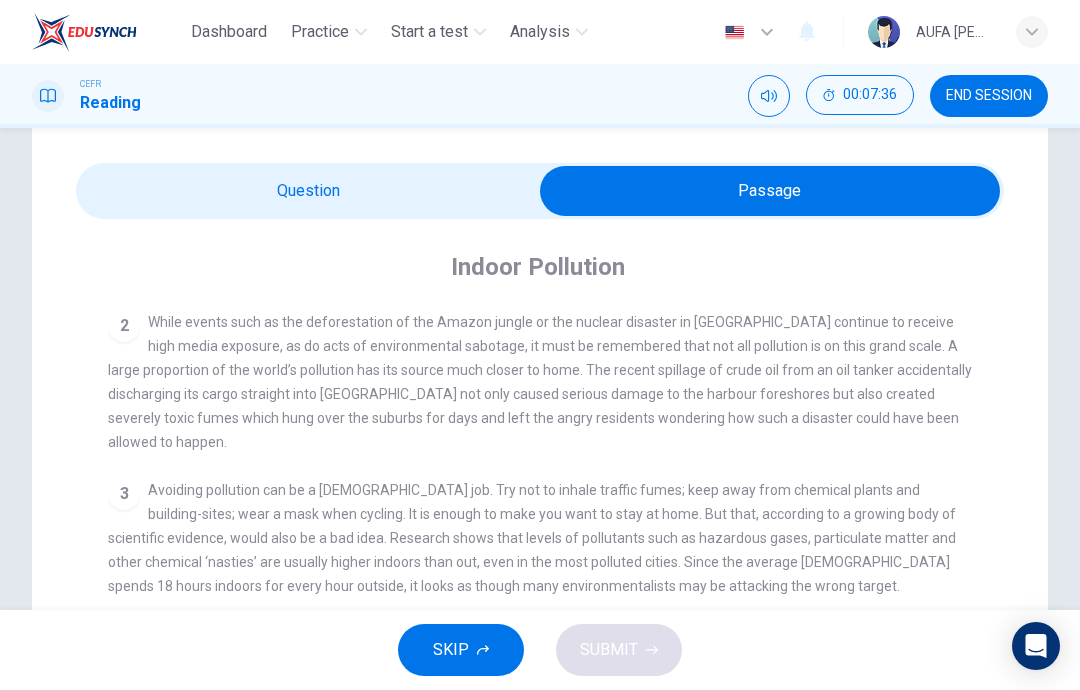 scroll, scrollTop: 479, scrollLeft: 0, axis: vertical 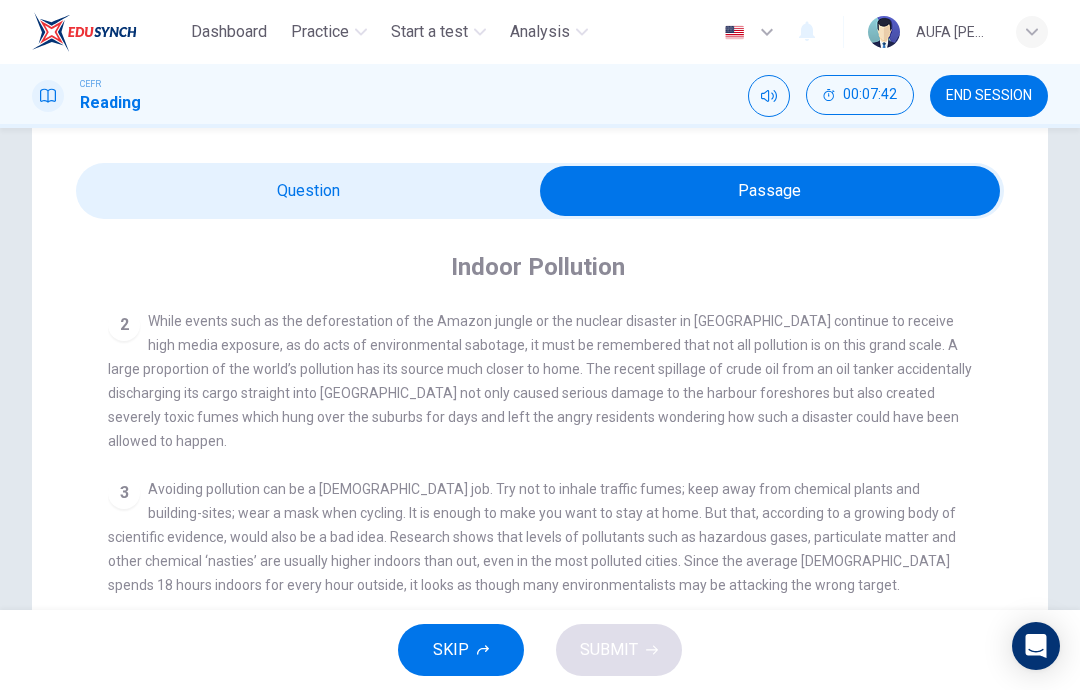 click at bounding box center (770, 191) 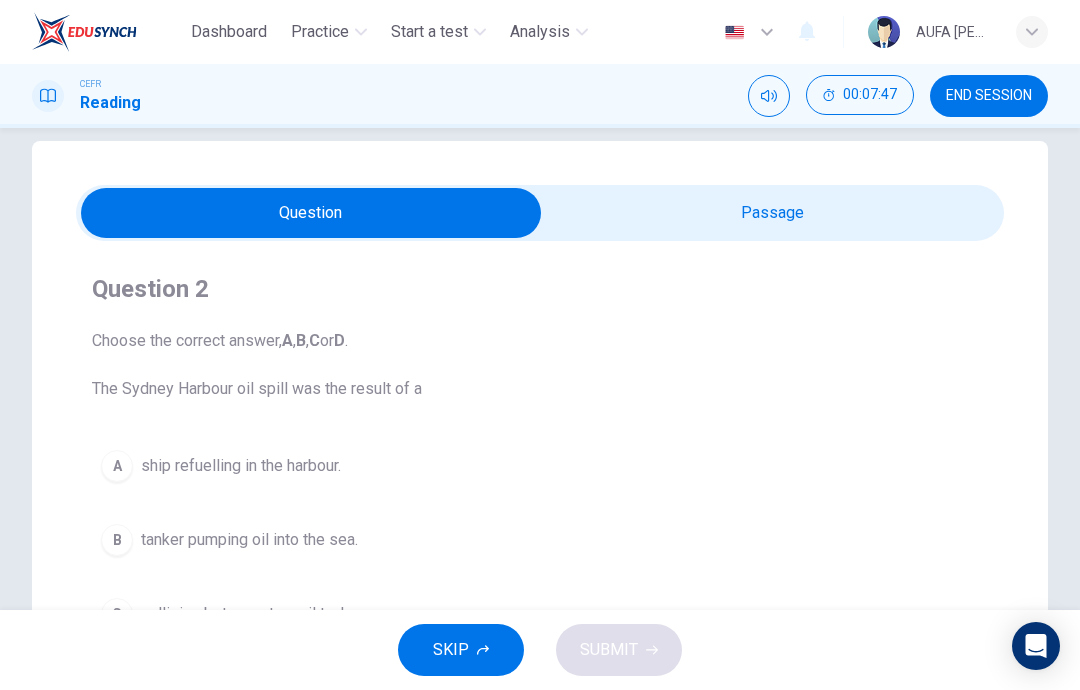 scroll, scrollTop: 23, scrollLeft: 0, axis: vertical 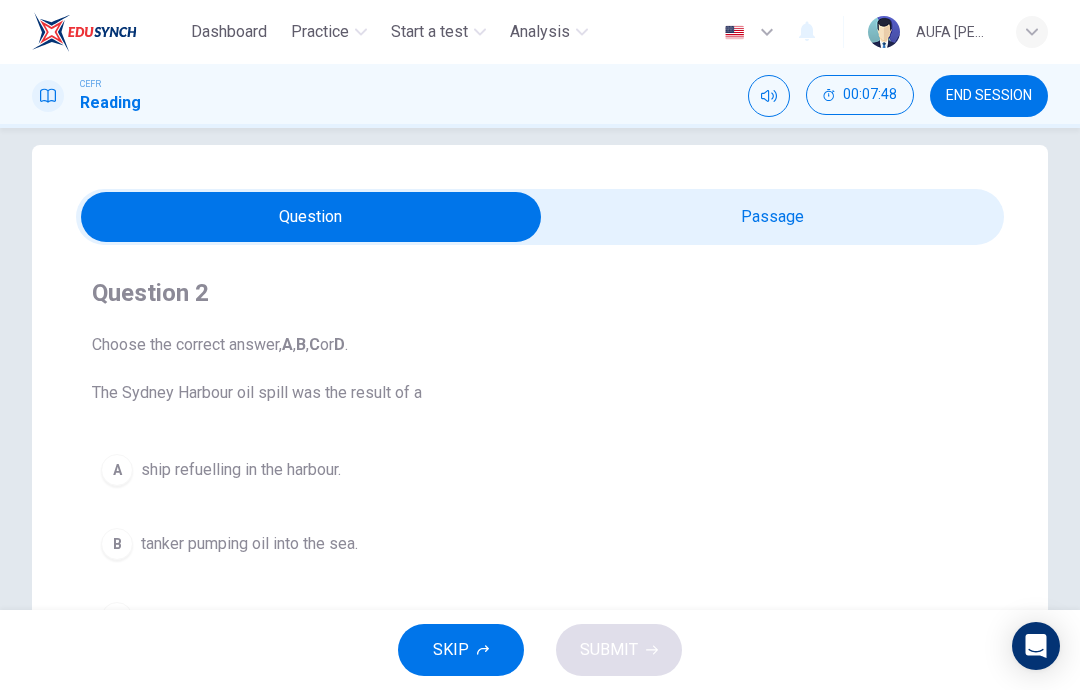 click at bounding box center [311, 217] 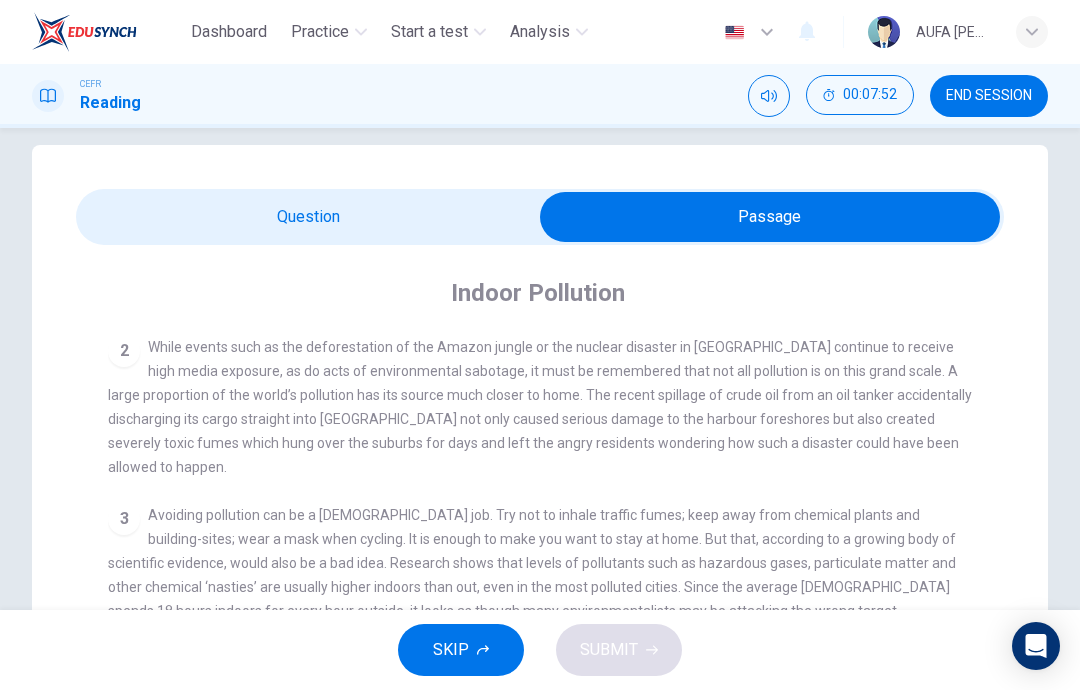 click at bounding box center (770, 217) 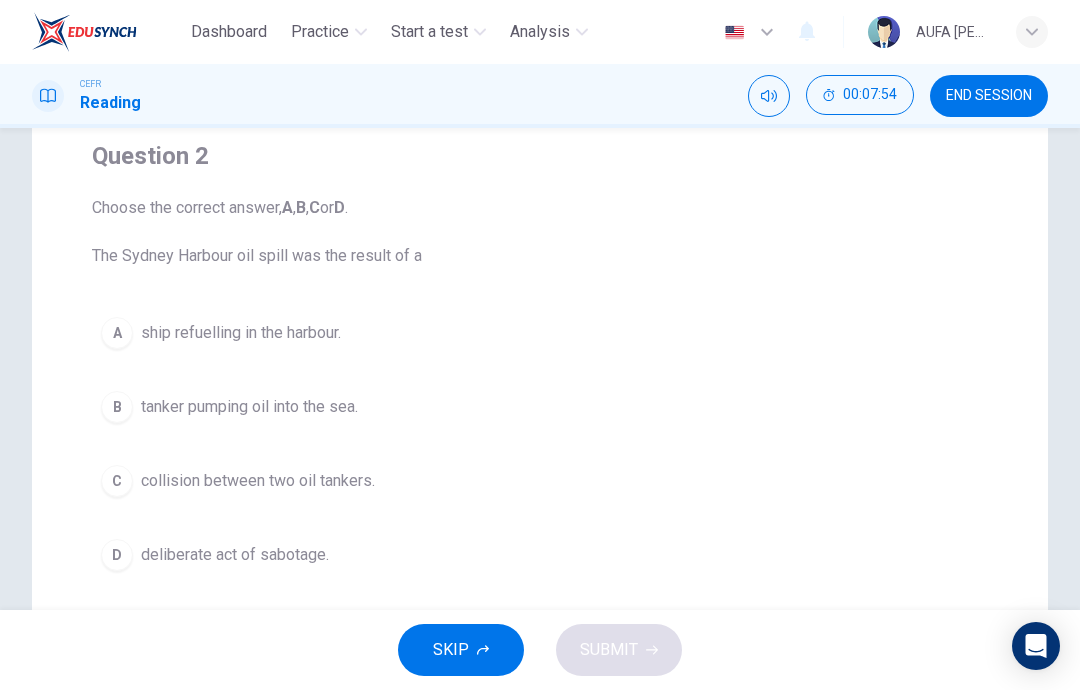 scroll, scrollTop: 162, scrollLeft: 0, axis: vertical 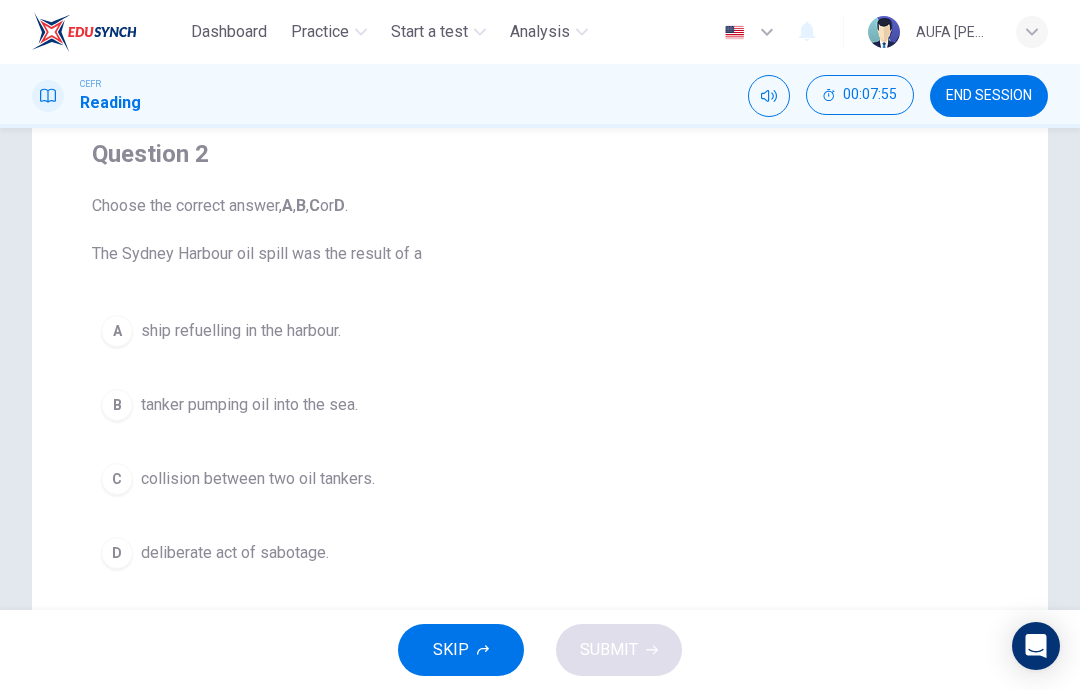 click on "C collision between two oil tankers." at bounding box center (540, 479) 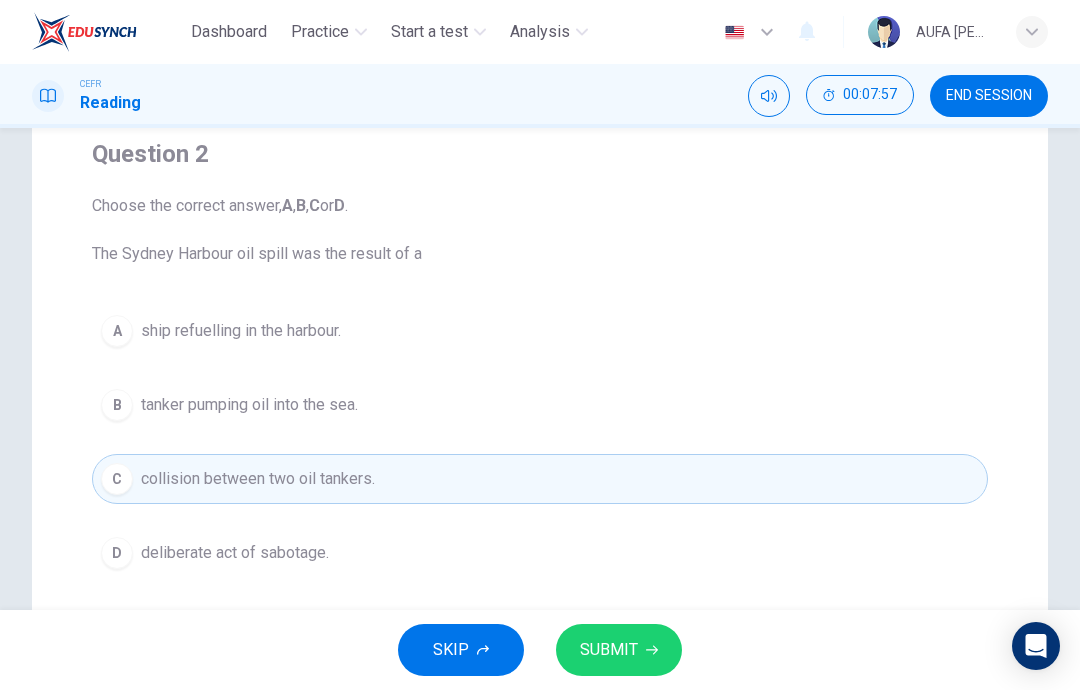 click on "SUBMIT" at bounding box center (609, 650) 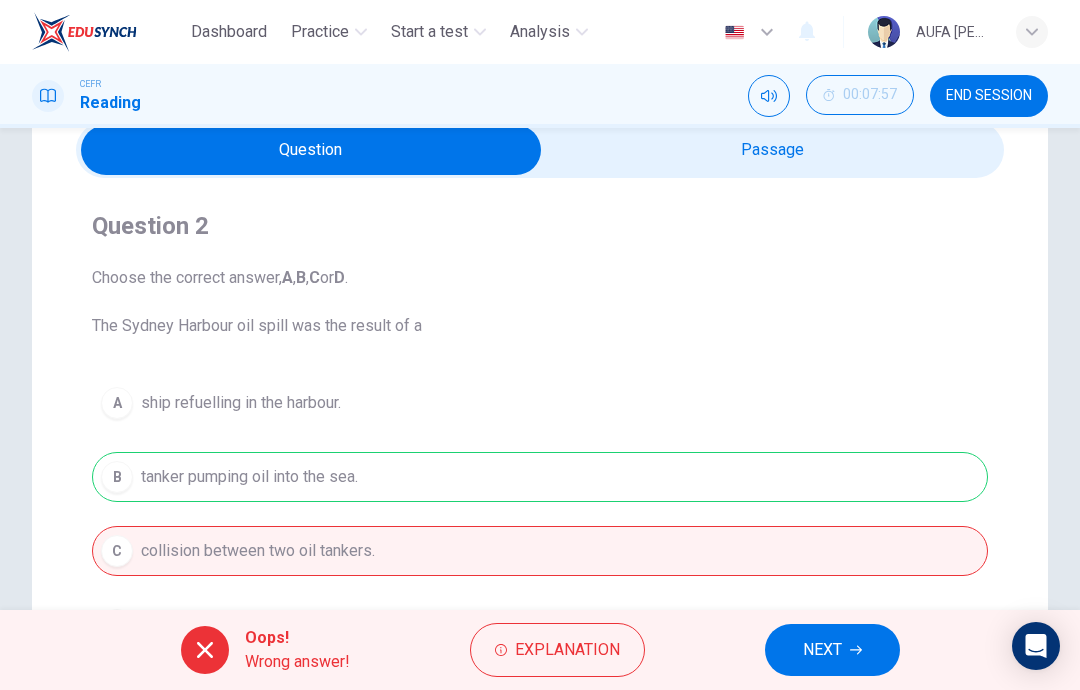 scroll, scrollTop: 88, scrollLeft: 0, axis: vertical 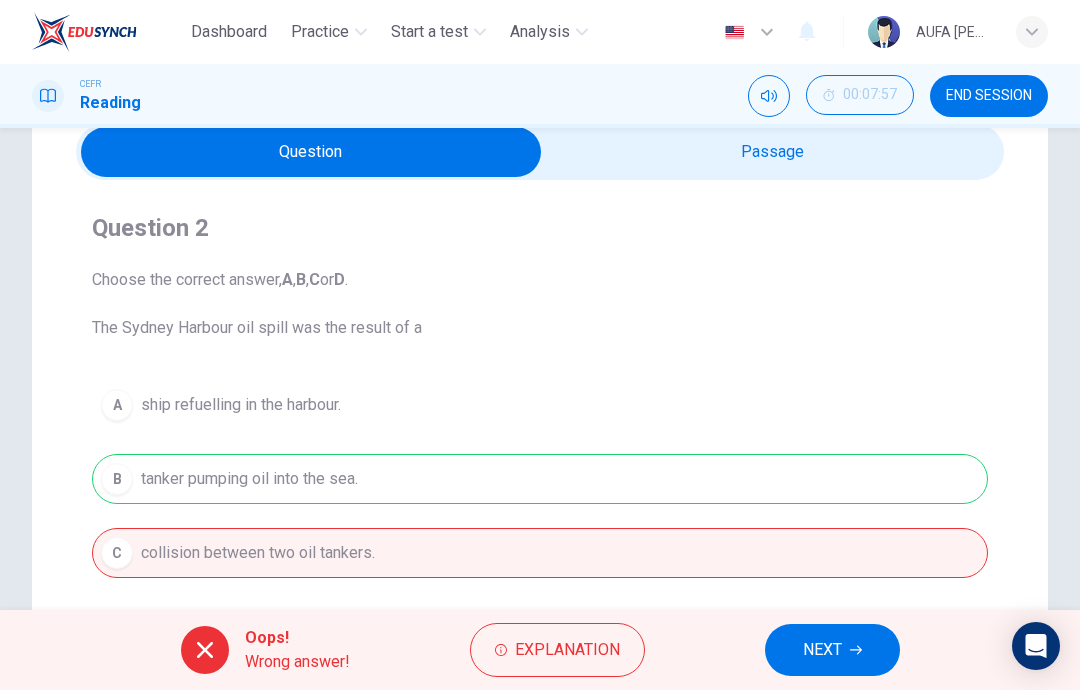 click at bounding box center (311, 152) 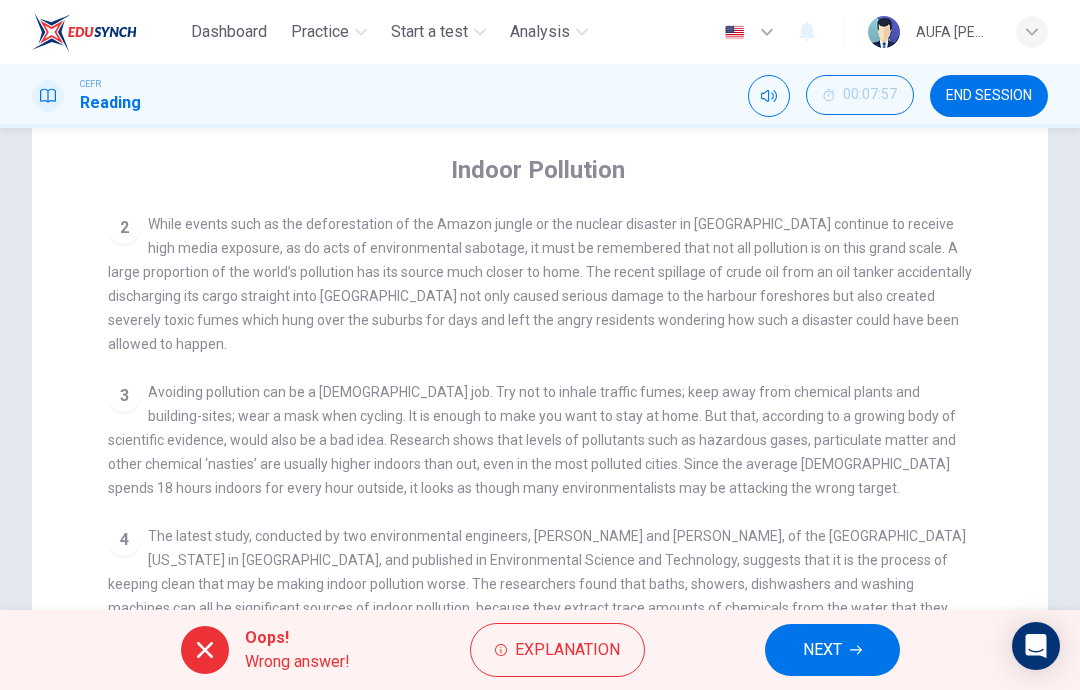 scroll, scrollTop: 151, scrollLeft: 0, axis: vertical 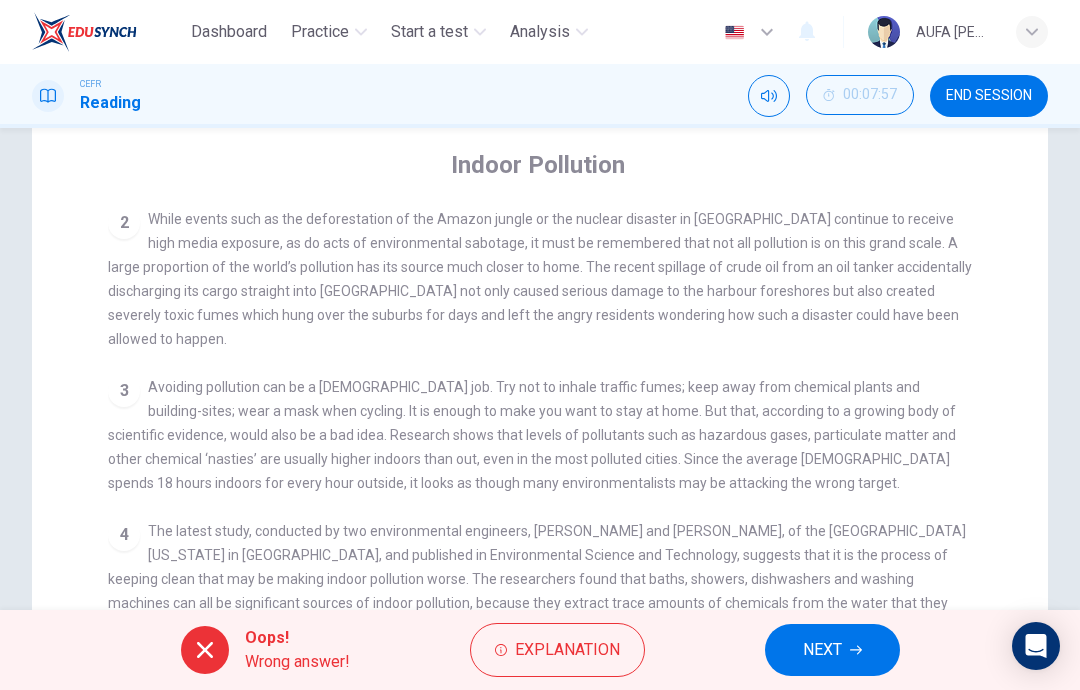click on "Explanation" at bounding box center [557, 650] 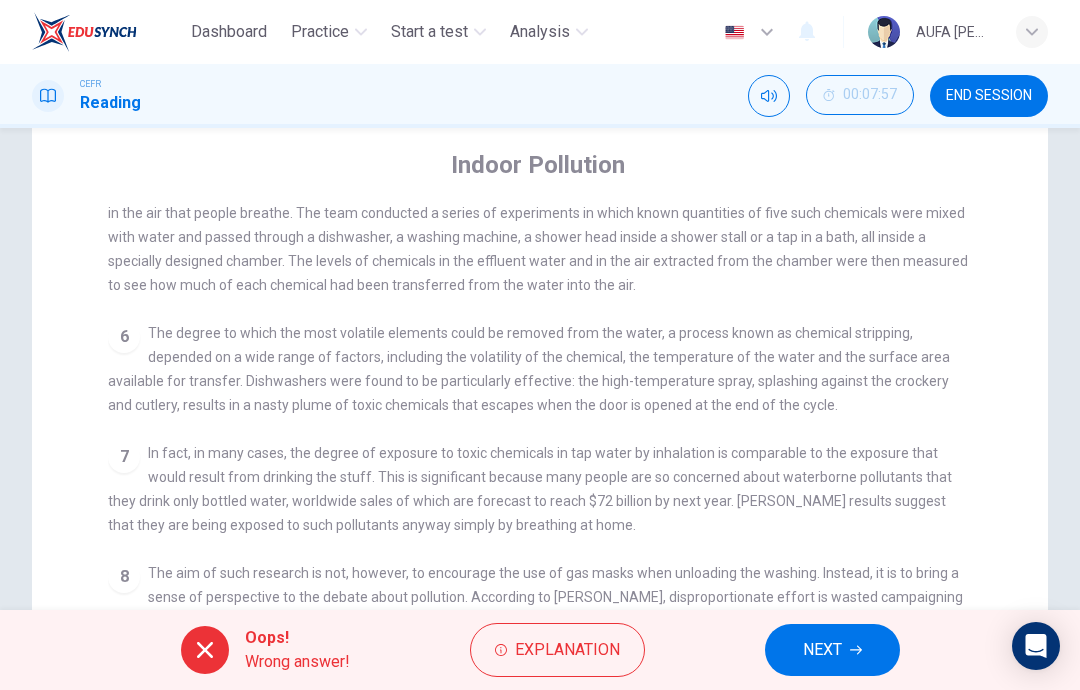scroll, scrollTop: 1009, scrollLeft: 0, axis: vertical 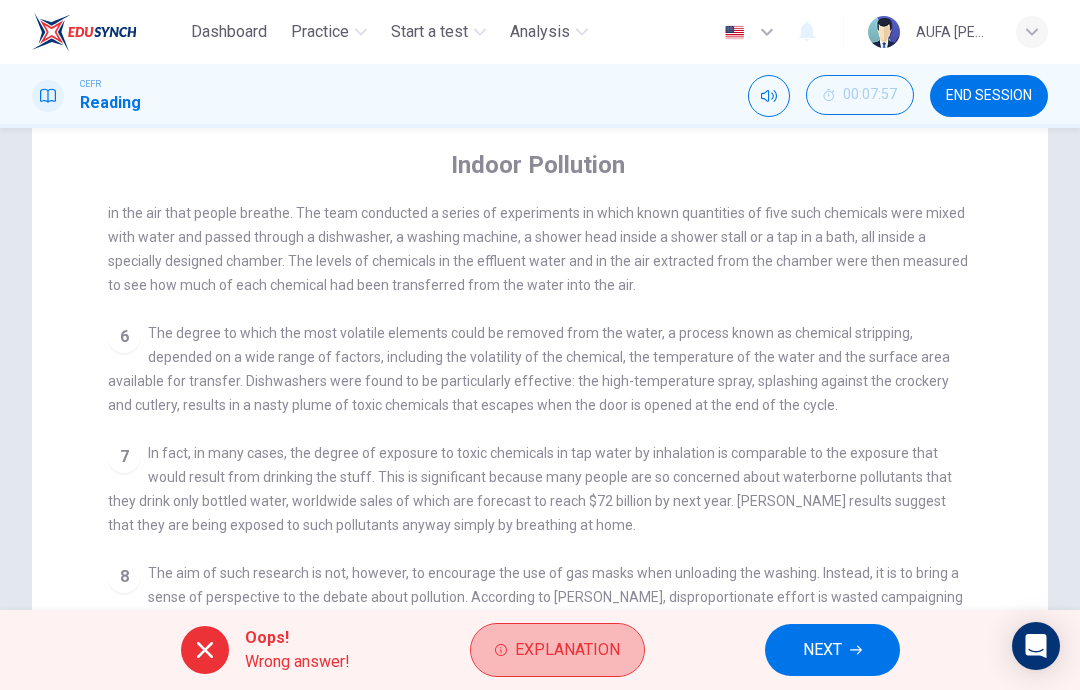 click on "Explanation" at bounding box center (567, 650) 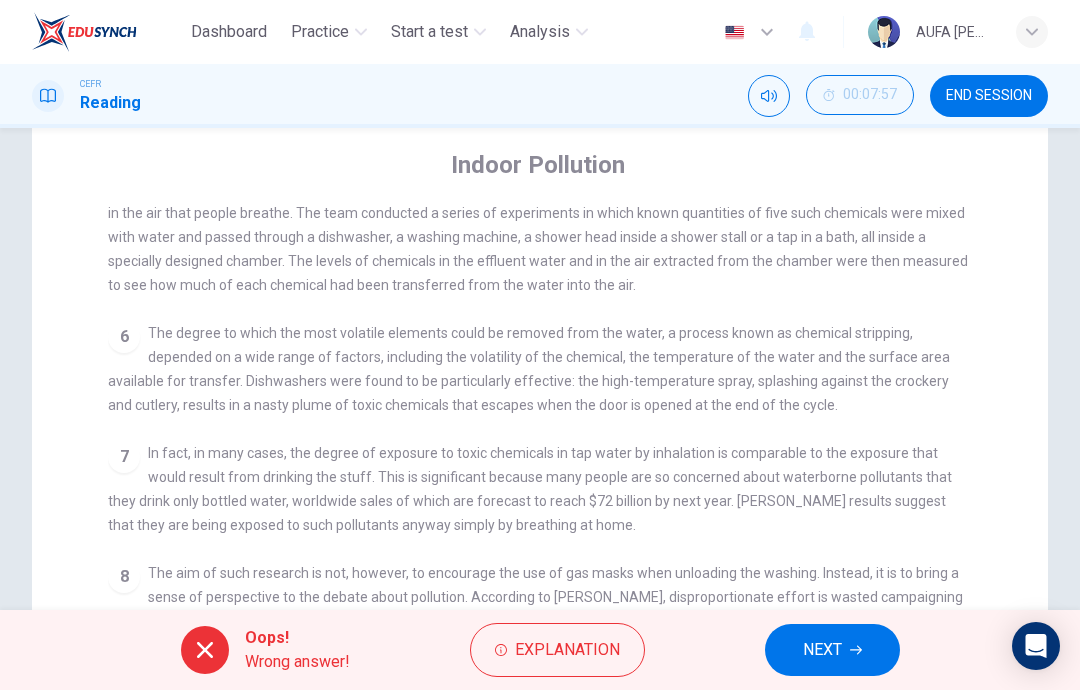 click on "5 Nearly all public water supplies contain very low concentrations of toxic chemicals, most of them left over from the otherwise beneficial process of chlorination. [PERSON_NAME] wondered whether they stay there when water is used, or whether they end up in the air that people breathe. The team conducted a series of experiments in which known quantities of five such chemicals were mixed with water and passed through a dishwasher, a washing machine, a shower head inside a shower stall or a tap in a bath, all inside a specially designed chamber. The levels of chemicals in the effluent water and in the air extracted from the chamber were then measured to see how much of each chemical had been transferred from the water into the air." at bounding box center [540, 225] 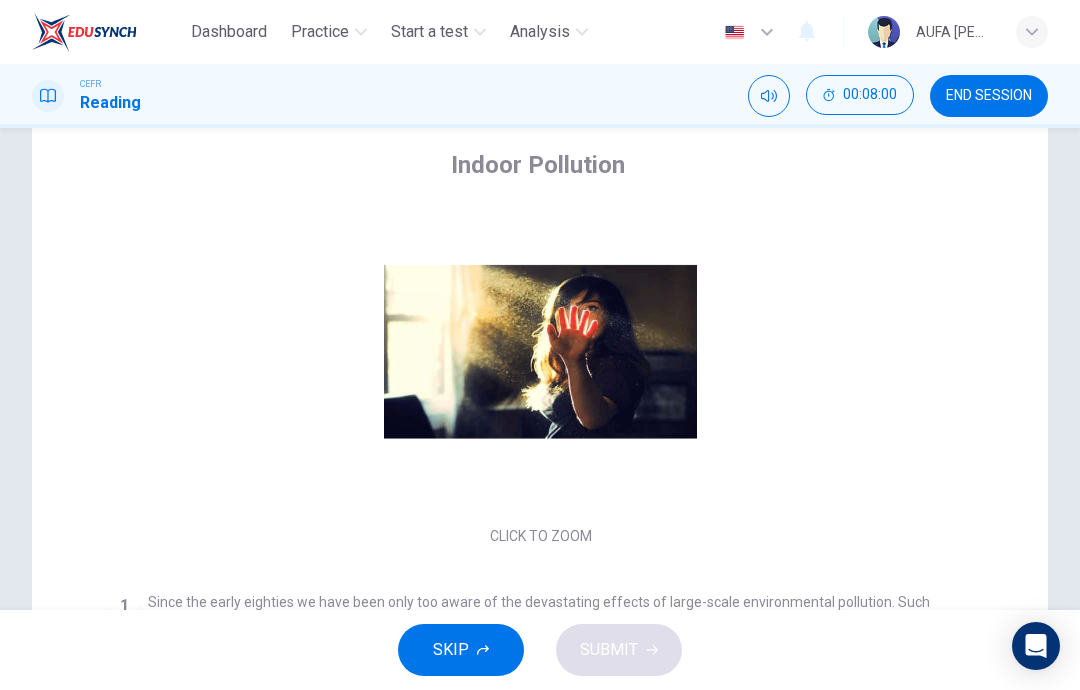 scroll, scrollTop: -5, scrollLeft: 0, axis: vertical 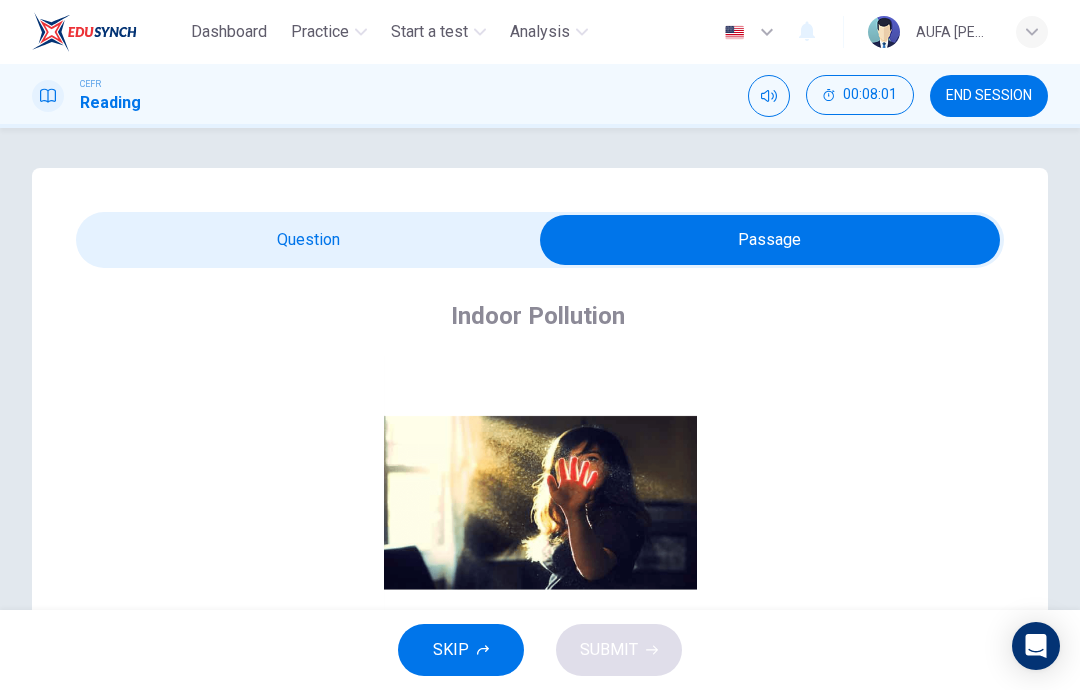 click at bounding box center (770, 240) 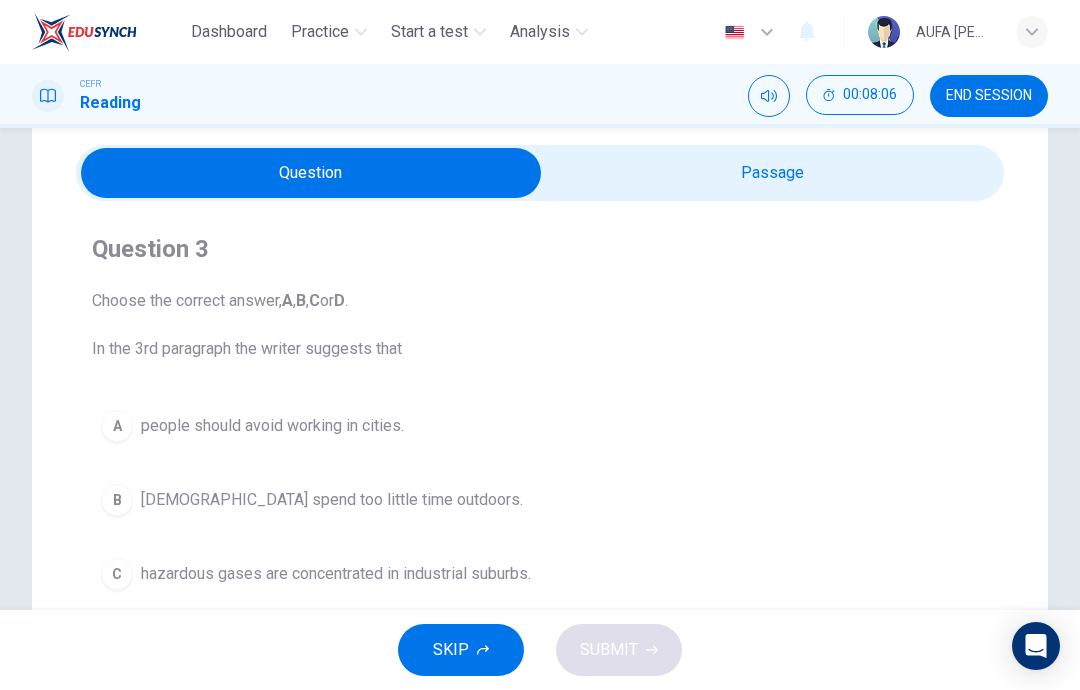 scroll, scrollTop: 90, scrollLeft: 0, axis: vertical 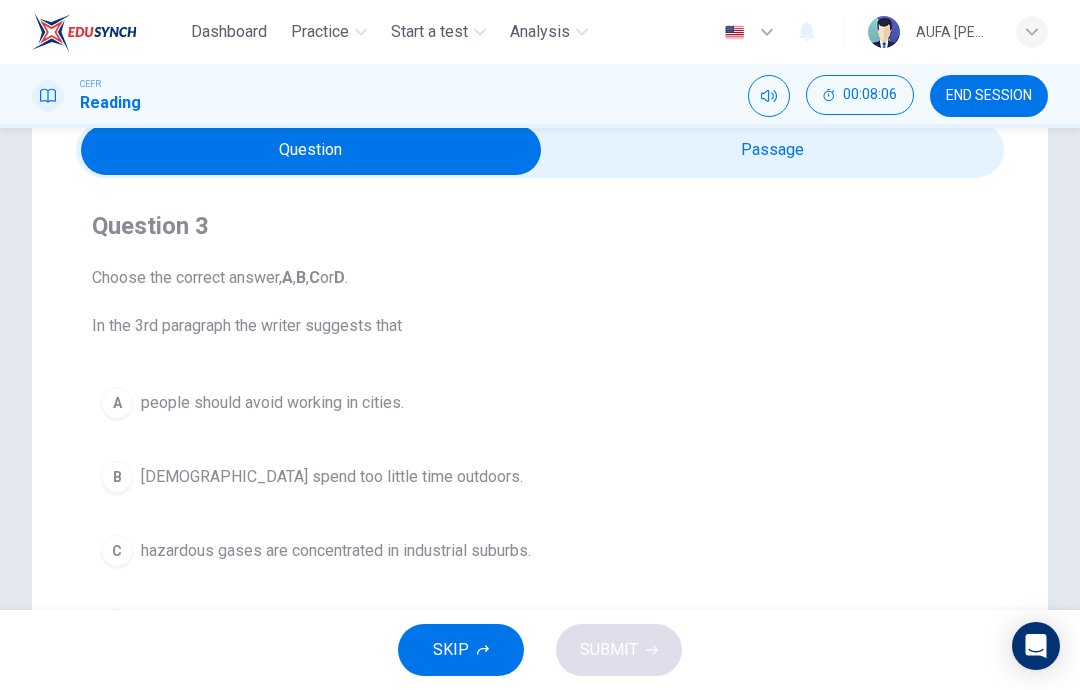 click at bounding box center (311, 150) 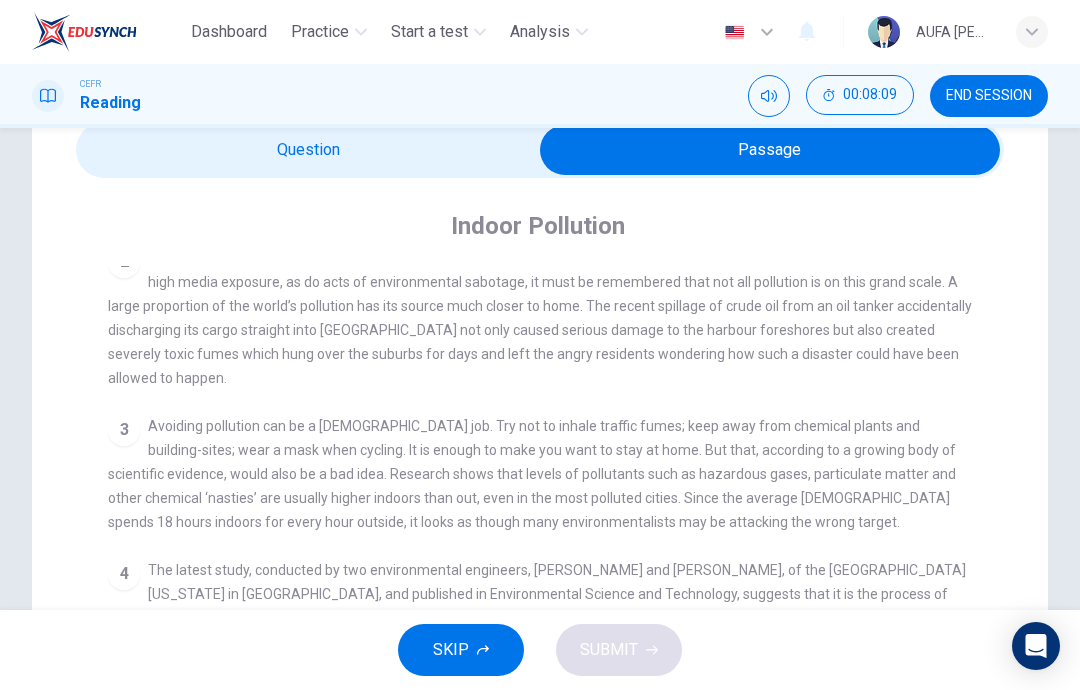 scroll, scrollTop: 503, scrollLeft: 0, axis: vertical 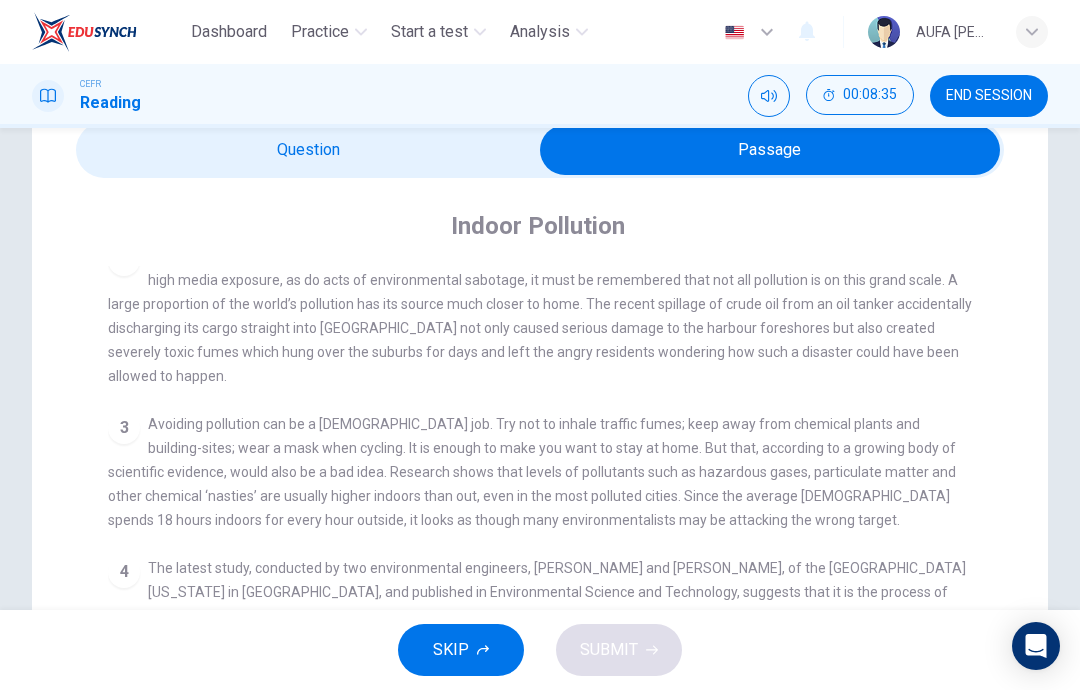 click at bounding box center [770, 150] 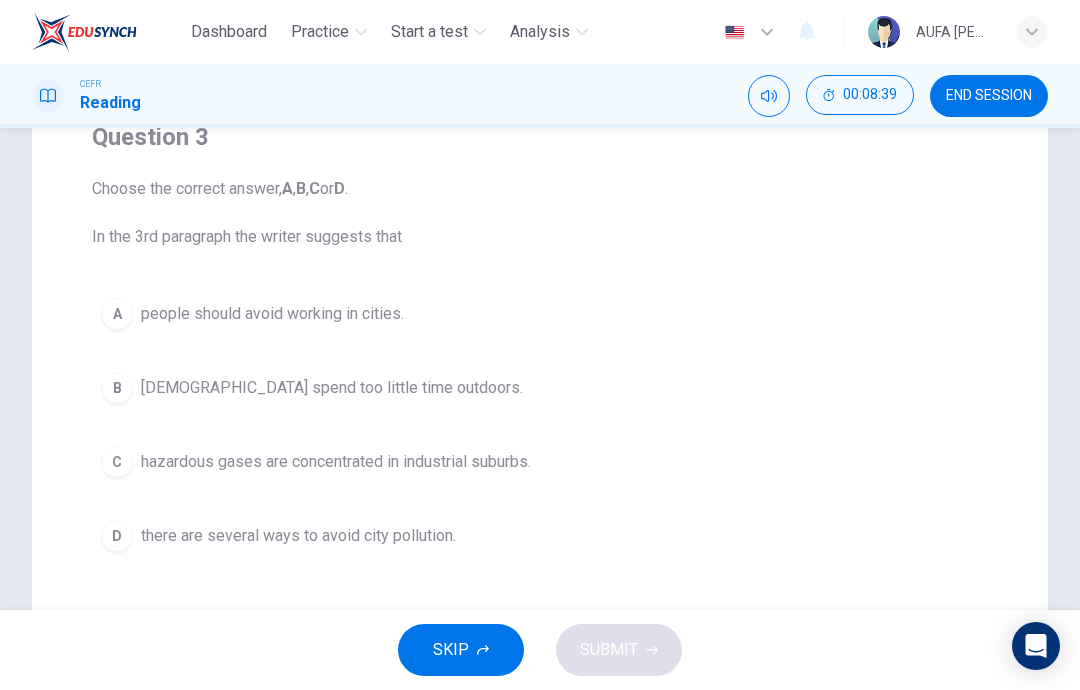 scroll, scrollTop: 181, scrollLeft: 0, axis: vertical 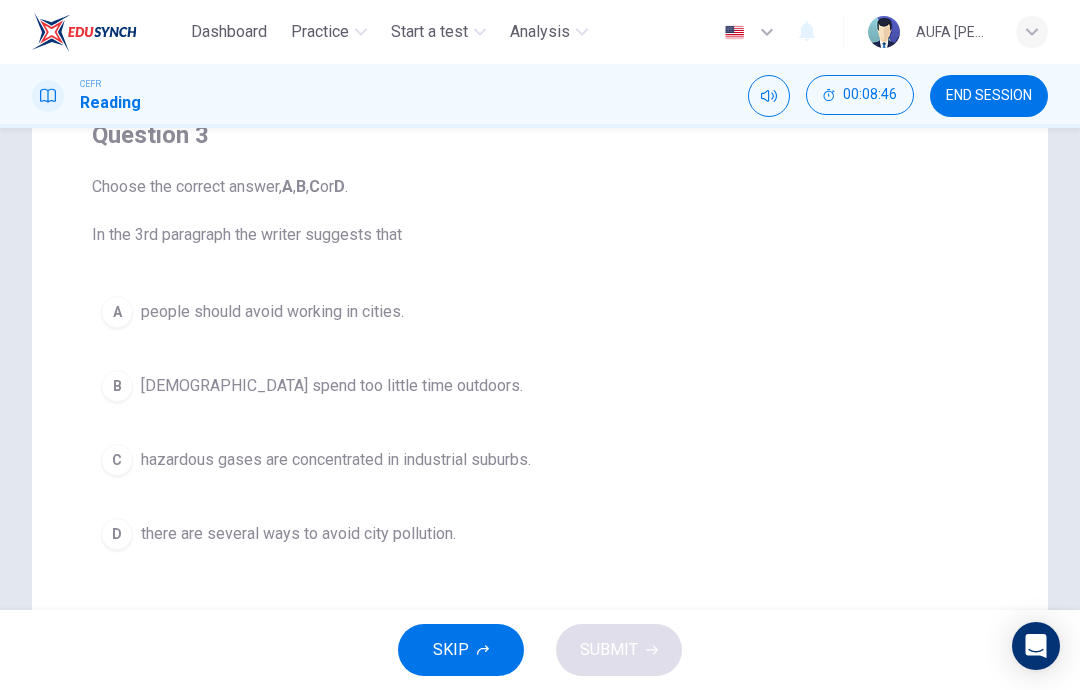 click on "there are several ways to avoid city pollution." at bounding box center [298, 534] 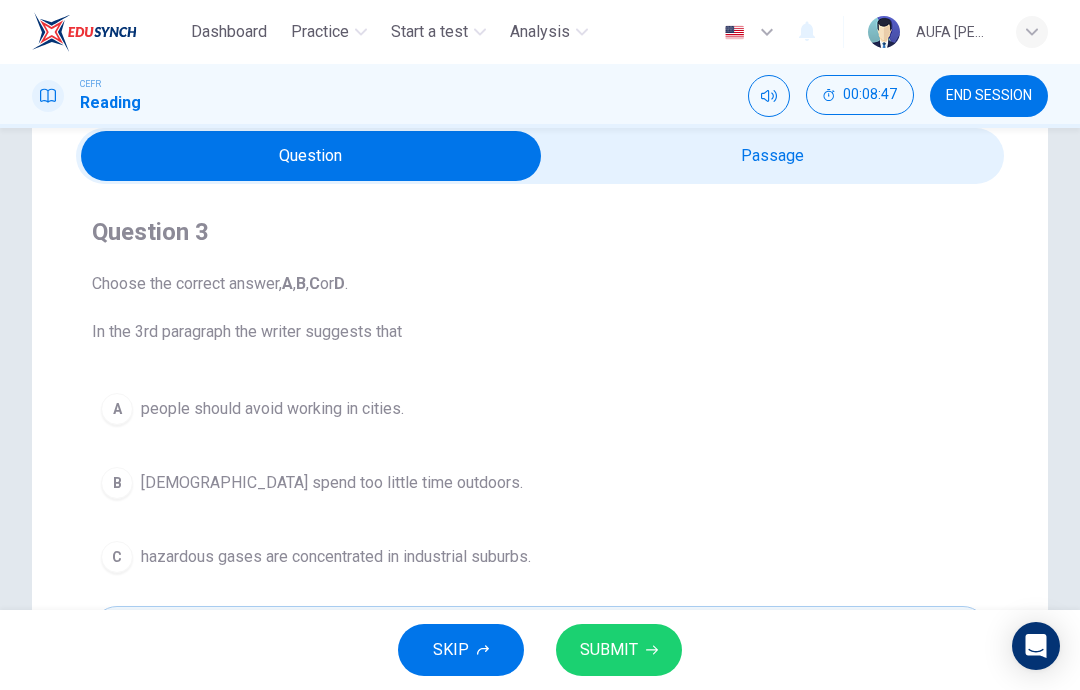 scroll, scrollTop: 62, scrollLeft: 0, axis: vertical 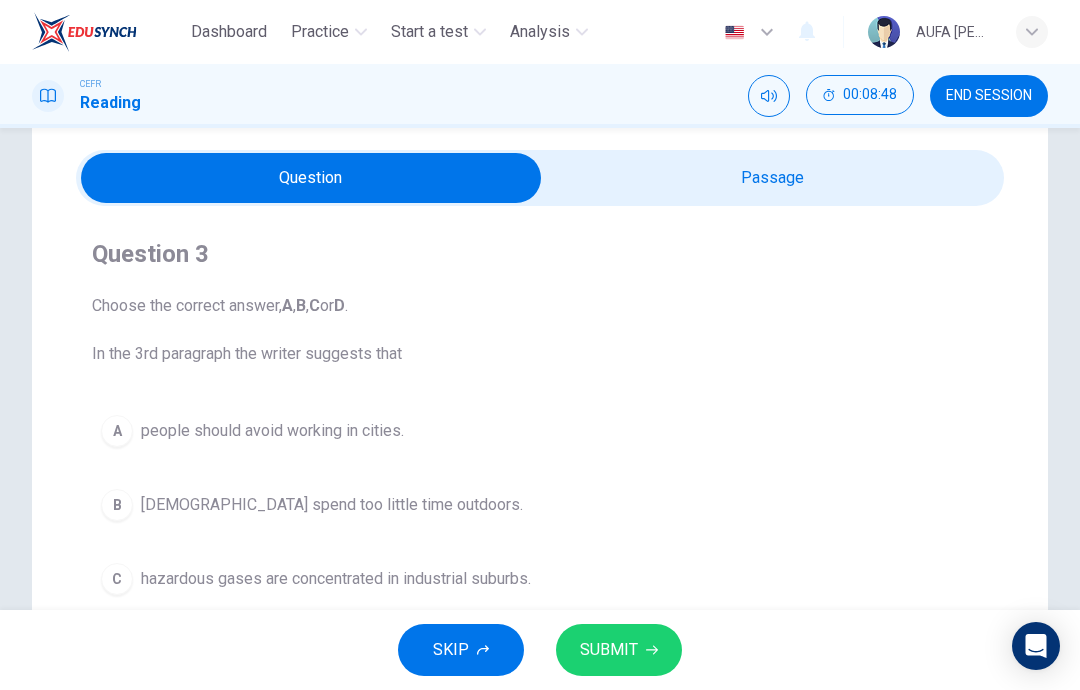 click at bounding box center [311, 178] 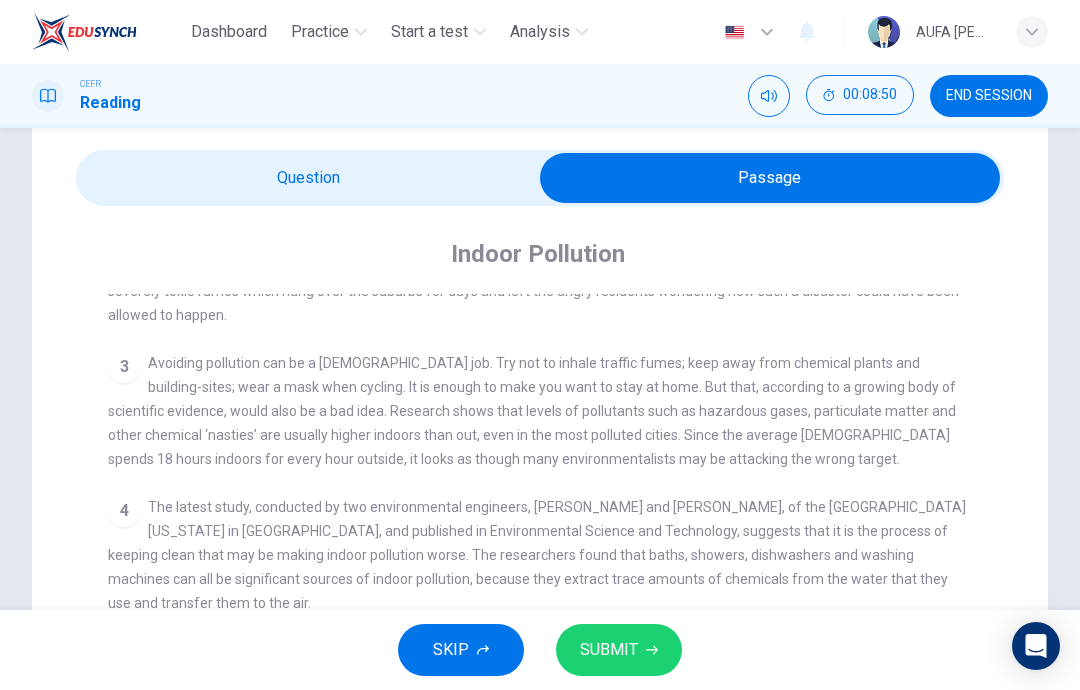 scroll, scrollTop: 593, scrollLeft: 0, axis: vertical 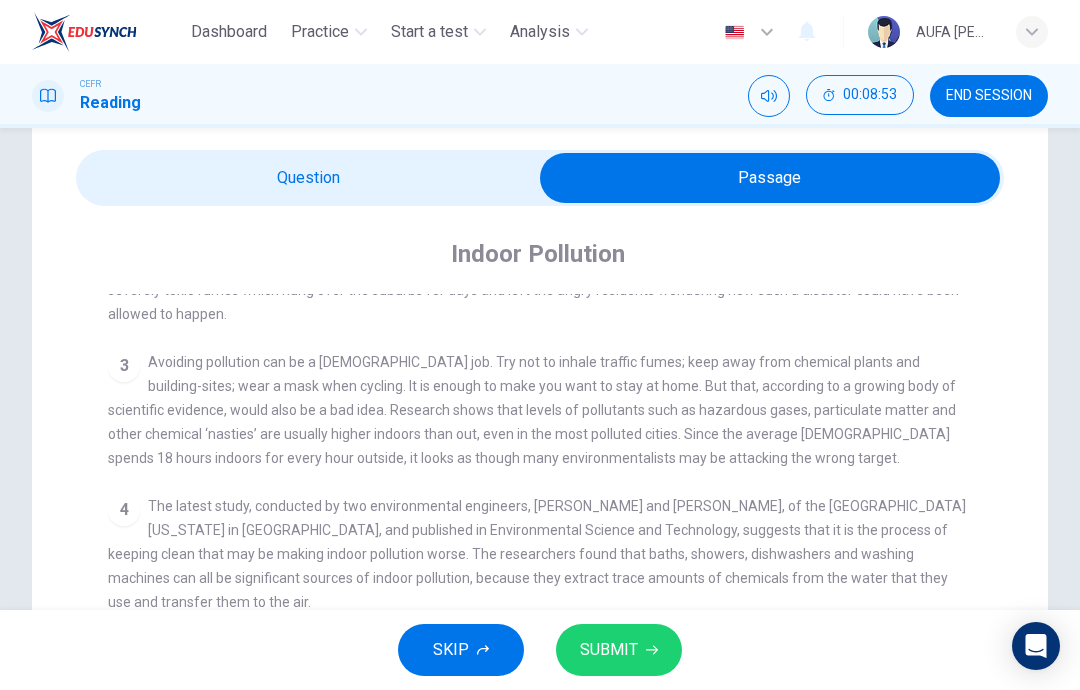 click at bounding box center [770, 178] 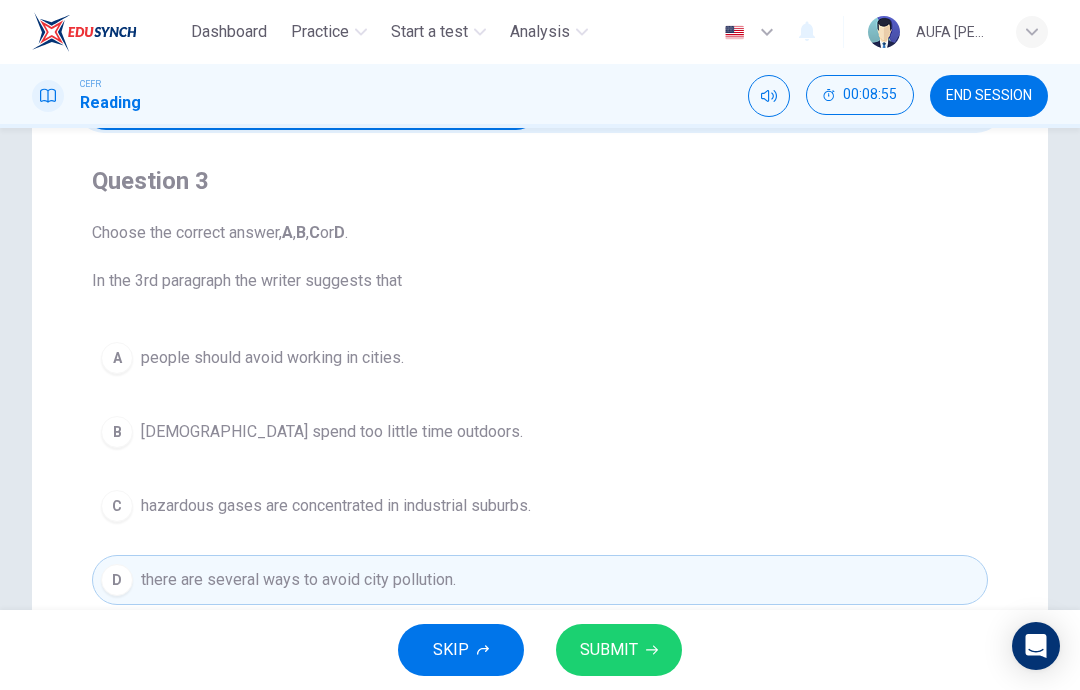 scroll, scrollTop: 136, scrollLeft: 0, axis: vertical 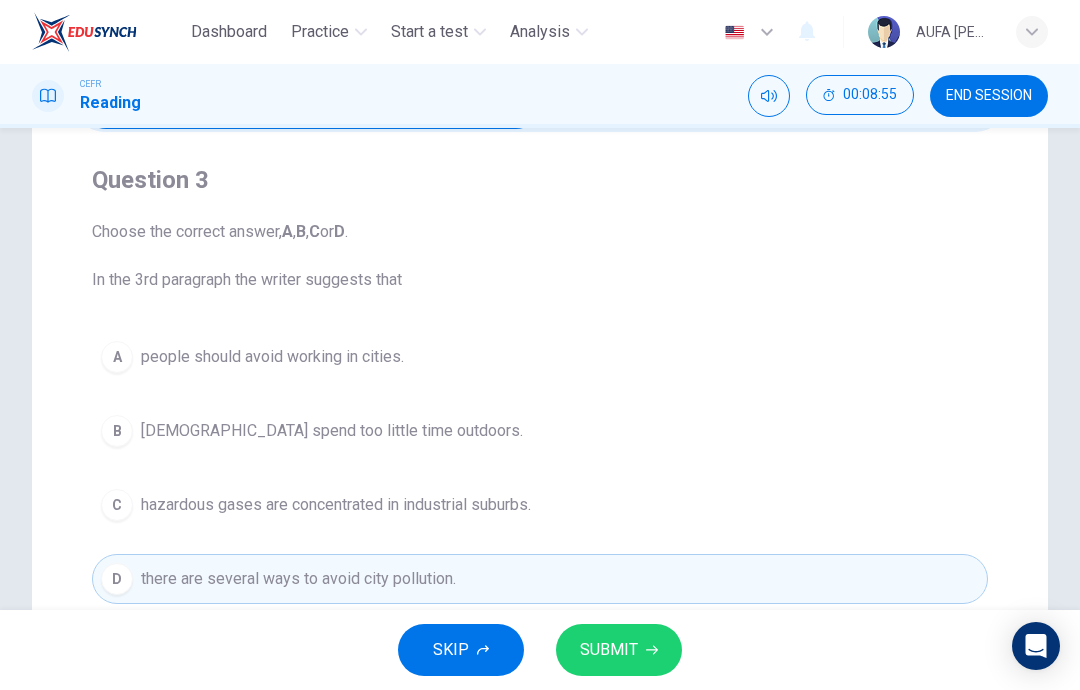 click on "SUBMIT" at bounding box center [609, 650] 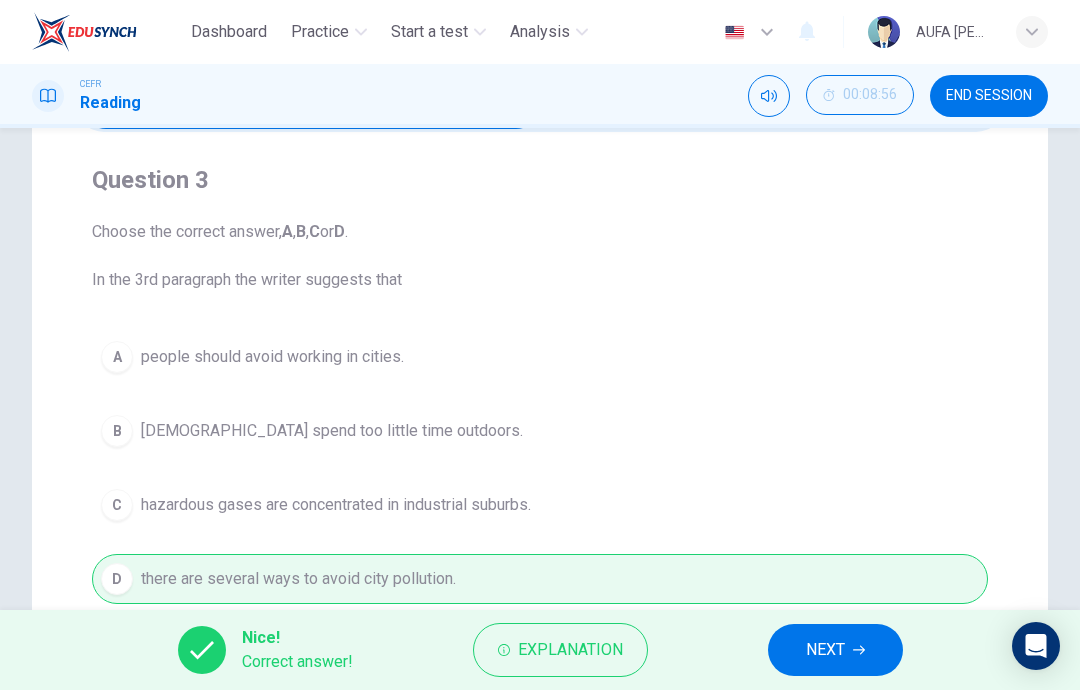 click on "NEXT" at bounding box center (825, 650) 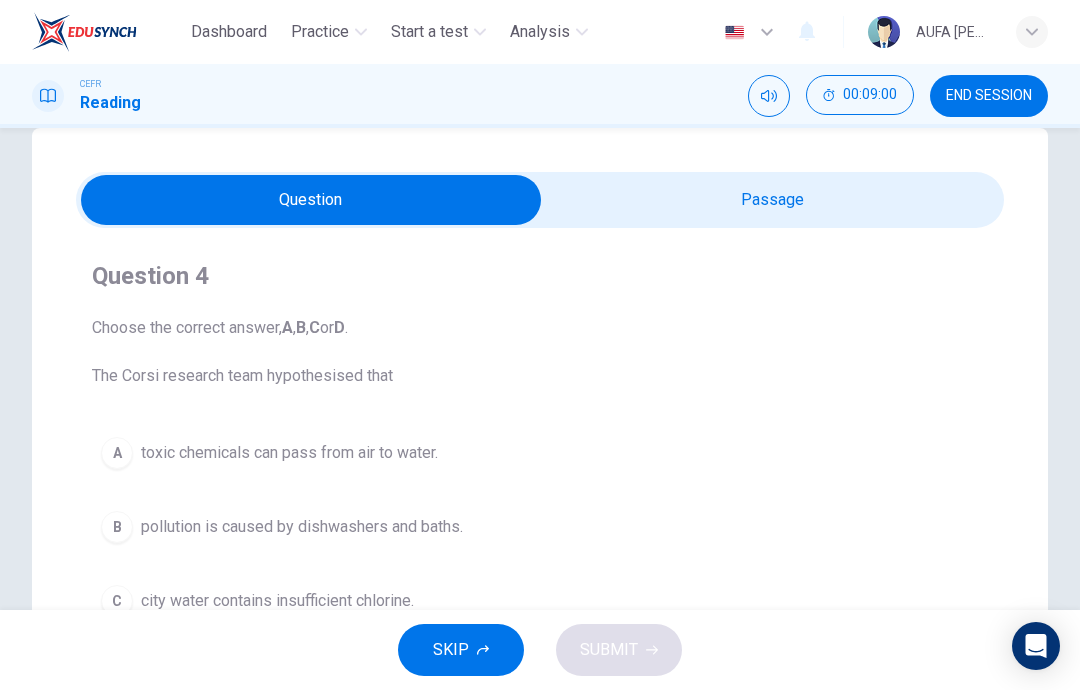 scroll, scrollTop: 31, scrollLeft: 0, axis: vertical 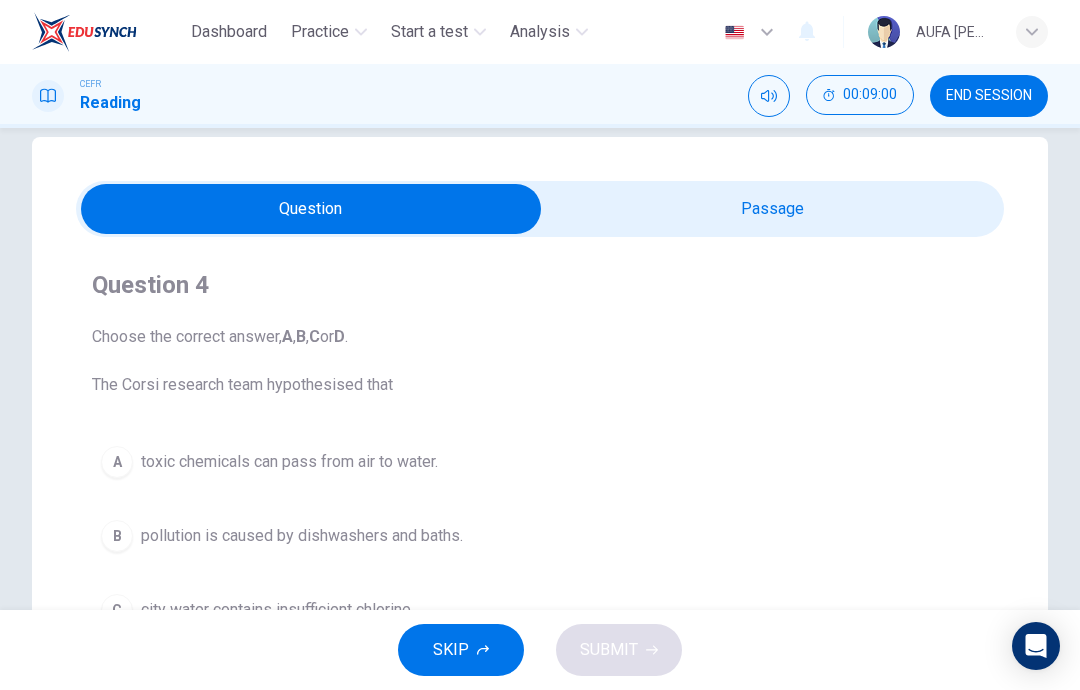 click at bounding box center (311, 209) 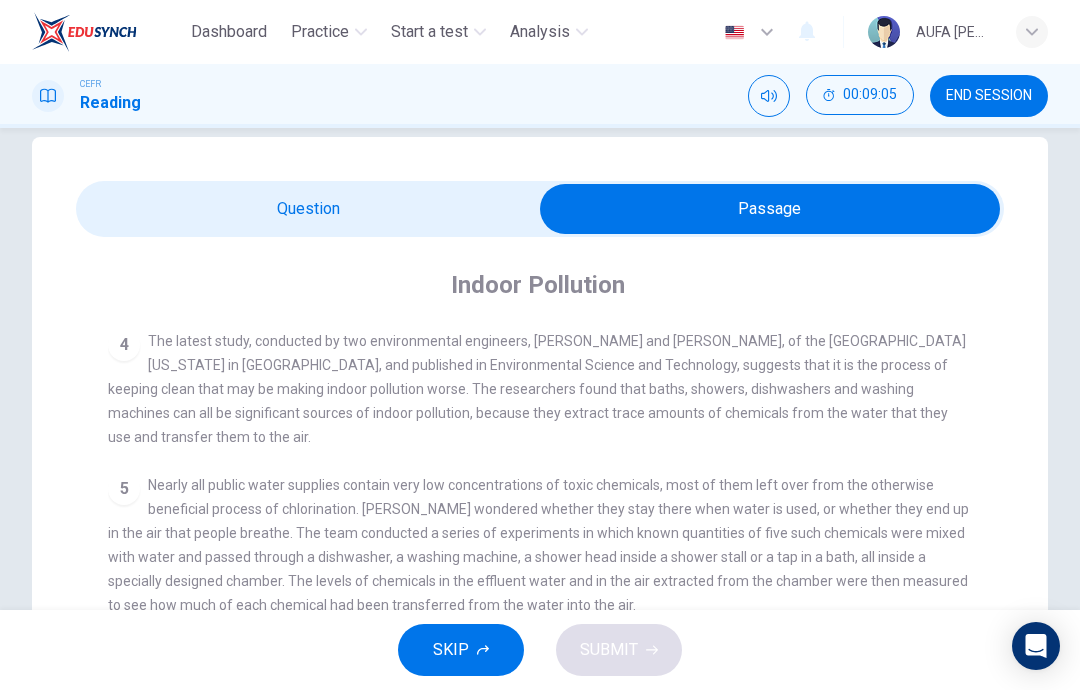 scroll, scrollTop: 772, scrollLeft: 0, axis: vertical 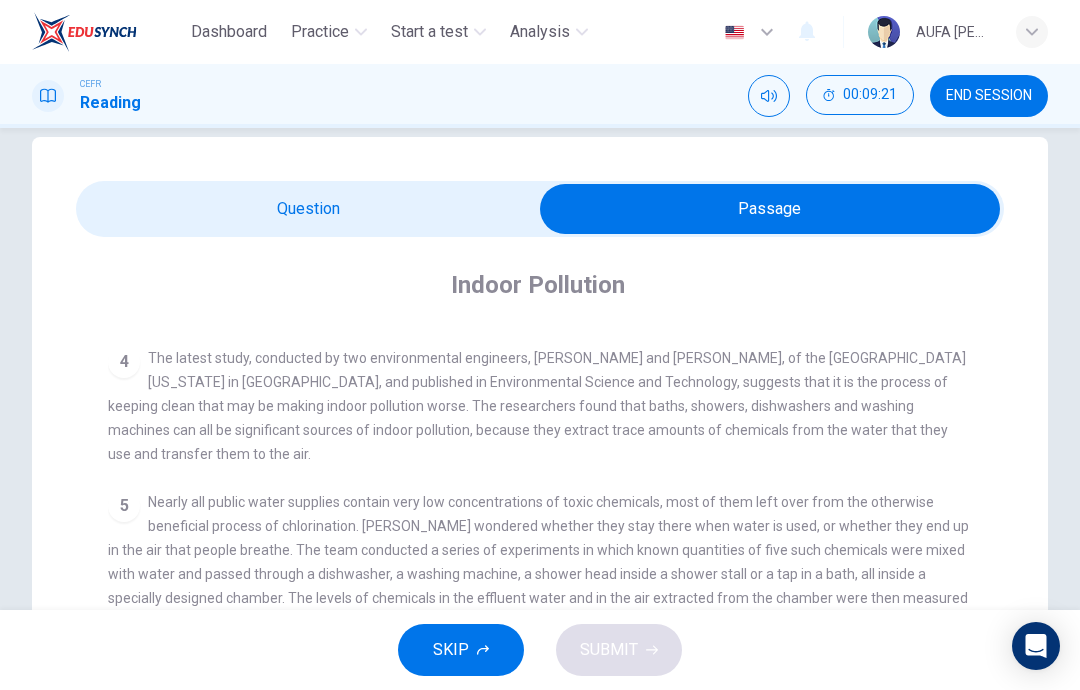 click at bounding box center [770, 209] 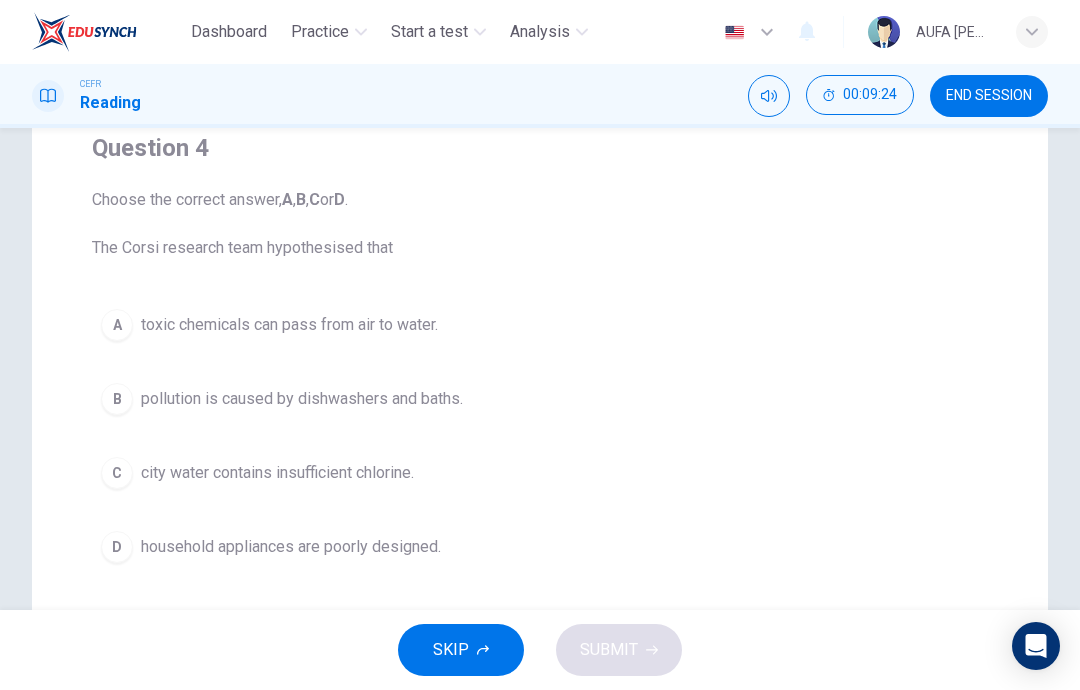 scroll, scrollTop: 175, scrollLeft: 0, axis: vertical 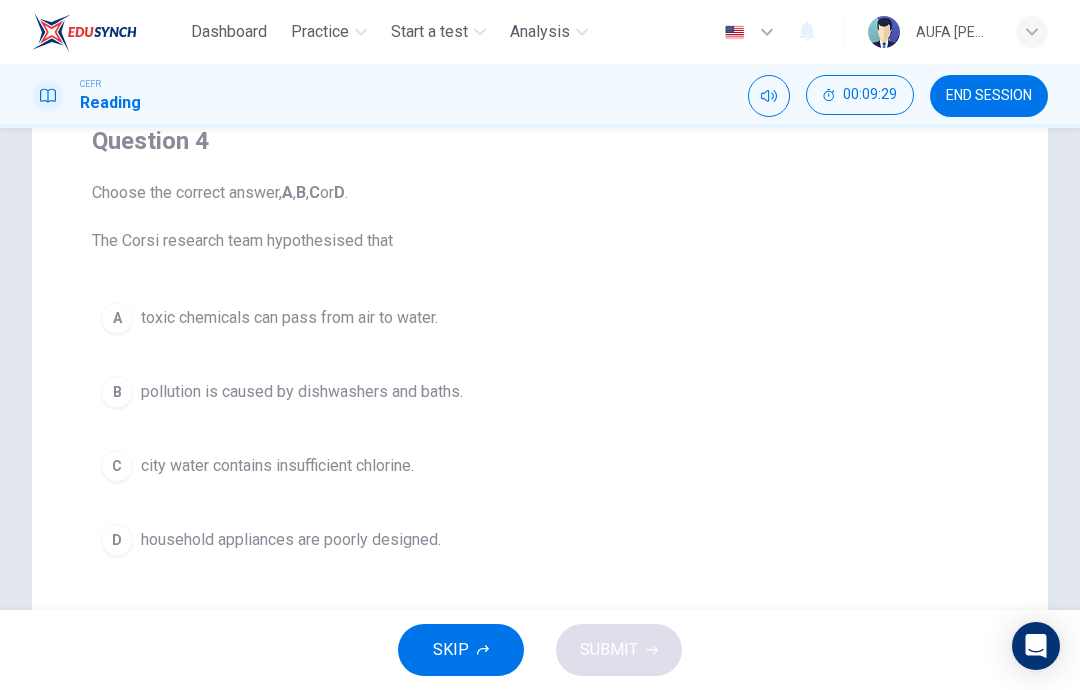 click on "Question 4 Choose the correct answer,  A ,  B ,  C  or  D .
The Corsi research team hypothesised that A toxic chemicals can pass from air to water. B pollution is caused by dishwashers and baths. C city water contains insufficient chlorine. D household appliances are poorly designed." at bounding box center [540, 345] 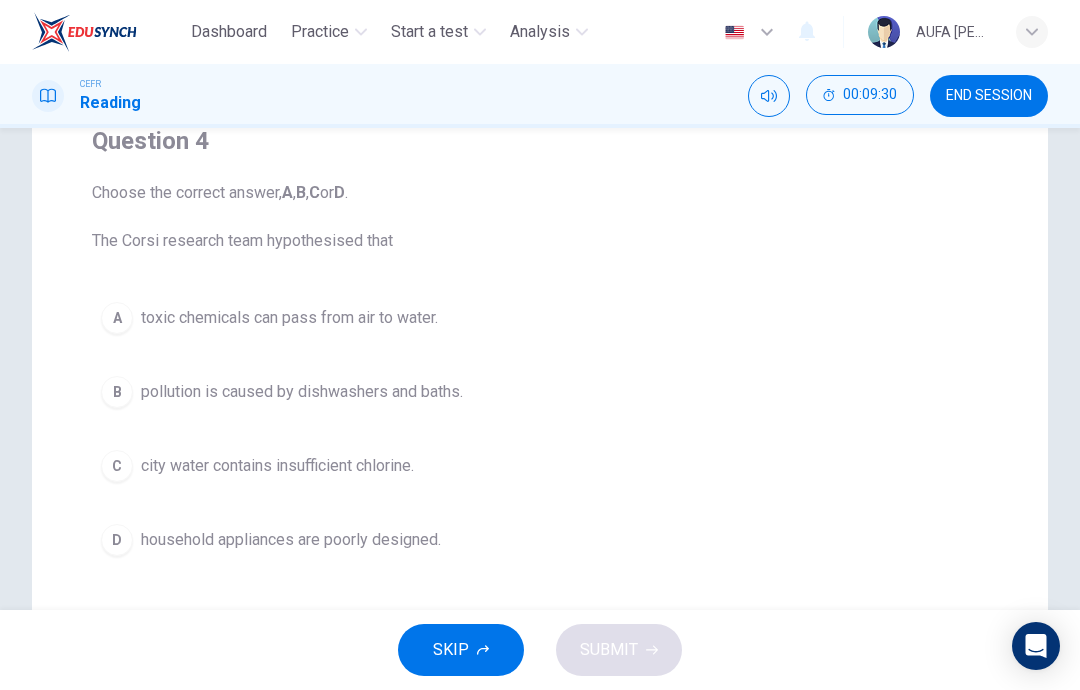 click on "toxic chemicals can pass from air to water." at bounding box center (289, 318) 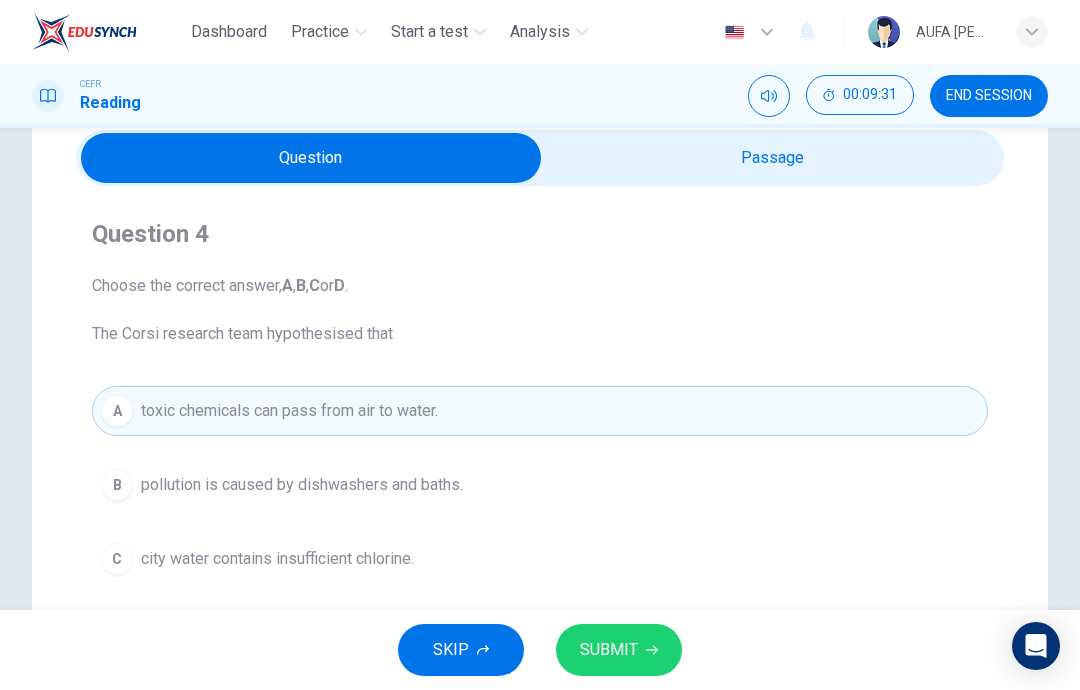 scroll, scrollTop: 50, scrollLeft: 0, axis: vertical 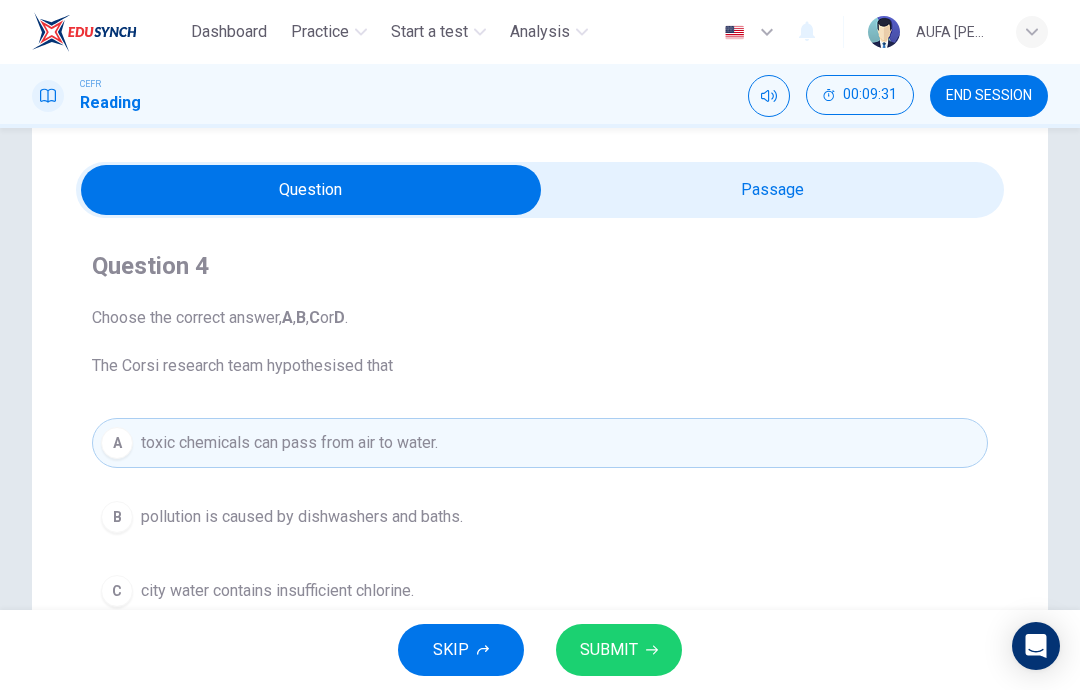 click at bounding box center (311, 190) 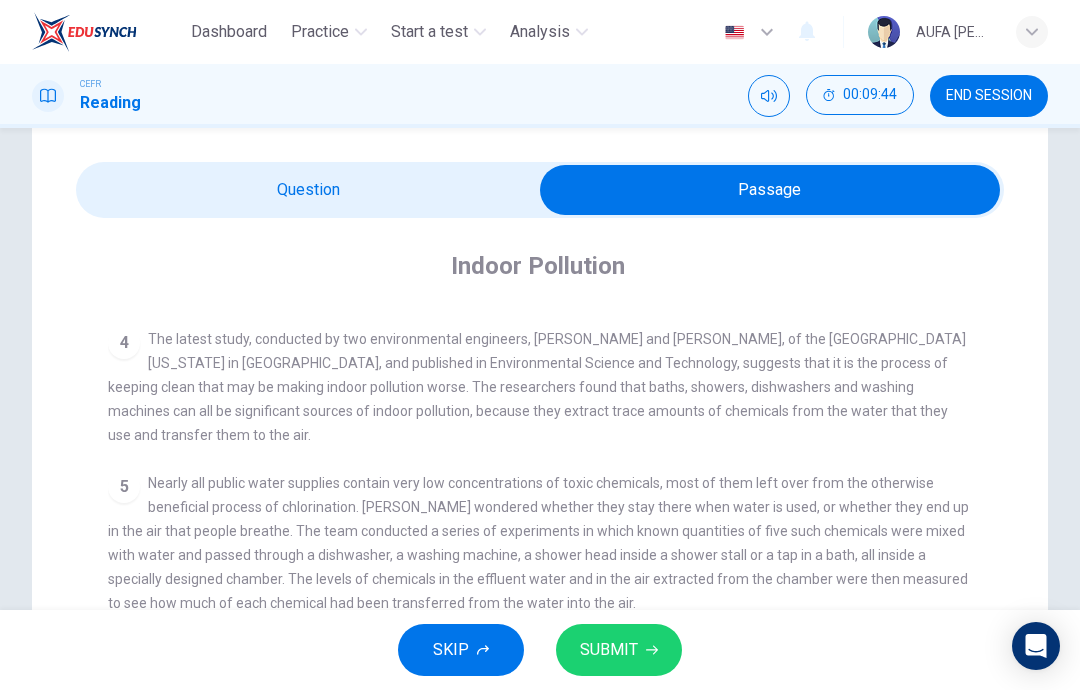 click on "SUBMIT" at bounding box center (609, 650) 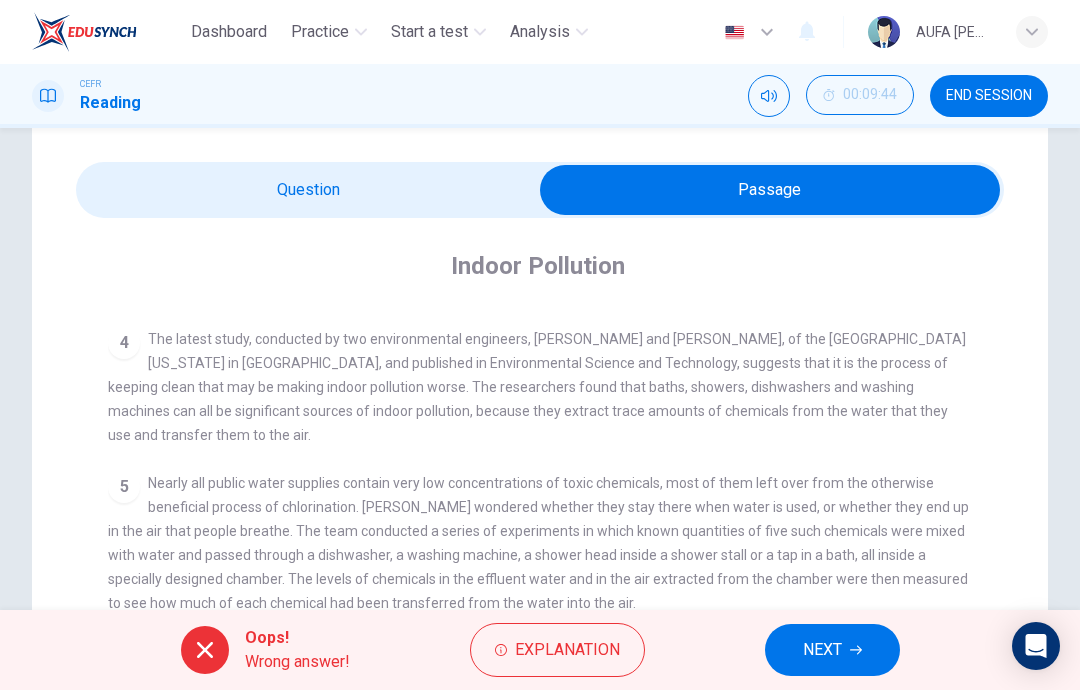 click on "Explanation" at bounding box center (557, 650) 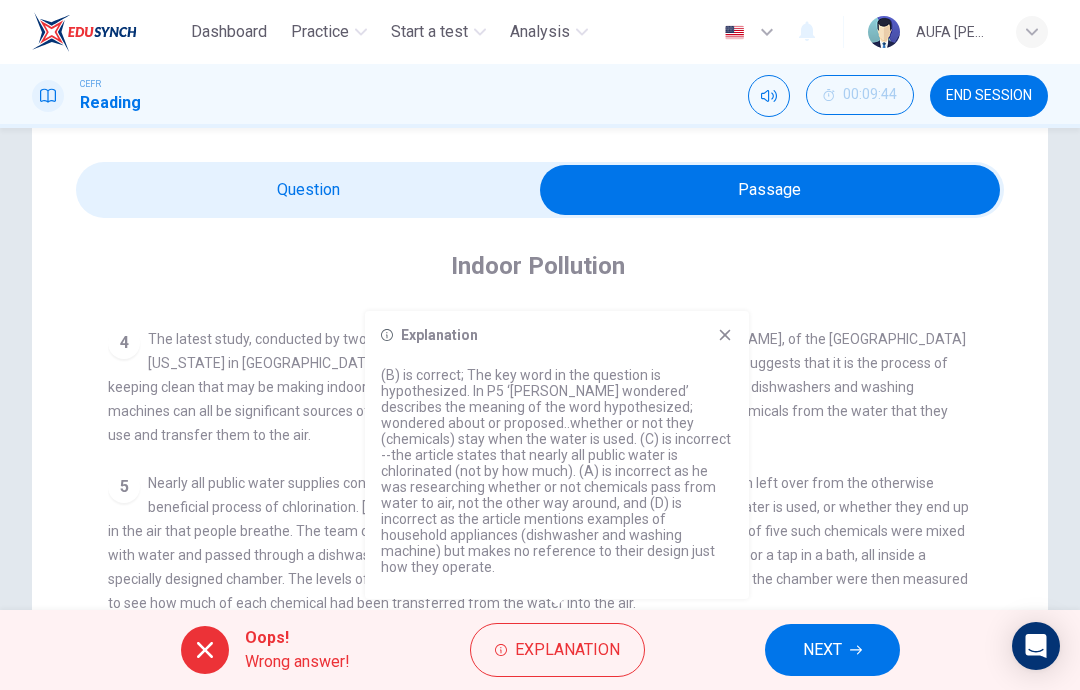 click on "Indoor Pollution CLICK TO ZOOM Click to Zoom 1 Since the early eighties we have been only too aware of the devastating effects of large-scale environmental pollution. Such pollution is generally the result of poor government planning in many developing nations or the short-sighted, selfish policies of the already industrialised countries which encourage a minority of the world’s population to squander the majority of its natural resources. 2 3 4 The latest study, conducted by two environmental engineers, [PERSON_NAME] and [PERSON_NAME], of the [GEOGRAPHIC_DATA][US_STATE] in [GEOGRAPHIC_DATA], and published in Environmental Science and Technology, suggests that it is the process of keeping clean that may be making indoor pollution worse. The researchers found that baths, showers, dishwashers and washing machines can all be significant sources of indoor pollution, because they extract trace amounts of chemicals from the water that they use and transfer them to the air. 5 6 7 8 9 10" at bounding box center [540, 636] 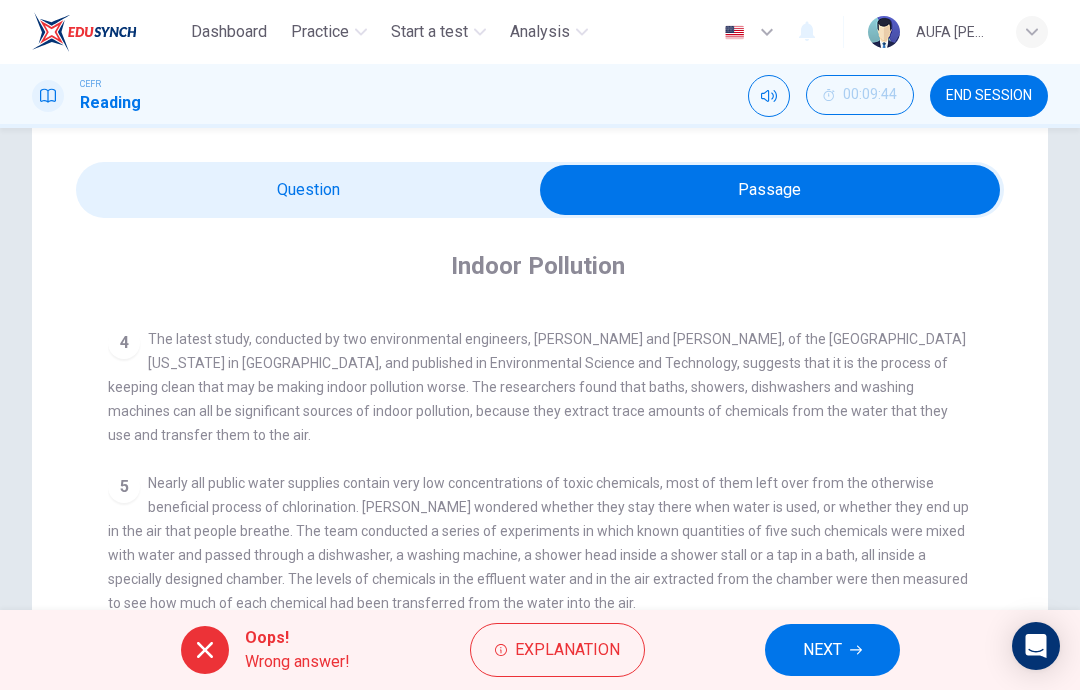 click at bounding box center (770, 190) 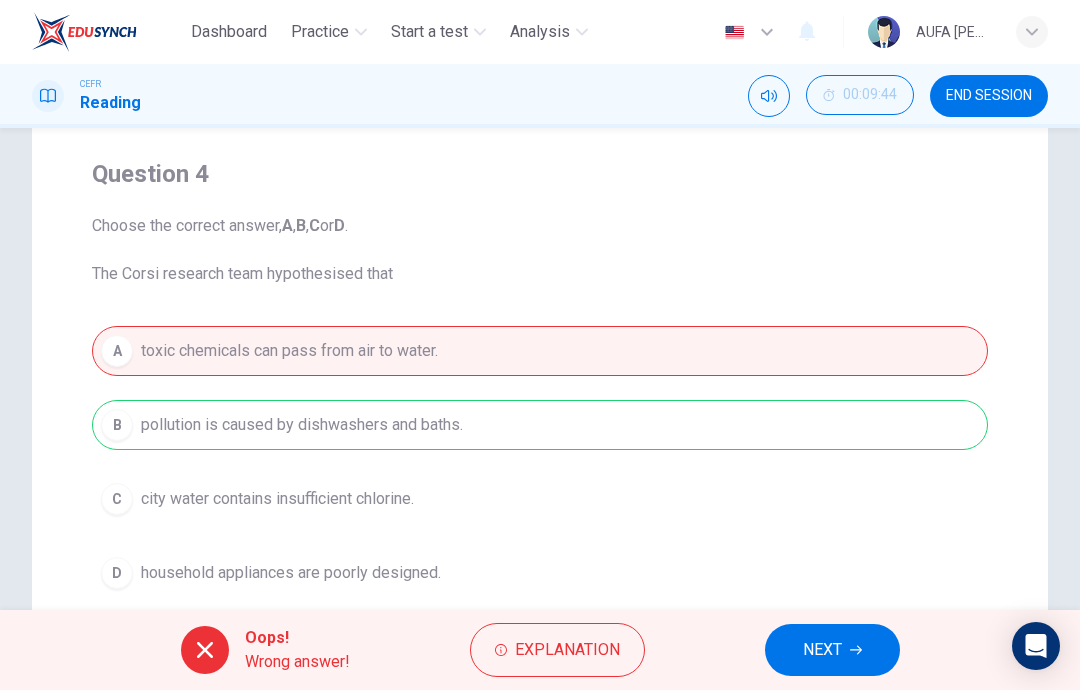 scroll, scrollTop: 145, scrollLeft: 0, axis: vertical 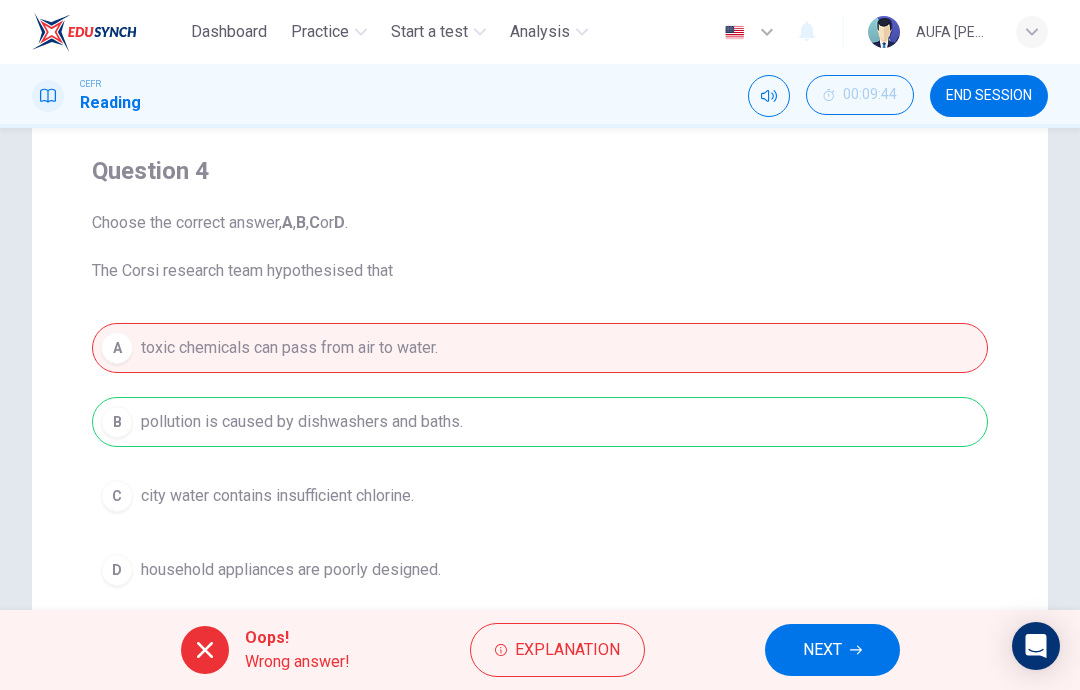 click on "A toxic chemicals can pass from air to water. B pollution is caused by dishwashers and baths. C city water contains insufficient chlorine. D household appliances are poorly designed." at bounding box center (540, 459) 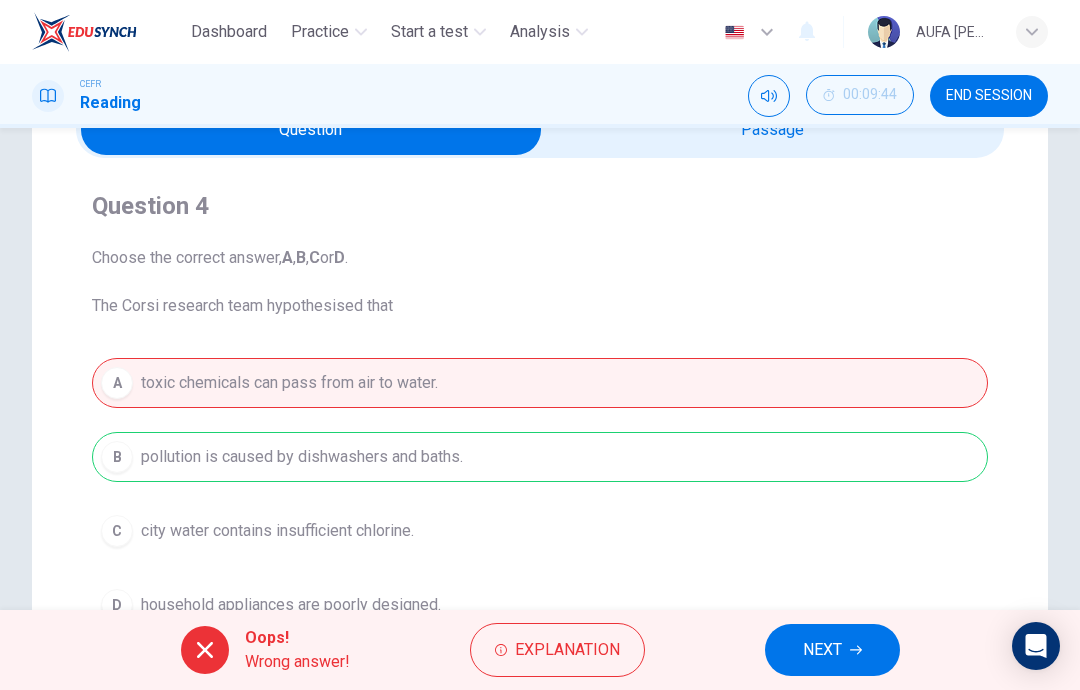 scroll, scrollTop: 111, scrollLeft: 0, axis: vertical 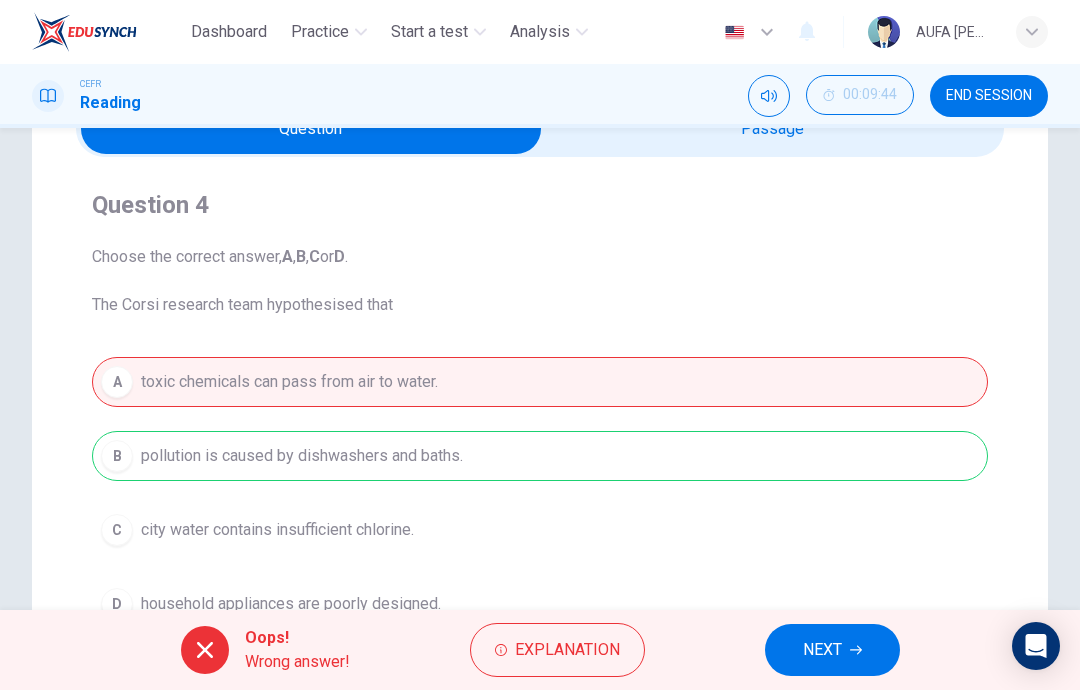 click on "NEXT" at bounding box center (832, 650) 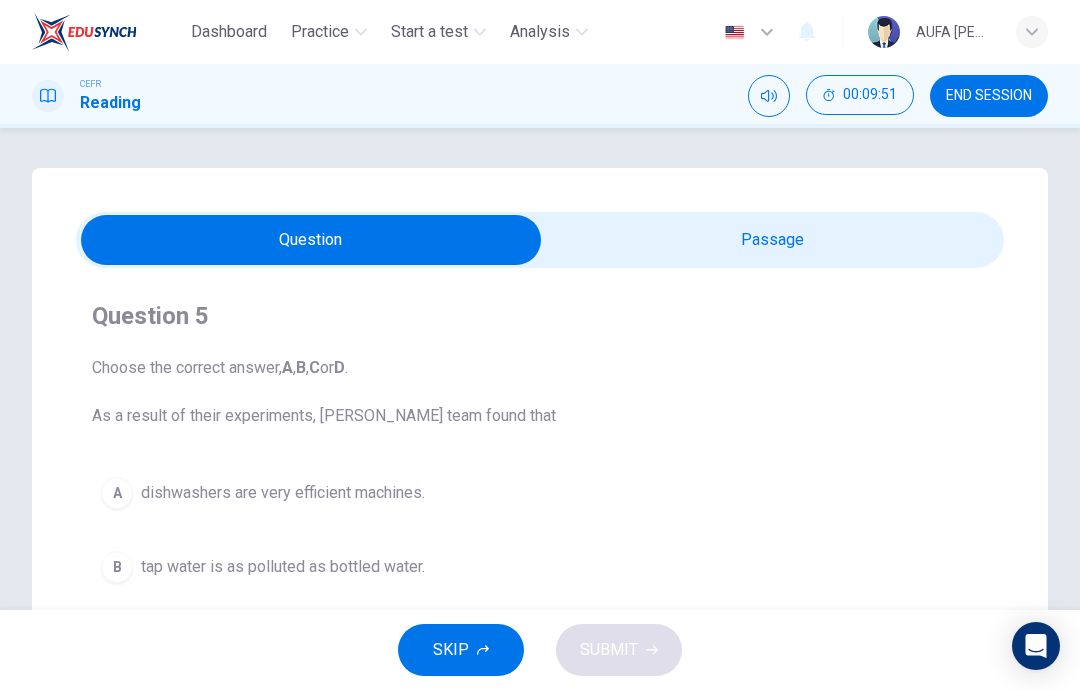 scroll, scrollTop: 0, scrollLeft: 0, axis: both 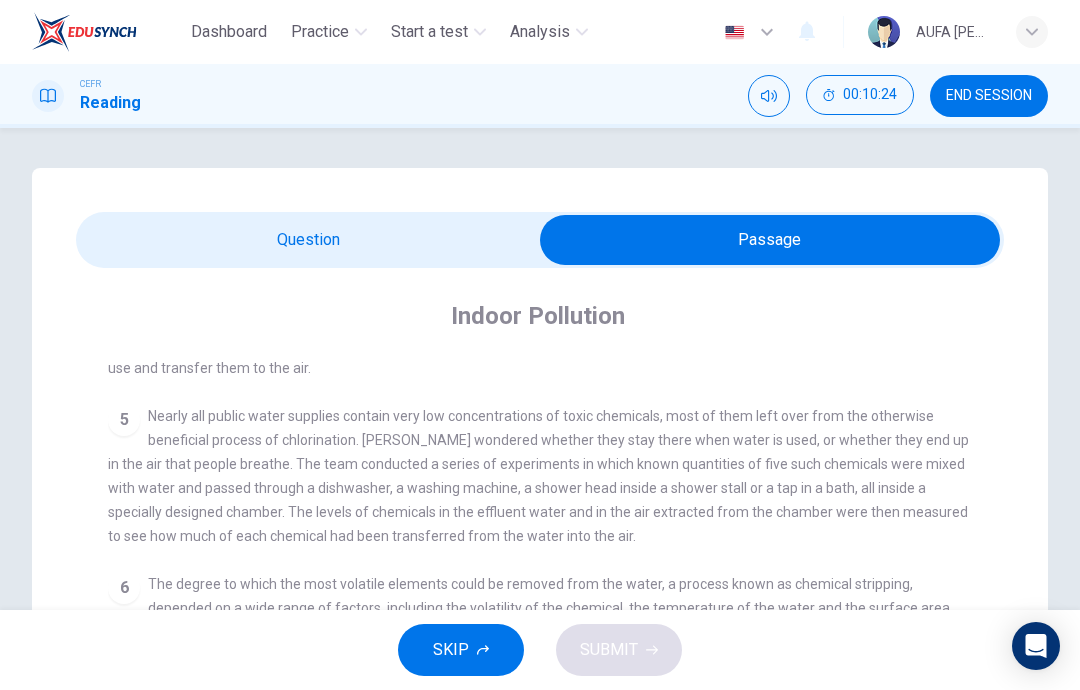 click at bounding box center [770, 240] 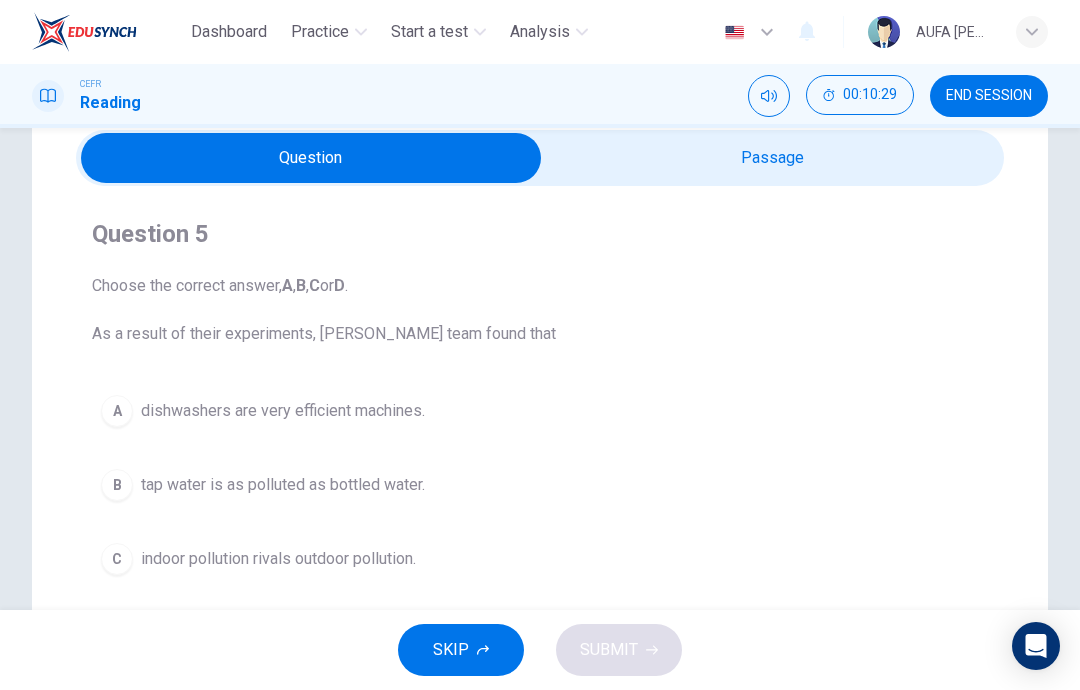 scroll, scrollTop: 76, scrollLeft: 0, axis: vertical 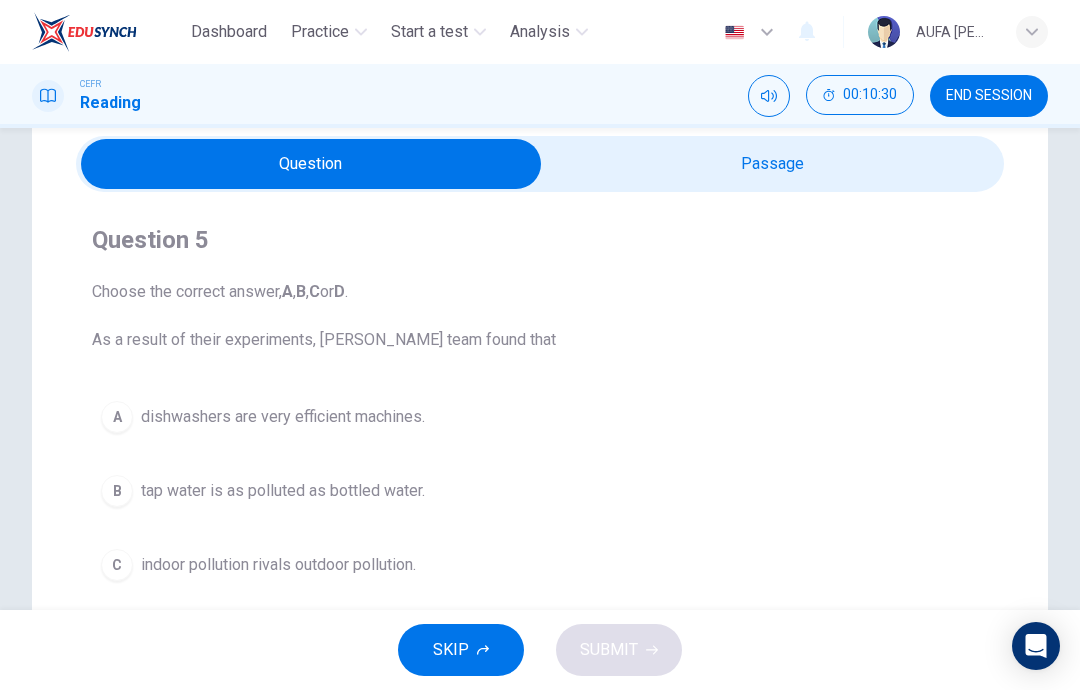 click at bounding box center [311, 164] 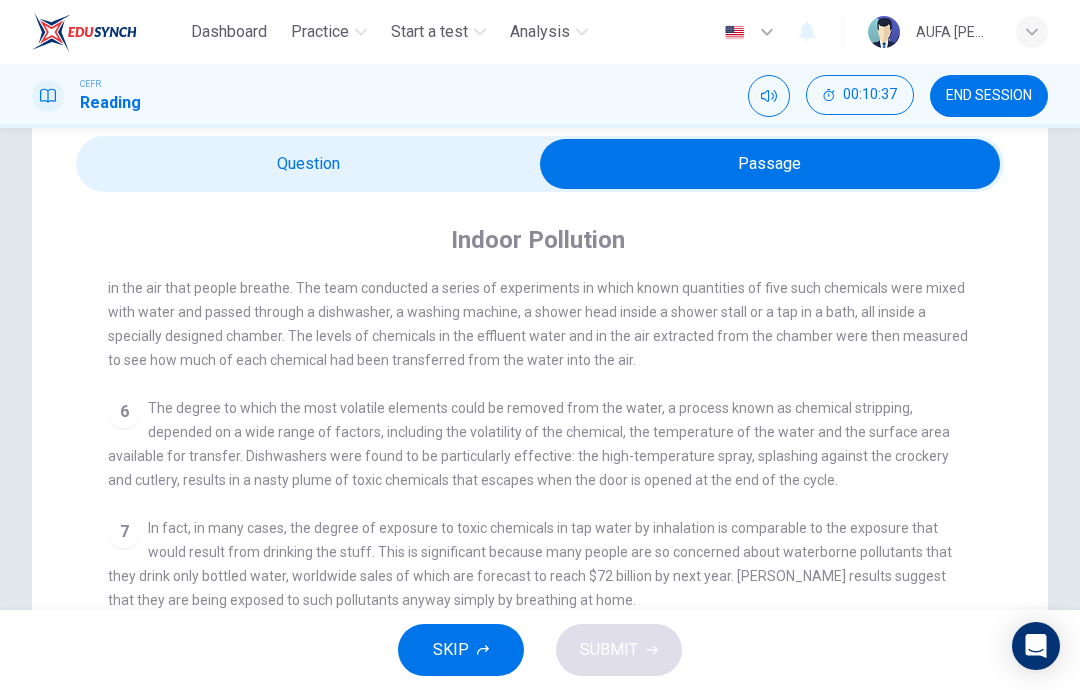 scroll, scrollTop: 1009, scrollLeft: 0, axis: vertical 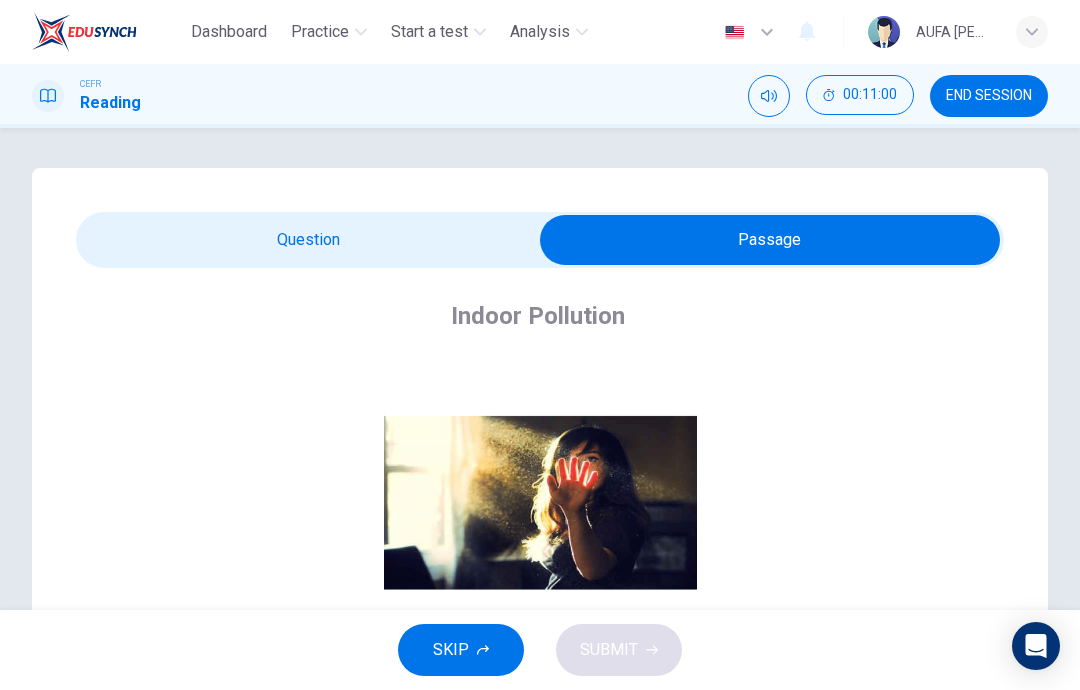 click at bounding box center [770, 240] 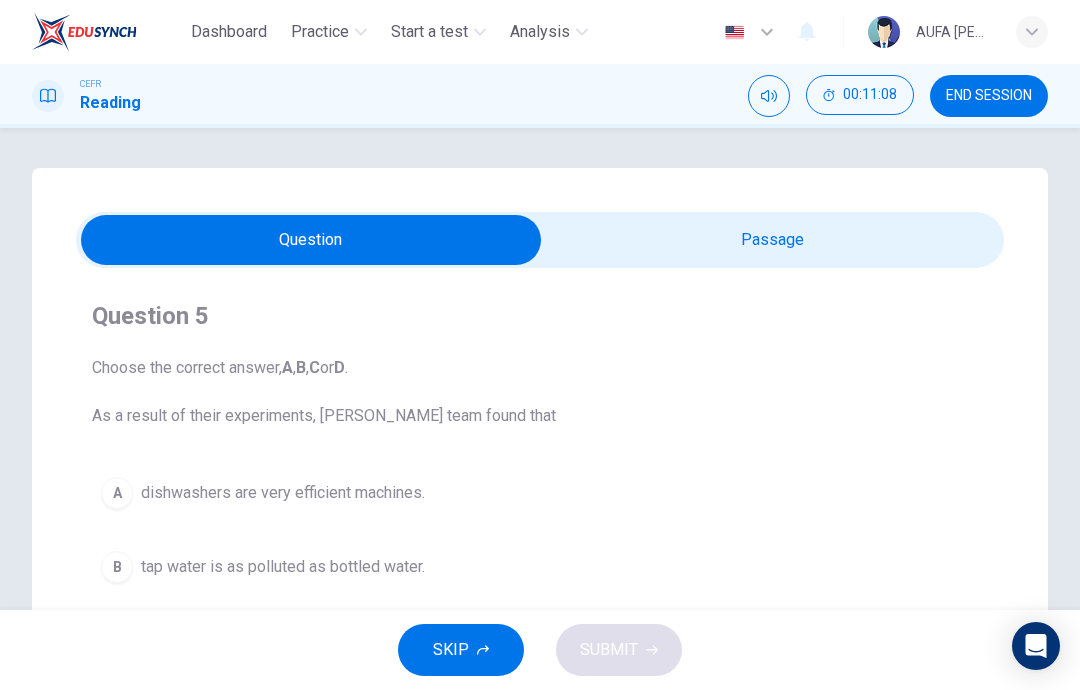 scroll, scrollTop: 0, scrollLeft: 0, axis: both 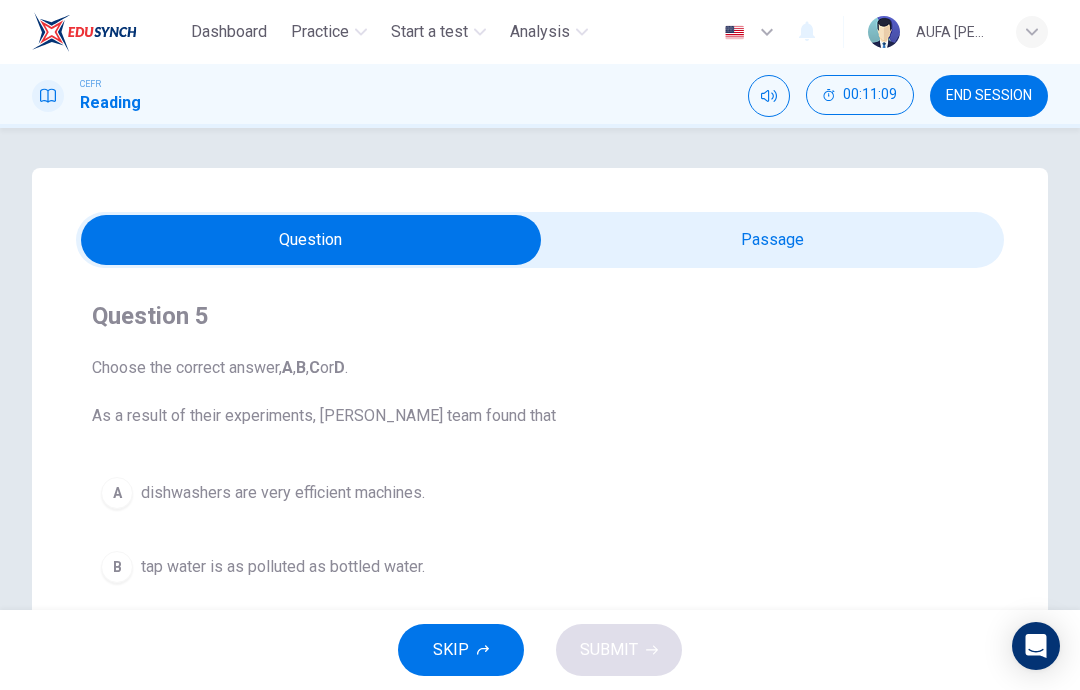 click at bounding box center (311, 240) 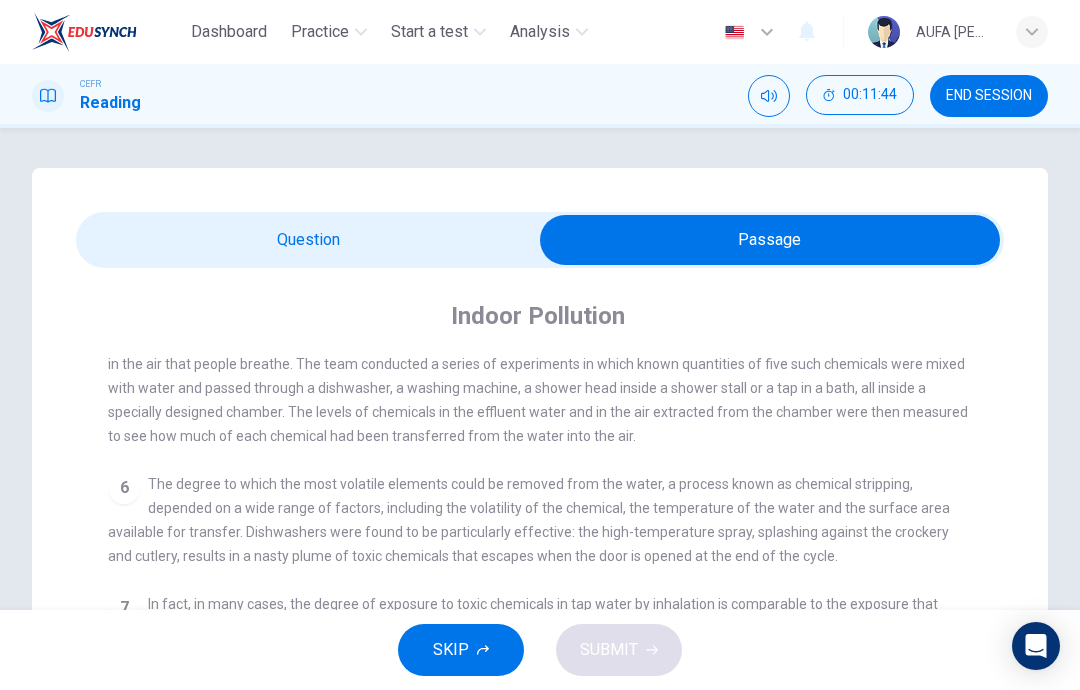 scroll, scrollTop: 1009, scrollLeft: 0, axis: vertical 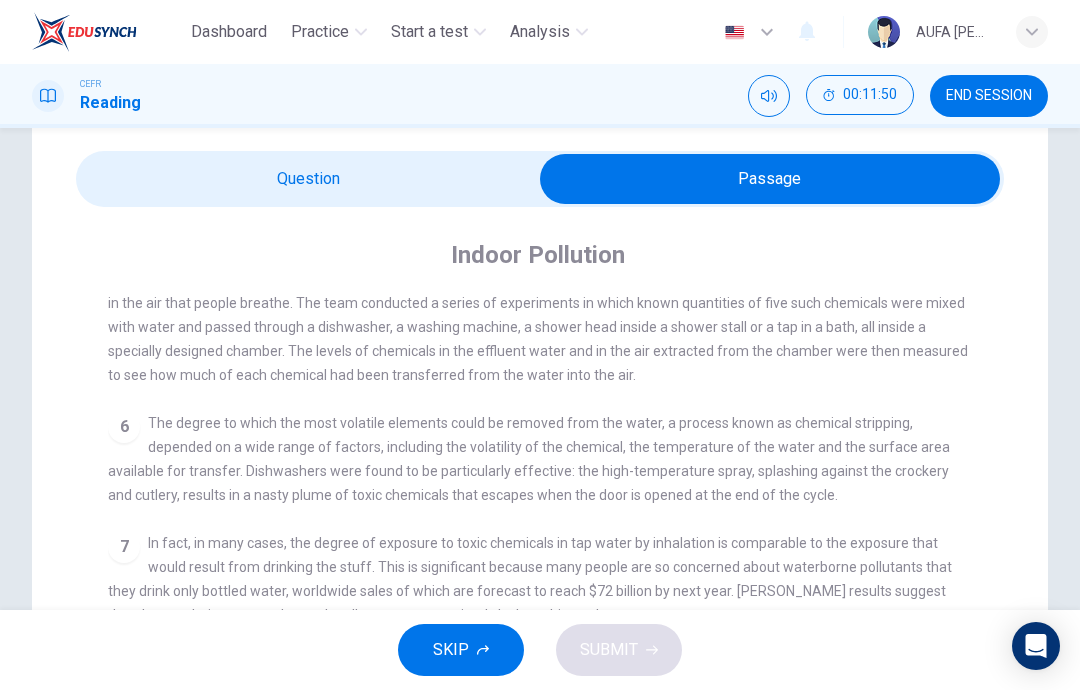 click at bounding box center [770, 179] 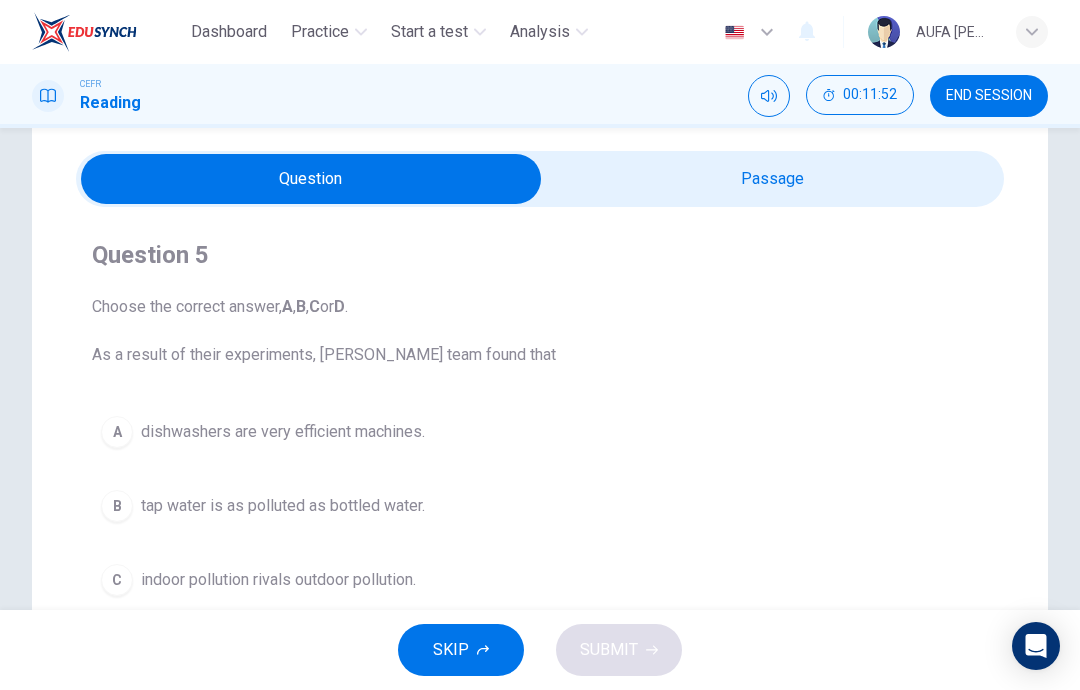 click on "A dishwashers are very efficient machines." at bounding box center (540, 432) 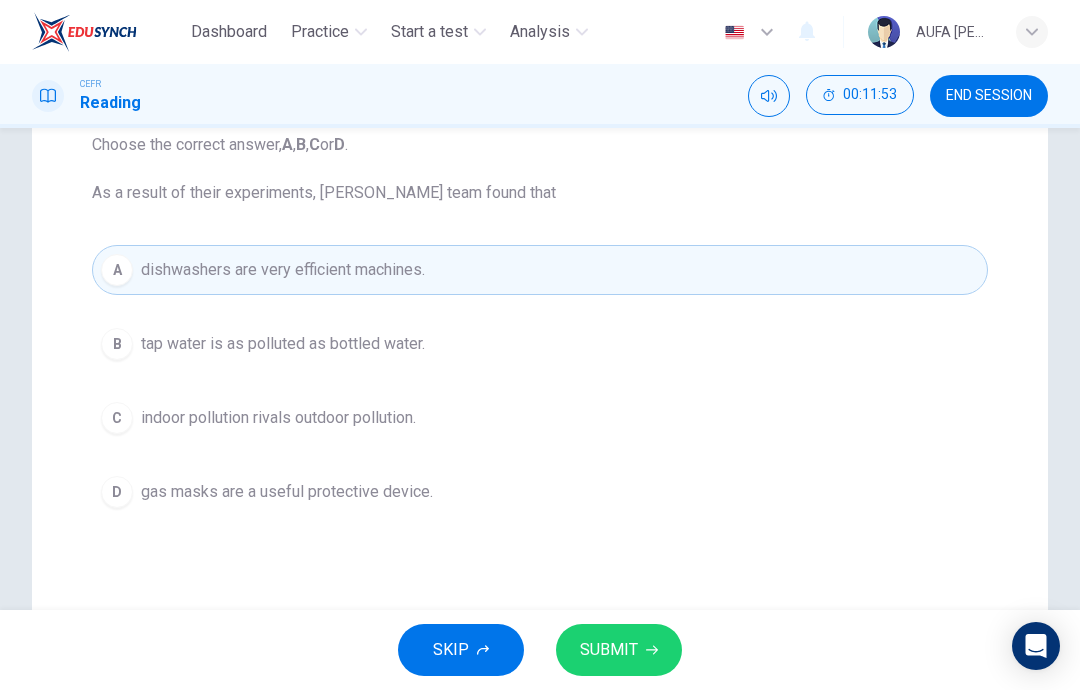 scroll, scrollTop: 226, scrollLeft: 0, axis: vertical 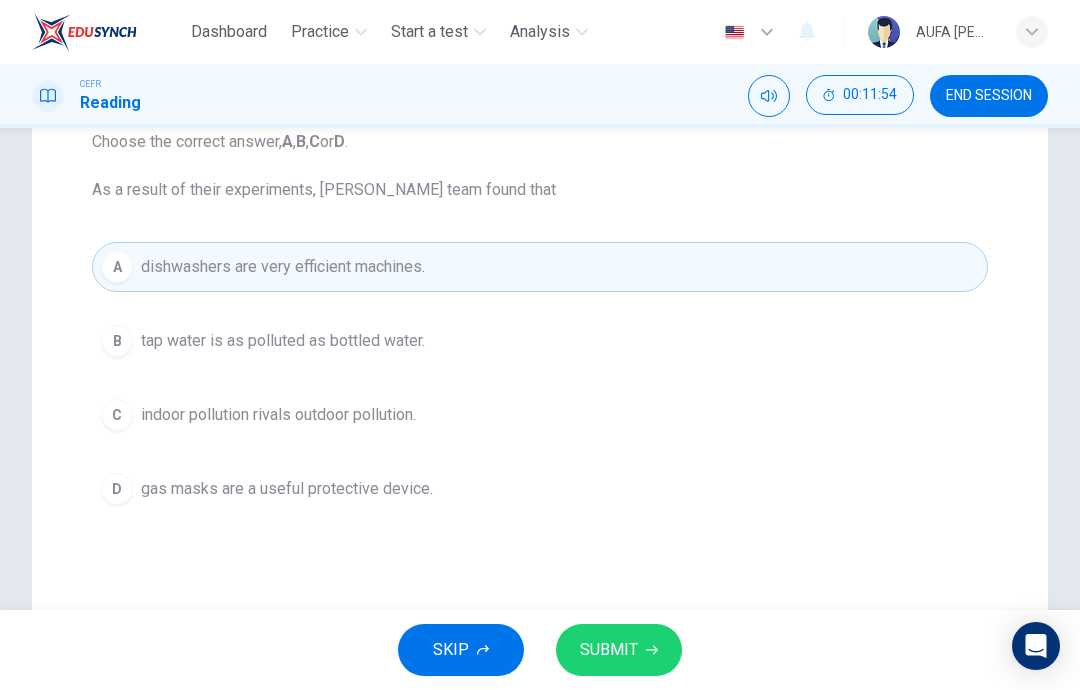 click on "SUBMIT" at bounding box center (619, 650) 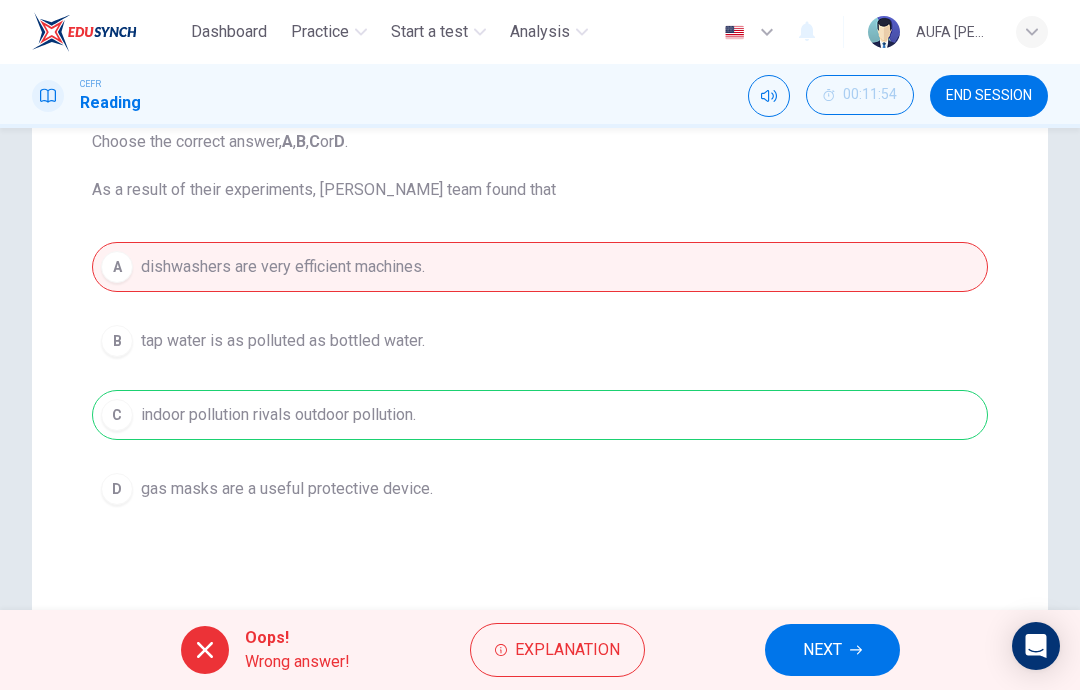 click on "Explanation" at bounding box center [567, 650] 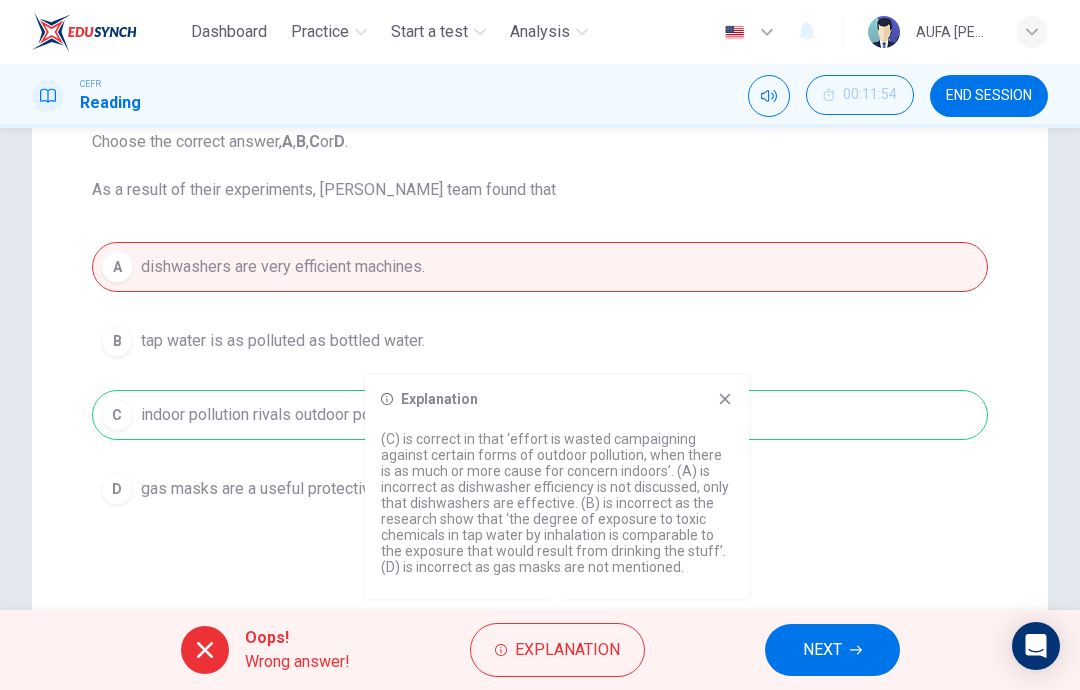 click on "NEXT" at bounding box center (822, 650) 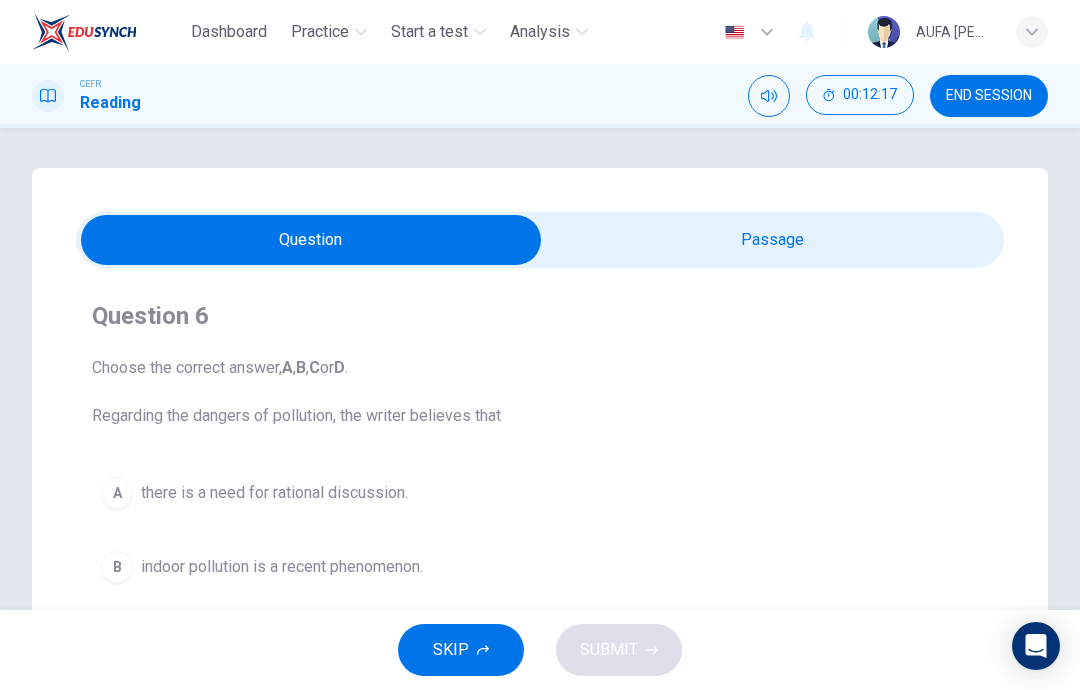 scroll, scrollTop: 0, scrollLeft: 0, axis: both 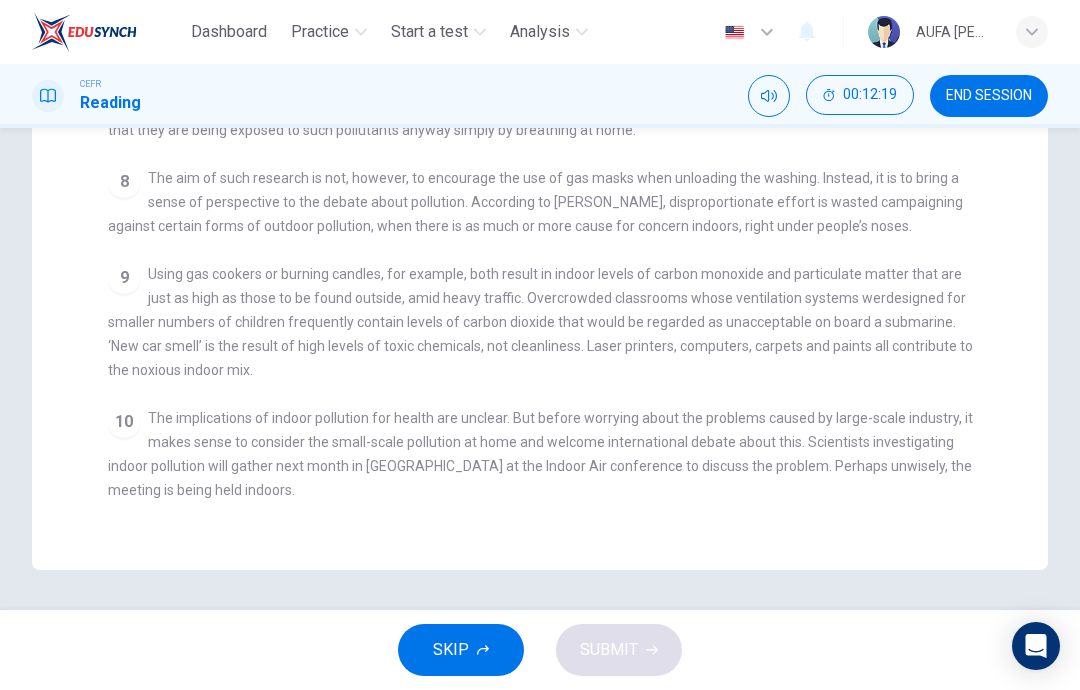 click on "The implications of indoor pollution for health are unclear. But before worrying about the problems caused by large-scale industry, it makes sense to consider the small-scale pollution at home and welcome international debate about this. Scientists investigating indoor pollution will gather next month in [GEOGRAPHIC_DATA] at the Indoor Air conference to discuss the problem. Perhaps unwisely, the meeting is being held indoors." at bounding box center [540, 454] 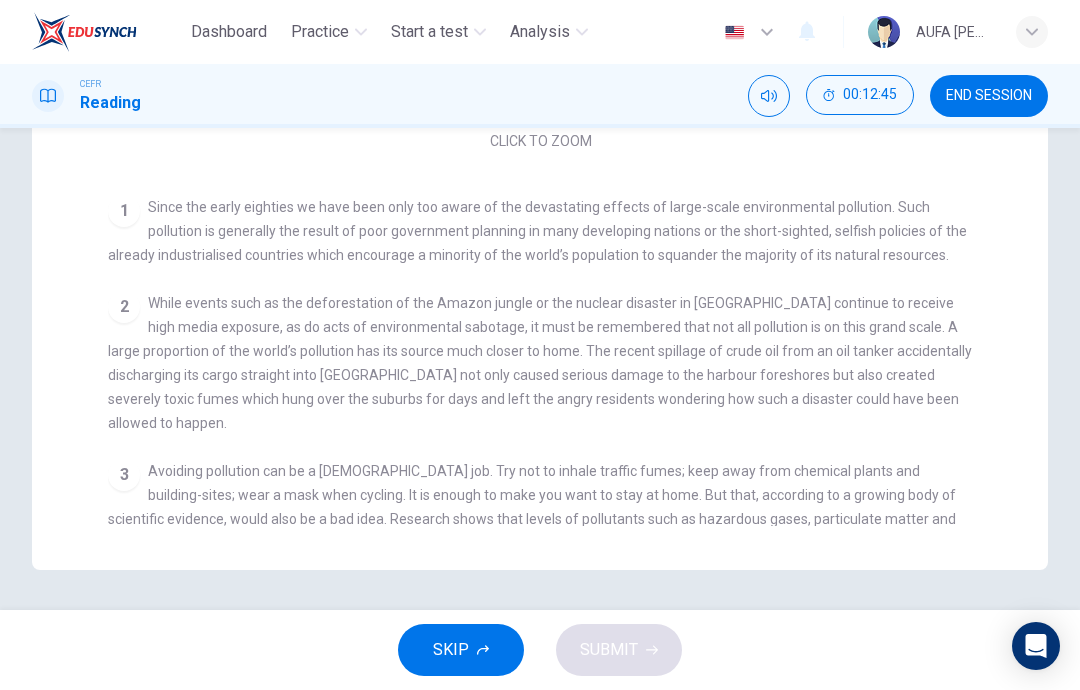 scroll, scrollTop: 0, scrollLeft: 0, axis: both 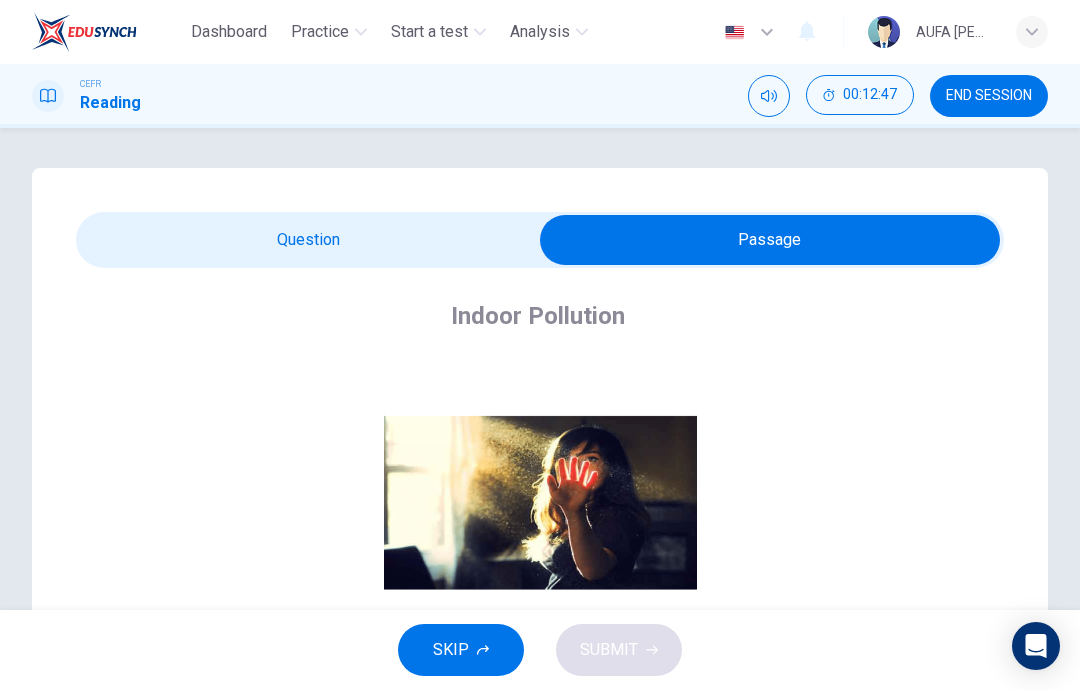 click at bounding box center [770, 240] 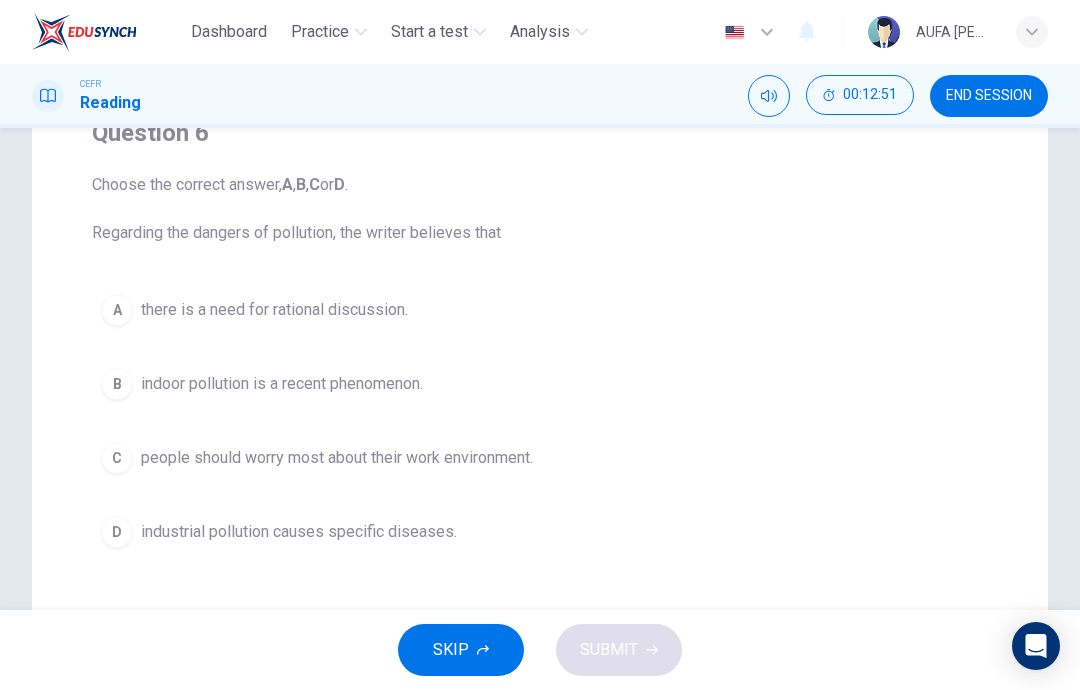 scroll, scrollTop: 184, scrollLeft: 0, axis: vertical 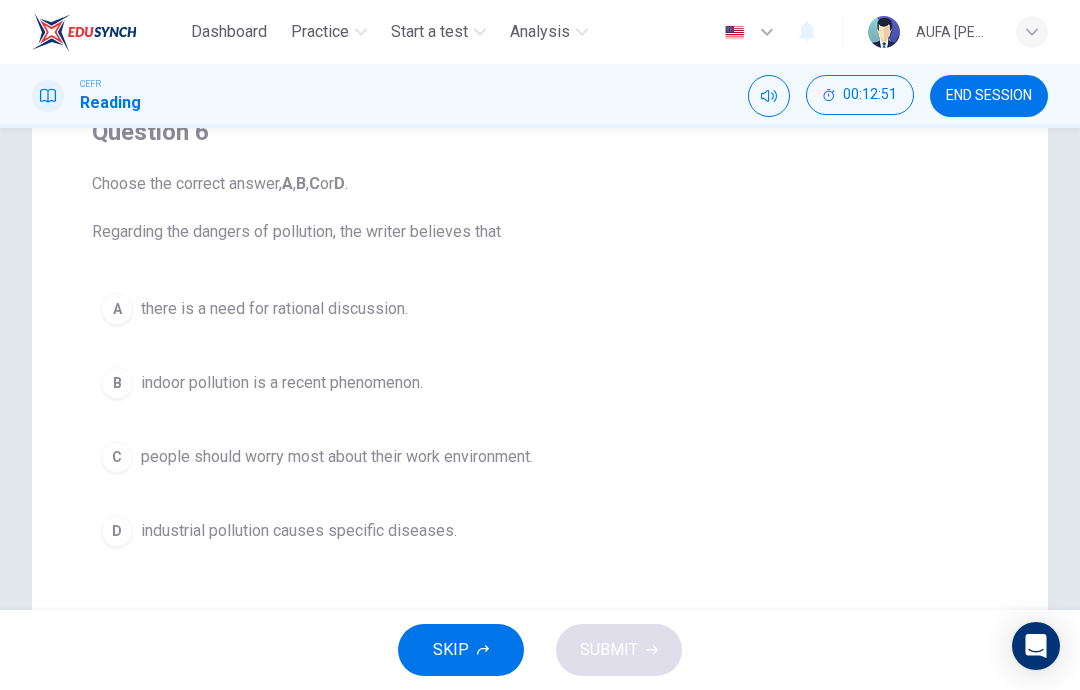 click on "B indoor pollution is a recent phenomenon." at bounding box center [540, 383] 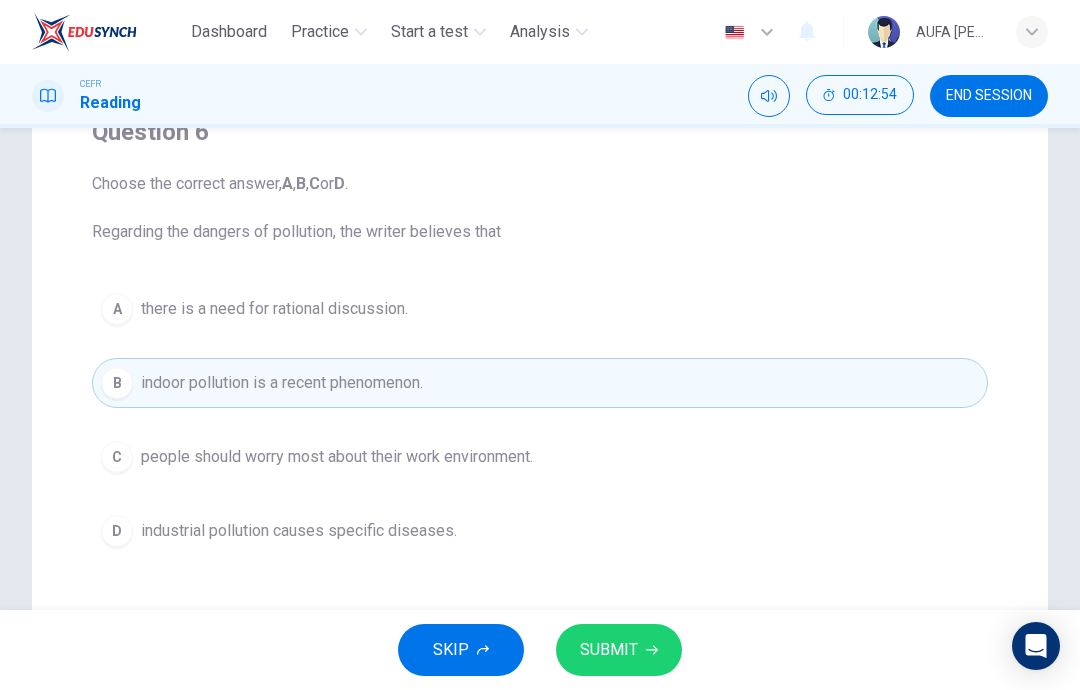 click on "SUBMIT" at bounding box center (619, 650) 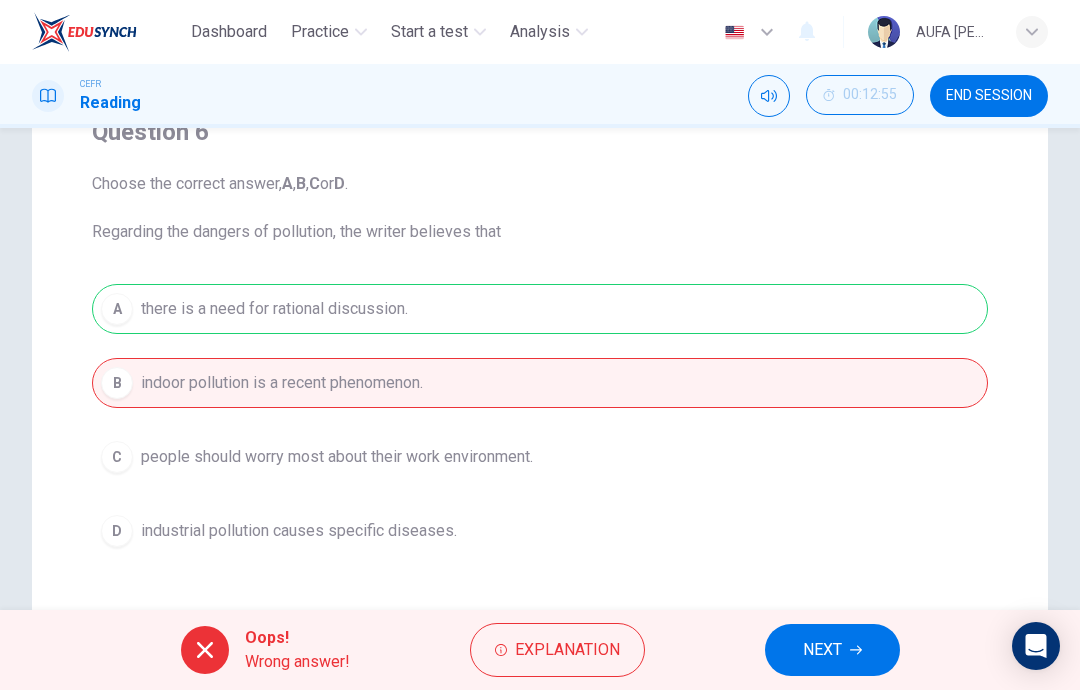 click on "A there is a need for rational discussion. B indoor pollution is a recent phenomenon. C people should worry most about their work environment. D industrial pollution causes specific diseases." at bounding box center [540, 420] 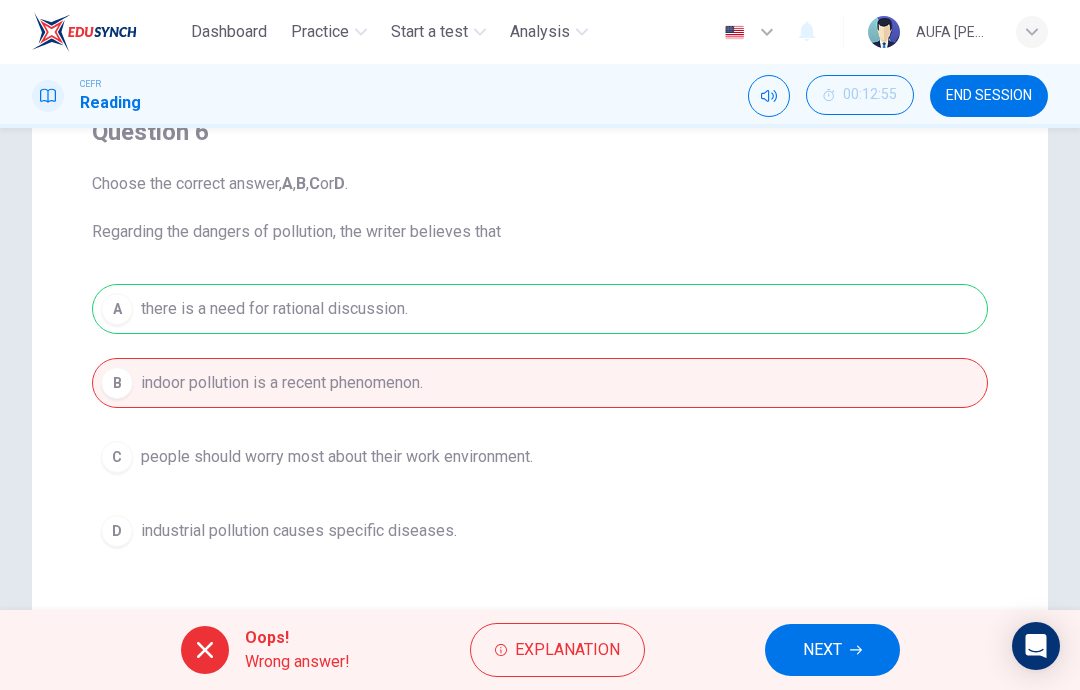 click on "Explanation" at bounding box center (567, 650) 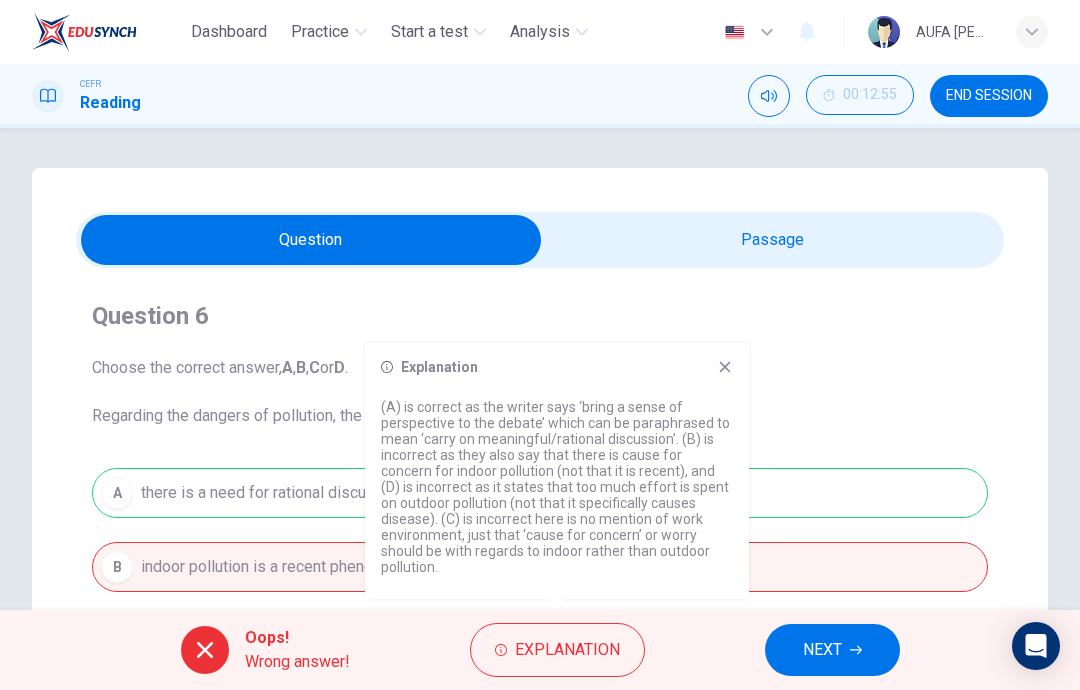 scroll, scrollTop: 0, scrollLeft: 0, axis: both 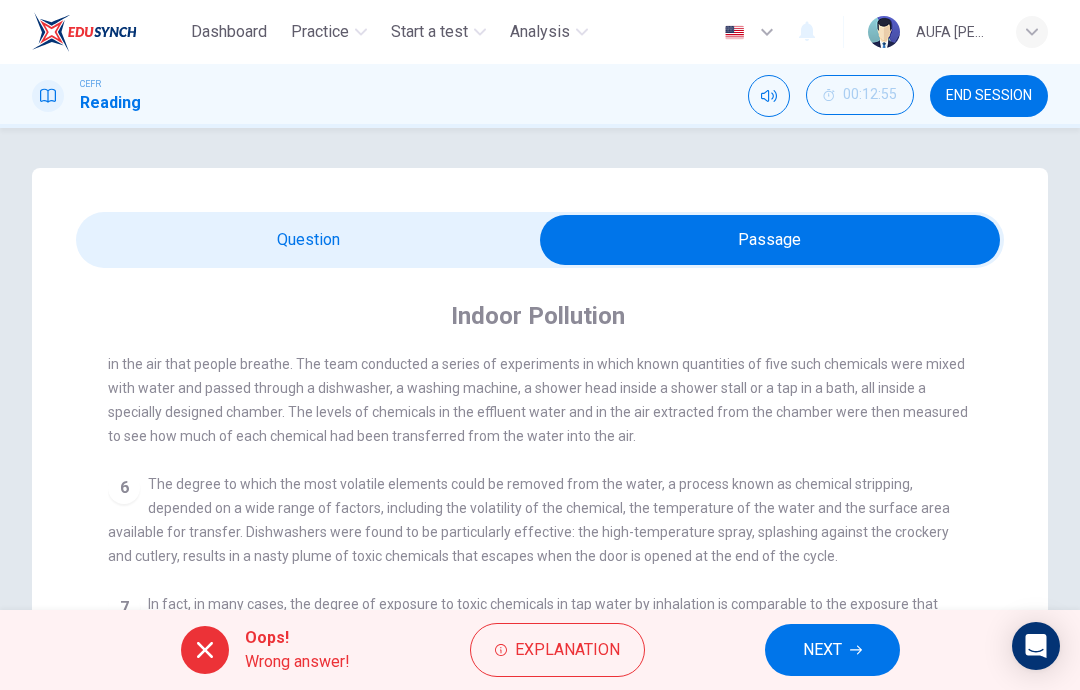 click on "Explanation" at bounding box center [567, 650] 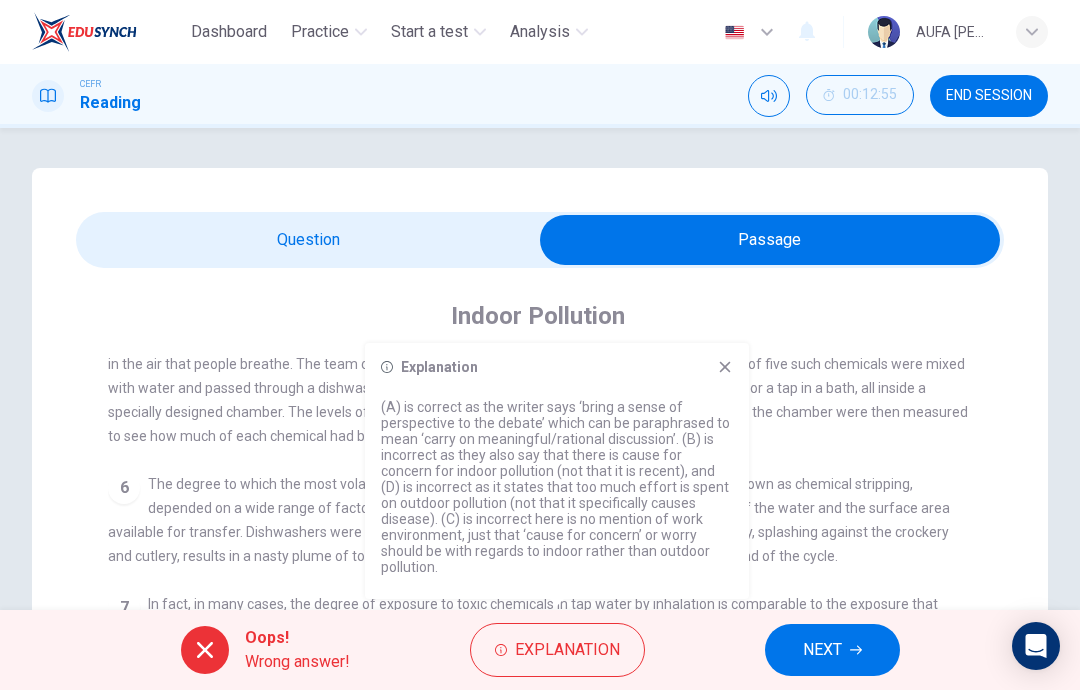 scroll, scrollTop: 1009, scrollLeft: 0, axis: vertical 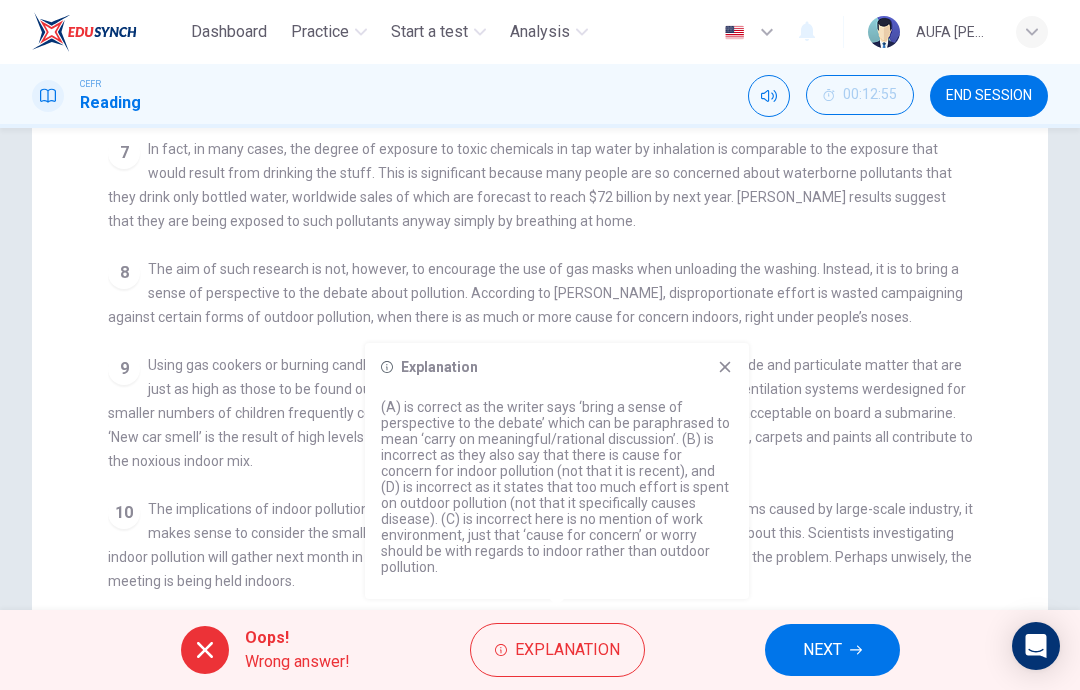 click on "Explanation (A) is correct as the writer says ‘bring a sense of perspective to the debate’ which can be paraphrased to mean ‘carry on meaningful/rational  discussion’. (B) is incorrect as they also say that there is cause for concern for indoor pollution (not that it is recent), and (D) is incorrect as it states that too much effort is spent on outdoor pollution (not that it specifically causes disease). (C) is incorrect here is no mention of work environment, just that ‘cause for concern’ or worry should be with regards to indoor rather than outdoor pollution." at bounding box center (557, 471) 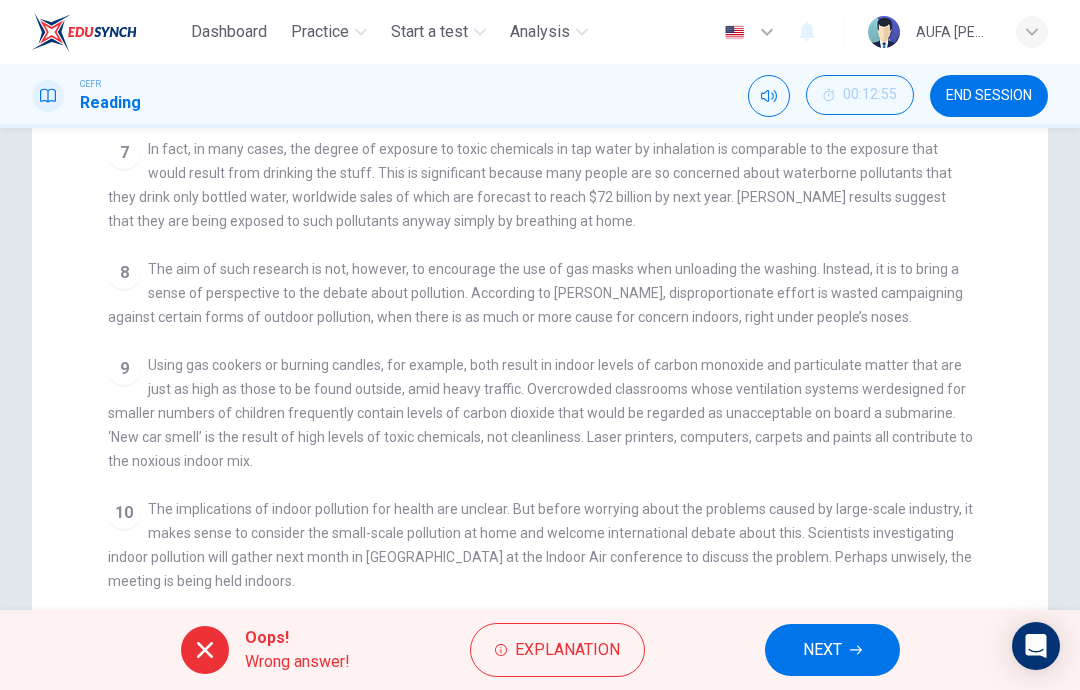 click on "NEXT" at bounding box center (822, 650) 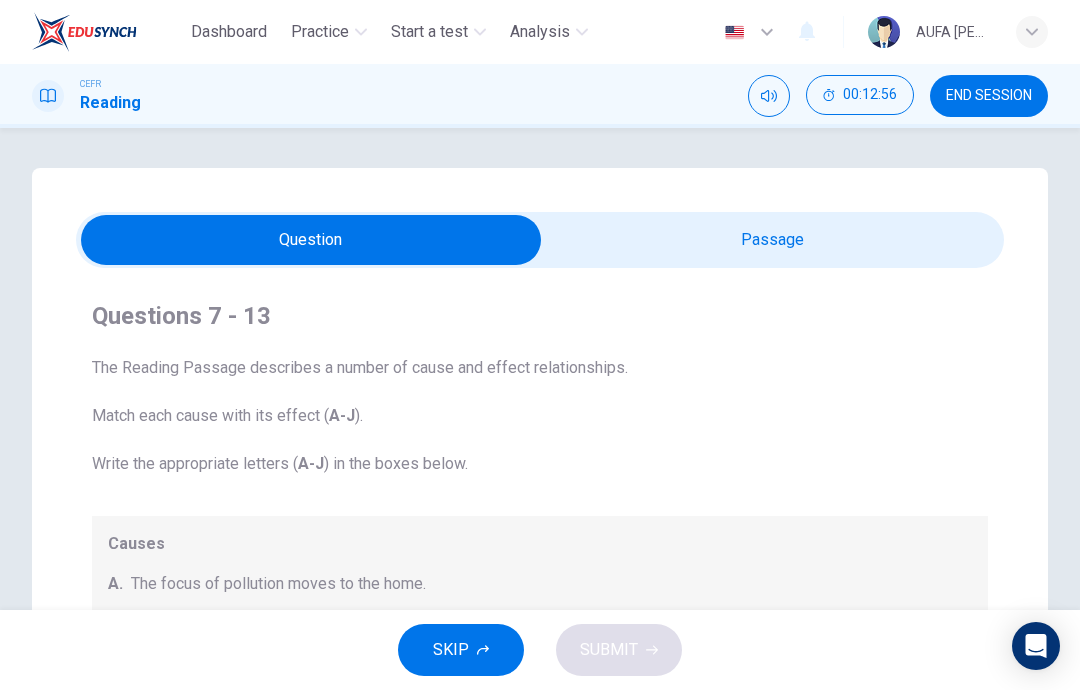 scroll, scrollTop: 0, scrollLeft: 0, axis: both 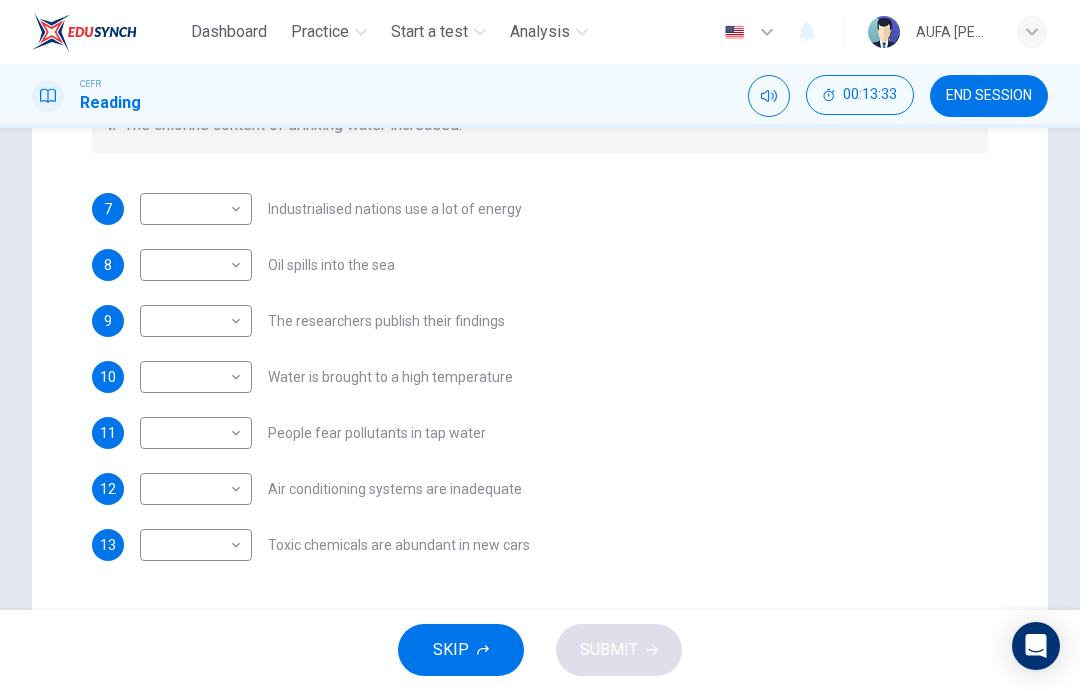 click on "Dashboard Practice Start a test Analysis English en ​ AUFA [PERSON_NAME] CEFR Reading 00:13:33 END SESSION Question Passage Questions 7 - 13 The Reading Passage describes a number of cause and effect relationships.
Match each cause with its effect ( A-J ).
Write the appropriate letters ( A-J ) in the boxes below. Causes A. The focus of pollution moves to the home. B. The levels of carbon monoxide rise. C. The world’s natural resources are unequally shared. D. Environmentalists look elsewhere for an explanation. E. Chemicals are effectively stripped from the water. F. A clean odour is produced. G. Sales of bottled water increase. H. The levels of carbon dioxide rise. I. The chlorine content of drinking water increased. 7 ​ ​ Industrialised nations use a lot of energy 8 ​ ​ Oil spills into the sea 9 ​ ​ The researchers publish their findings 10 ​ ​ Water is brought to a high temperature 11 ​ ​ People fear pollutants in tap water 12 ​ ​ 13 ​ ​ Indoor Pollution 1 2" at bounding box center (540, 345) 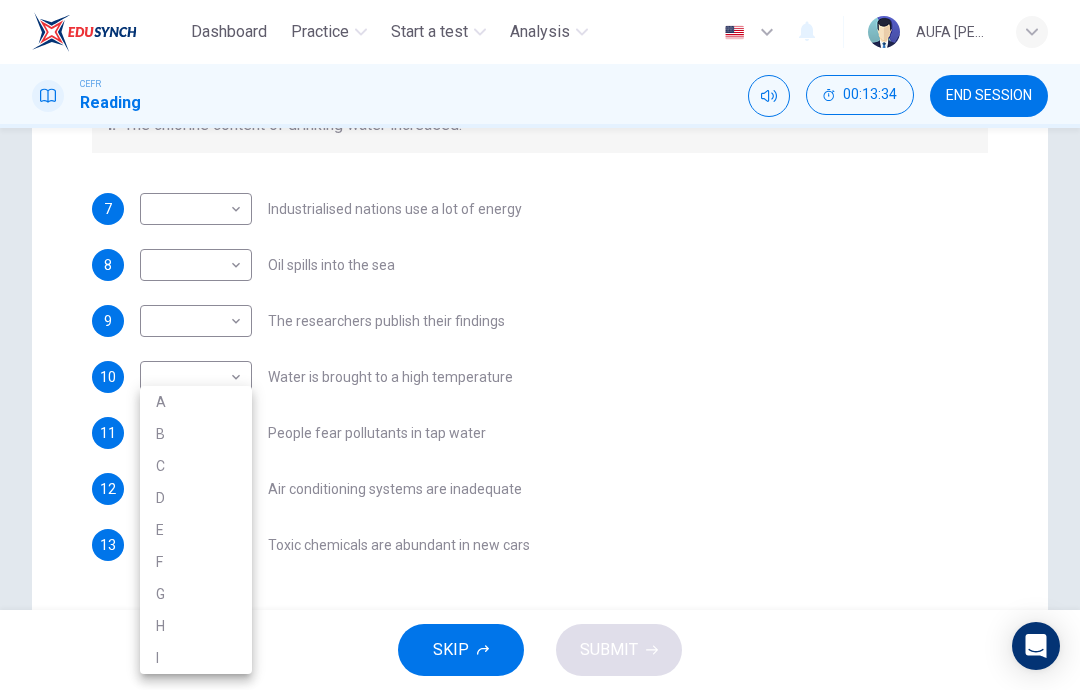 click at bounding box center (540, 345) 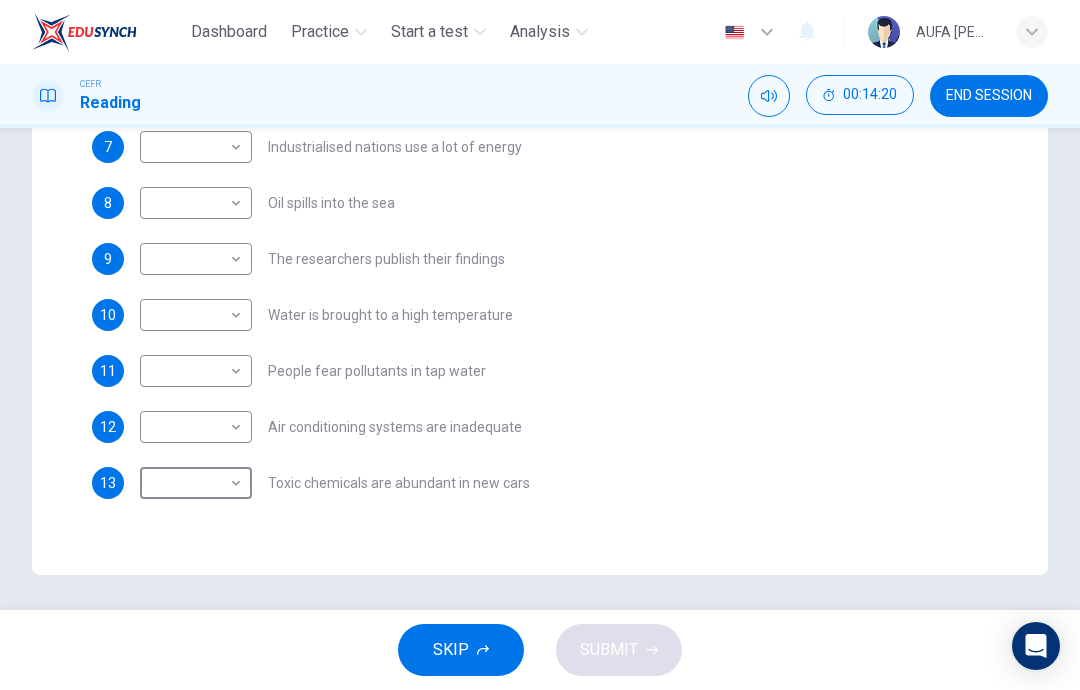 scroll, scrollTop: 559, scrollLeft: 0, axis: vertical 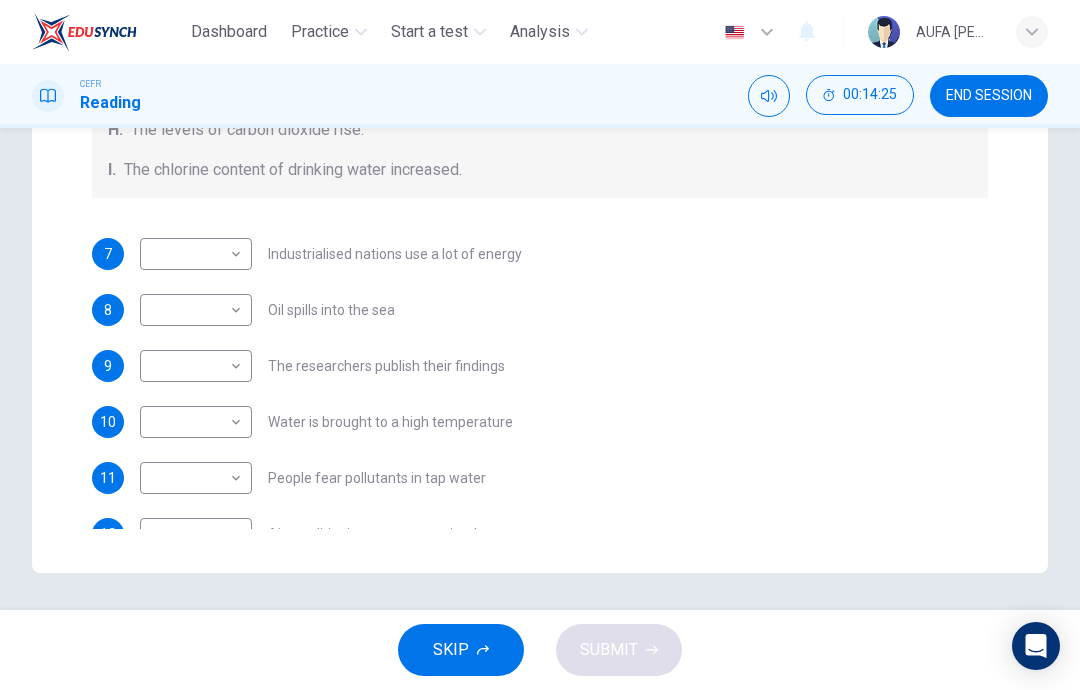 click on "Dashboard Practice Start a test Analysis English en ​ AUFA [PERSON_NAME] CEFR Reading 00:14:25 END SESSION Question Passage Questions 7 - 13 The Reading Passage describes a number of cause and effect relationships.
Match each cause with its effect ( A-J ).
Write the appropriate letters ( A-J ) in the boxes below. Causes A. The focus of pollution moves to the home. B. The levels of carbon monoxide rise. C. The world’s natural resources are unequally shared. D. Environmentalists look elsewhere for an explanation. E. Chemicals are effectively stripped from the water. F. A clean odour is produced. G. Sales of bottled water increase. H. The levels of carbon dioxide rise. I. The chlorine content of drinking water increased. 7 ​ ​ Industrialised nations use a lot of energy 8 ​ ​ Oil spills into the sea 9 ​ ​ The researchers publish their findings 10 ​ ​ Water is brought to a high temperature 11 ​ ​ People fear pollutants in tap water 12 ​ ​ 13 ​ ​ Indoor Pollution 1 2" at bounding box center (540, 345) 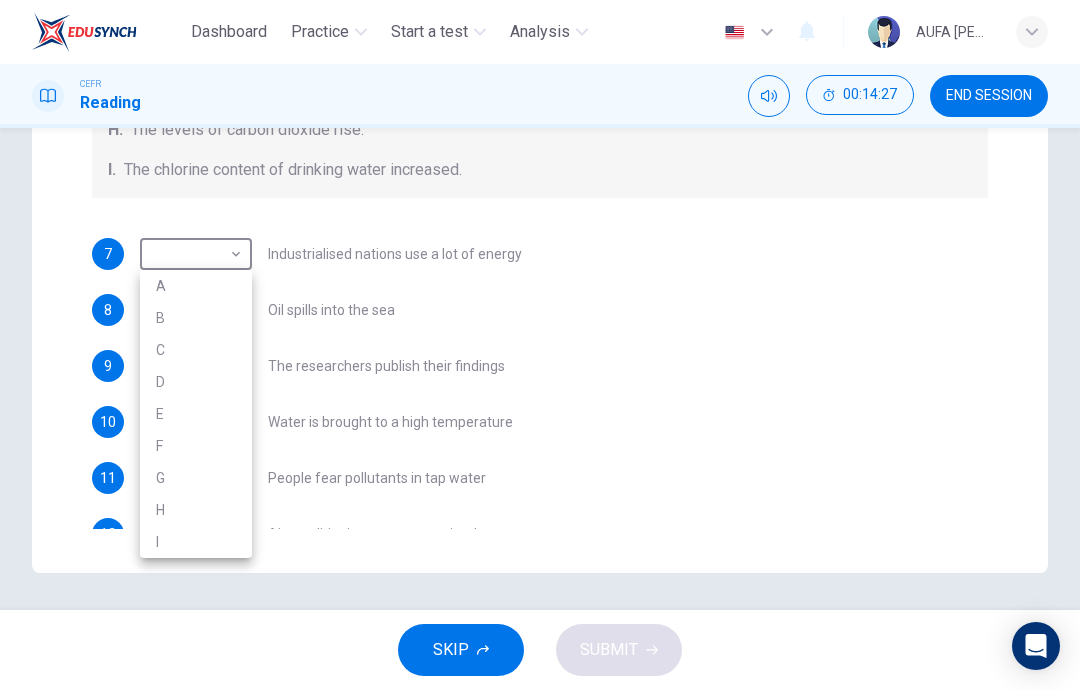 click at bounding box center [540, 345] 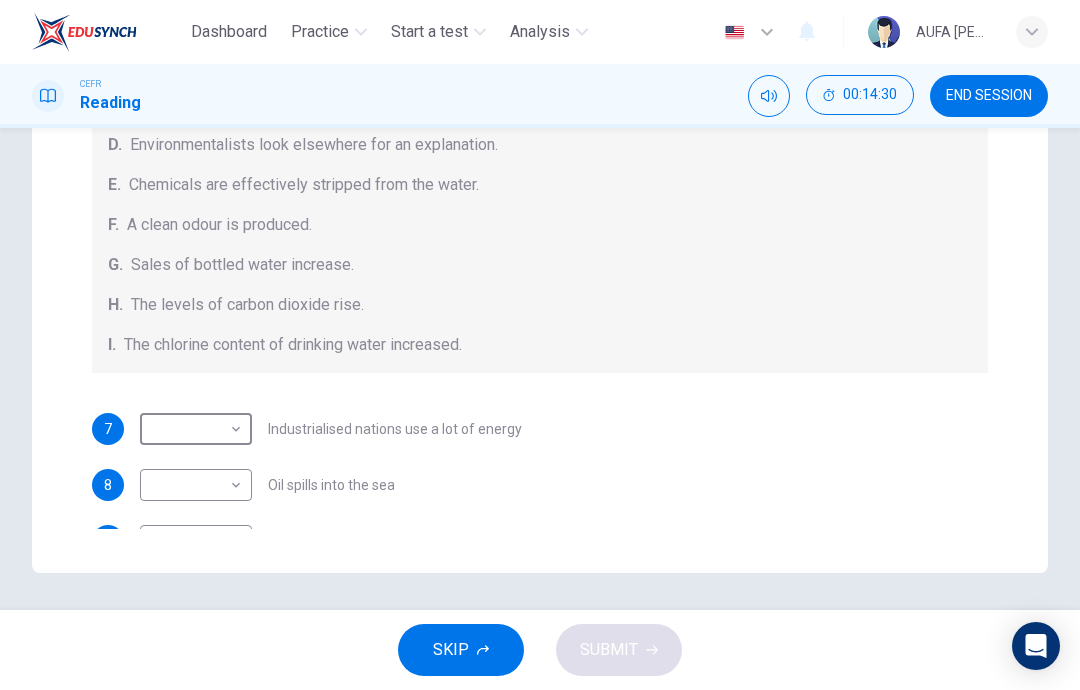 scroll, scrollTop: 0, scrollLeft: 0, axis: both 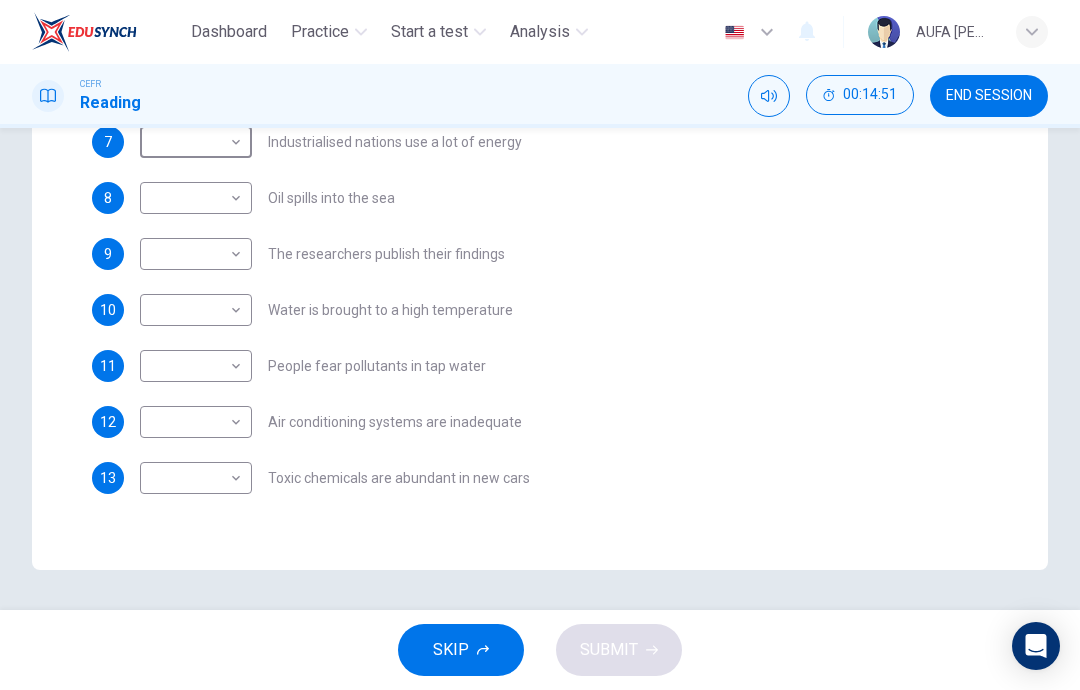 click on "Dashboard Practice Start a test Analysis English en ​ AUFA [PERSON_NAME] CEFR Reading 00:14:51 END SESSION Question Passage Questions 7 - 13 The Reading Passage describes a number of cause and effect relationships.
Match each cause with its effect ( A-J ).
Write the appropriate letters ( A-J ) in the boxes below. Causes A. The focus of pollution moves to the home. B. The levels of carbon monoxide rise. C. The world’s natural resources are unequally shared. D. Environmentalists look elsewhere for an explanation. E. Chemicals are effectively stripped from the water. F. A clean odour is produced. G. Sales of bottled water increase. H. The levels of carbon dioxide rise. I. The chlorine content of drinking water increased. 7 ​ ​ Industrialised nations use a lot of energy 8 ​ ​ Oil spills into the sea 9 ​ ​ The researchers publish their findings 10 ​ ​ Water is brought to a high temperature 11 ​ ​ People fear pollutants in tap water 12 ​ ​ 13 ​ ​ Indoor Pollution 1 2" at bounding box center (540, 345) 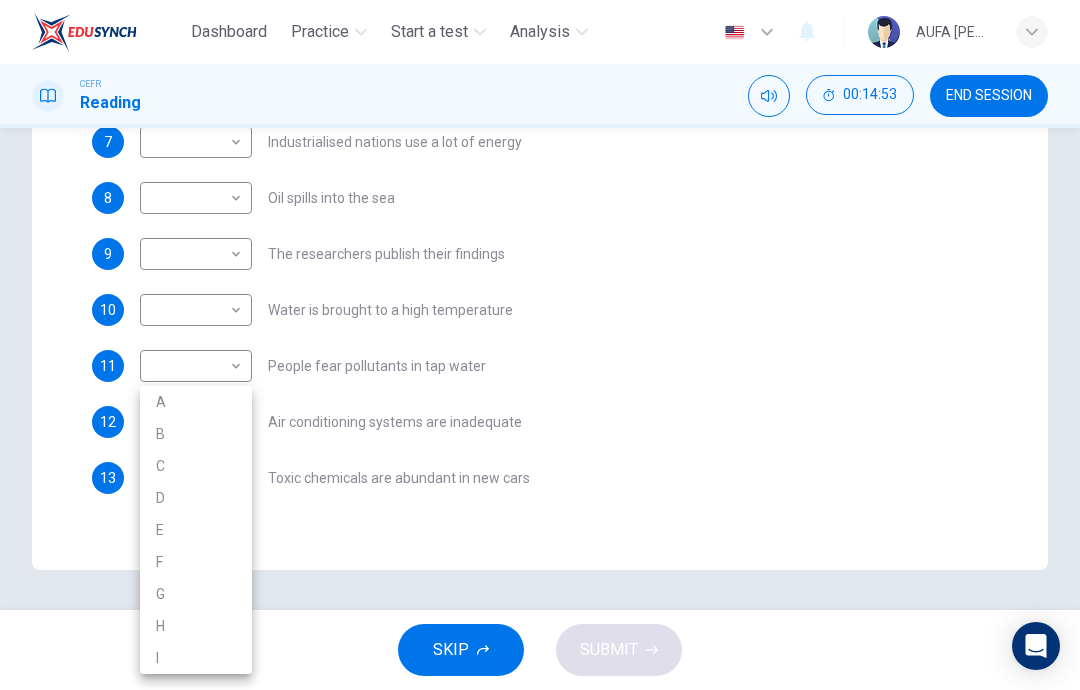 click at bounding box center [540, 345] 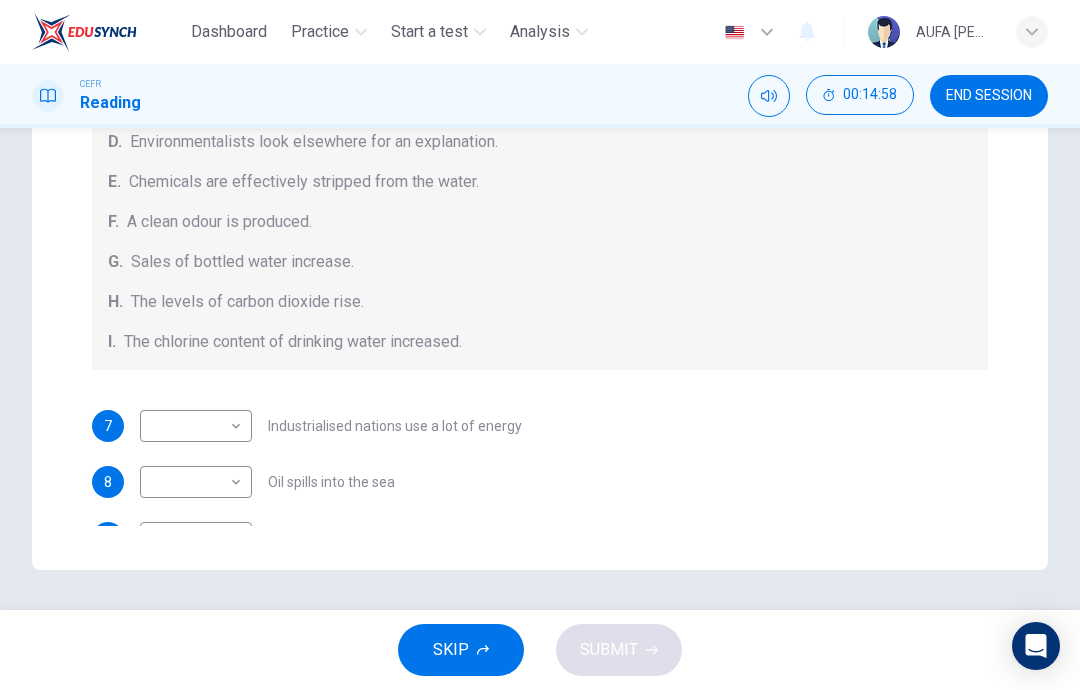 scroll, scrollTop: 0, scrollLeft: 0, axis: both 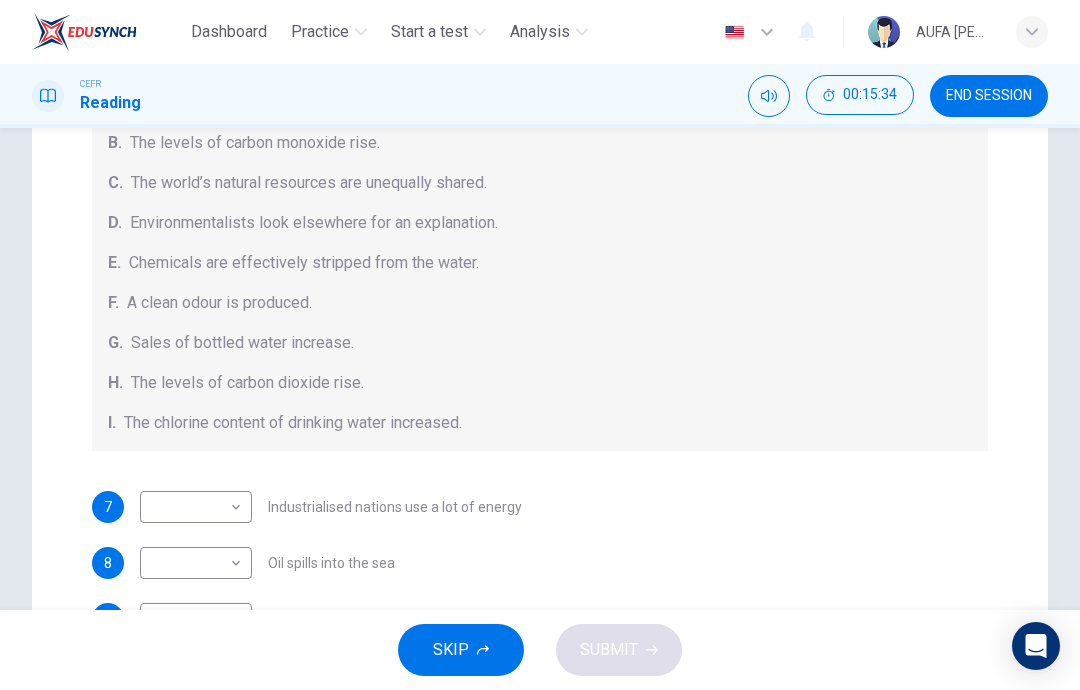 click on "Dashboard Practice Start a test Analysis English en ​ AUFA [PERSON_NAME] CEFR Reading 00:15:34 END SESSION Question Passage Questions 7 - 13 The Reading Passage describes a number of cause and effect relationships.
Match each cause with its effect ( A-J ).
Write the appropriate letters ( A-J ) in the boxes below. Causes A. The focus of pollution moves to the home. B. The levels of carbon monoxide rise. C. The world’s natural resources are unequally shared. D. Environmentalists look elsewhere for an explanation. E. Chemicals are effectively stripped from the water. F. A clean odour is produced. G. Sales of bottled water increase. H. The levels of carbon dioxide rise. I. The chlorine content of drinking water increased. 7 ​ ​ Industrialised nations use a lot of energy 8 ​ ​ Oil spills into the sea 9 ​ ​ The researchers publish their findings 10 ​ ​ Water is brought to a high temperature 11 ​ ​ People fear pollutants in tap water 12 ​ ​ 13 ​ ​ Indoor Pollution 1 2" at bounding box center [540, 345] 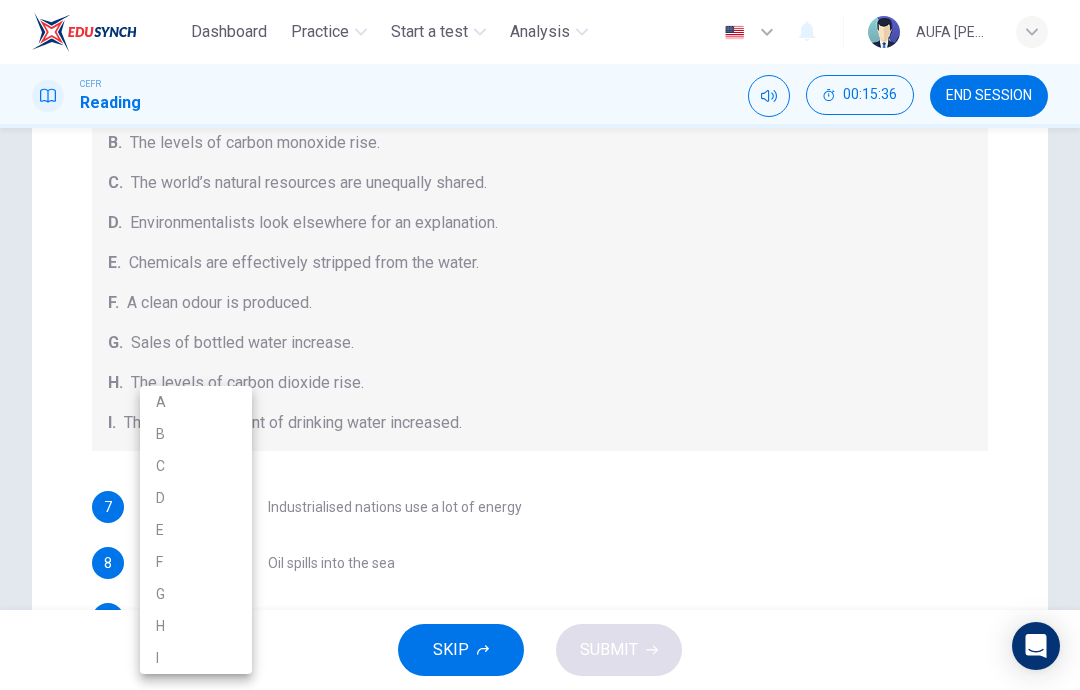 click on "G" at bounding box center [196, 594] 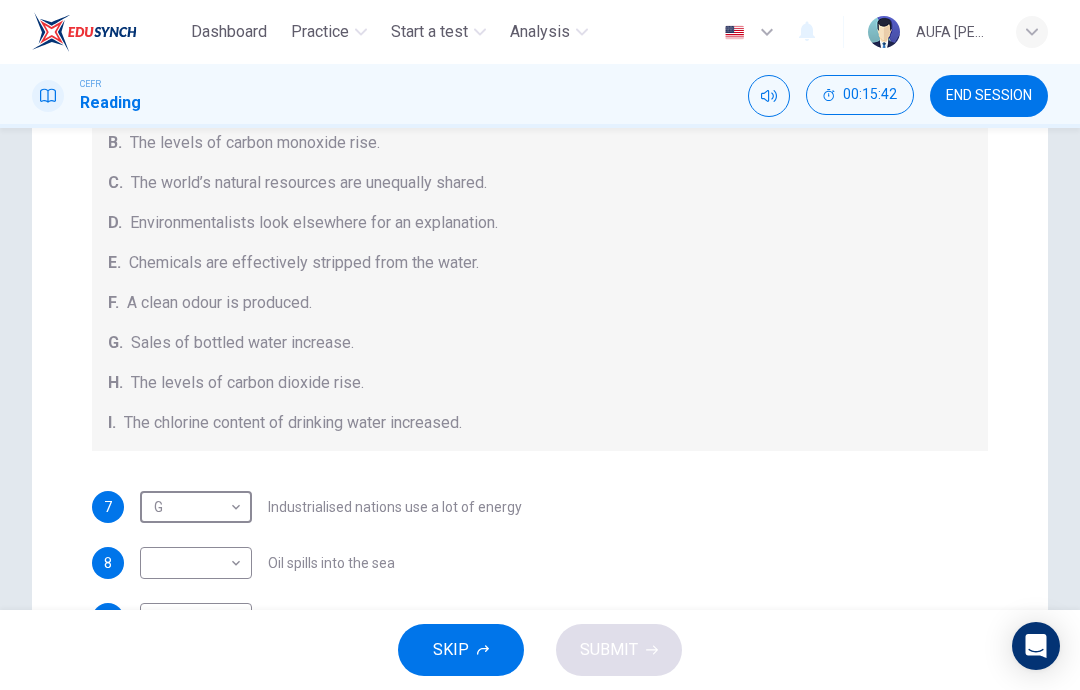 scroll, scrollTop: 284, scrollLeft: 0, axis: vertical 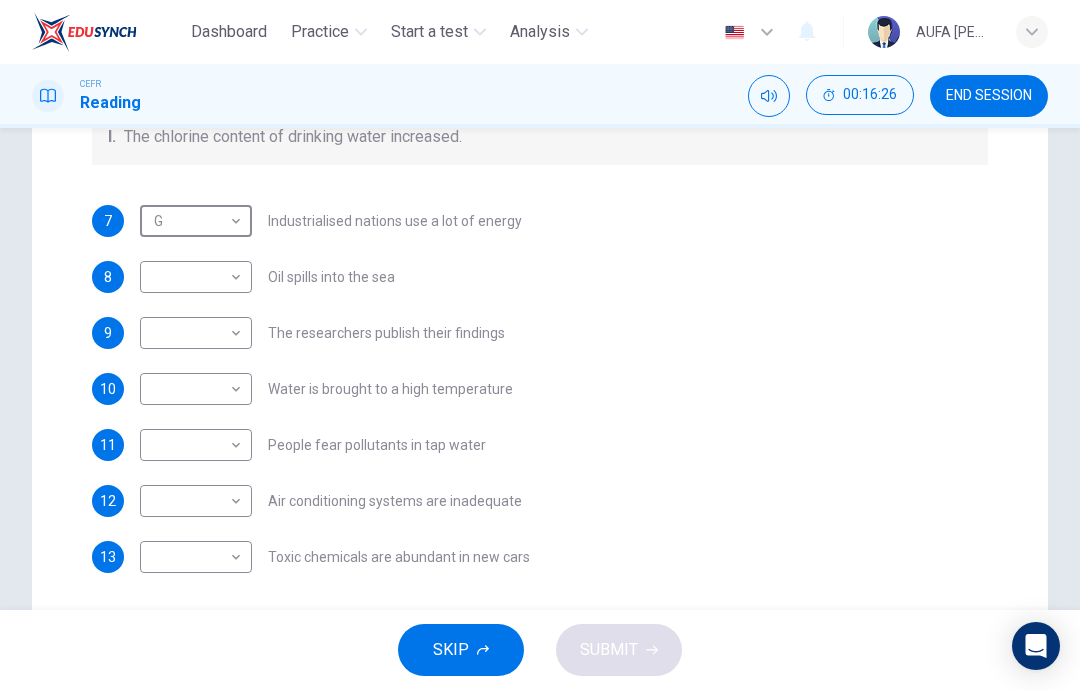 click on "Dashboard Practice Start a test Analysis English en ​ AUFA [PERSON_NAME] CEFR Reading 00:16:26 END SESSION Question Passage Questions 7 - 13 The Reading Passage describes a number of cause and effect relationships.
Match each cause with its effect ( A-J ).
Write the appropriate letters ( A-J ) in the boxes below. Causes A. The focus of pollution moves to the home. B. The levels of carbon monoxide rise. C. The world’s natural resources are unequally shared. D. Environmentalists look elsewhere for an explanation. E. Chemicals are effectively stripped from the water. F. A clean odour is produced. G. Sales of bottled water increase. H. The levels of carbon dioxide rise. I. The chlorine content of drinking water increased. 7 G G ​ Industrialised nations use a lot of energy 8 ​ ​ Oil spills into the sea 9 ​ ​ The researchers publish their findings 10 ​ ​ Water is brought to a high temperature 11 ​ ​ People fear pollutants in tap water 12 ​ ​ 13 ​ ​ Indoor Pollution 1 2" at bounding box center (540, 345) 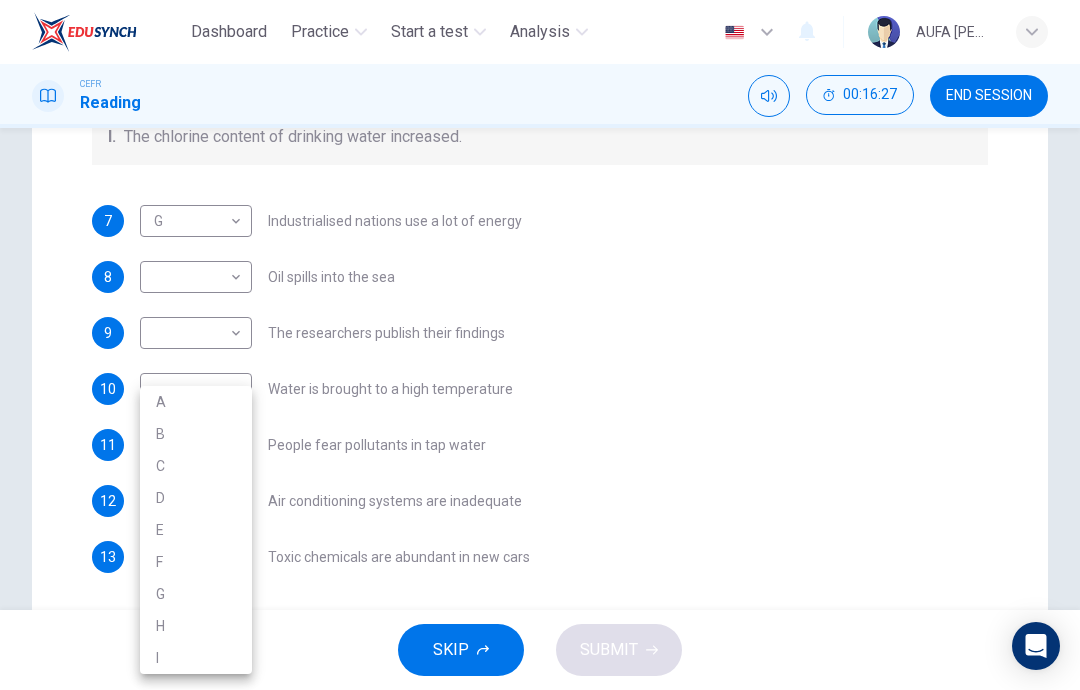 click at bounding box center [540, 345] 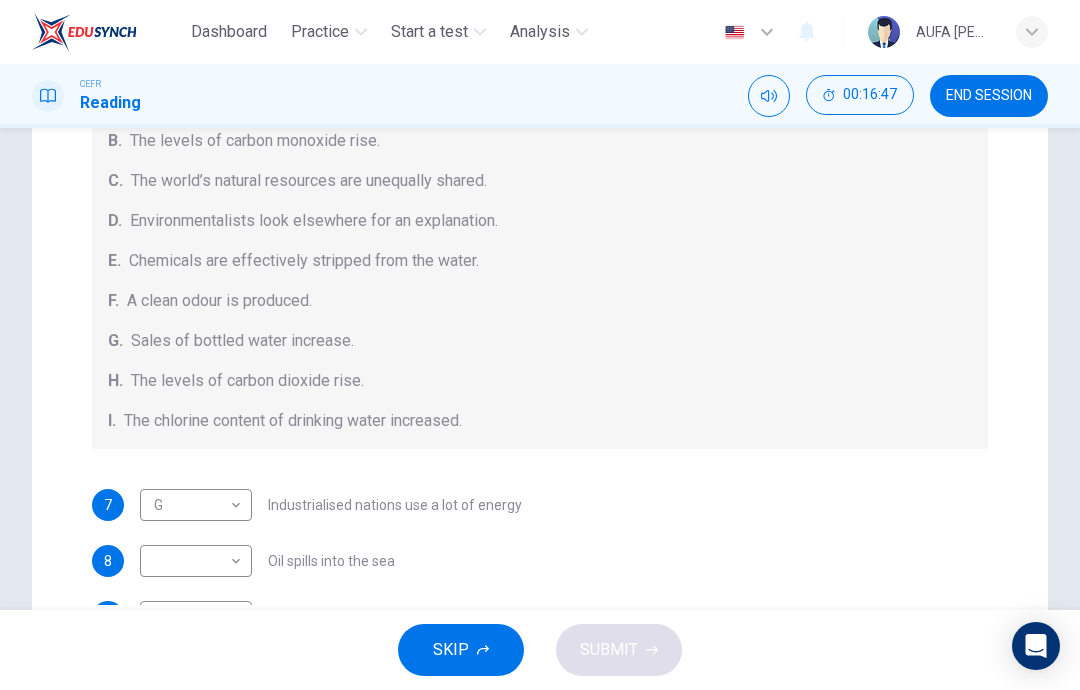 scroll, scrollTop: 0, scrollLeft: 0, axis: both 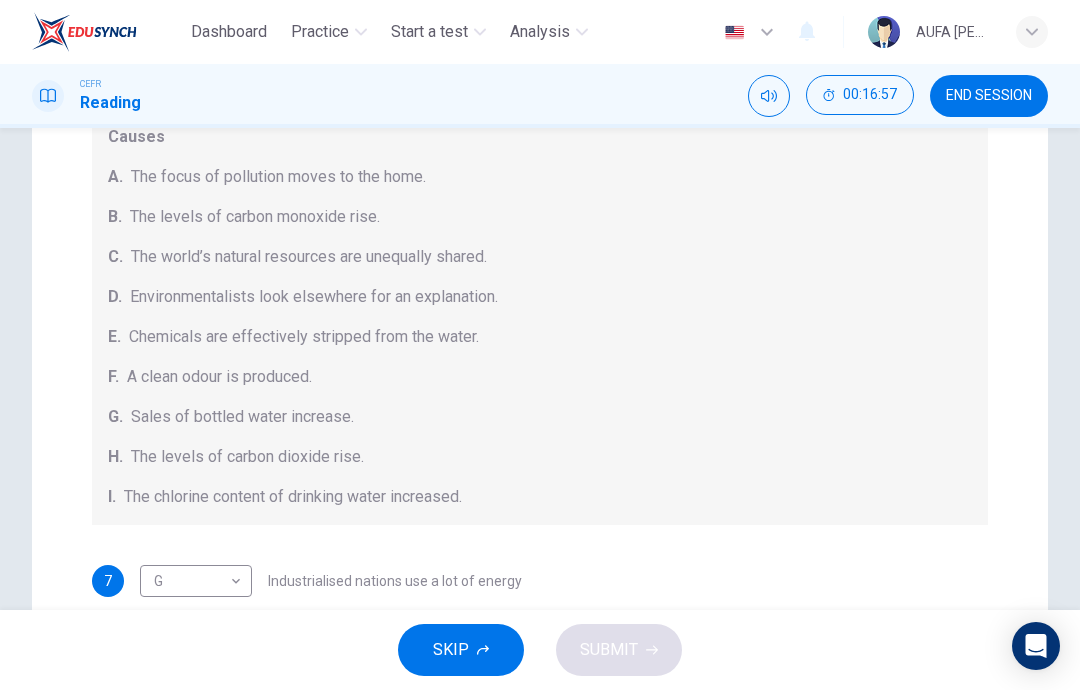 click on "Questions 7 - 13 The Reading Passage describes a number of cause and effect relationships.
Match each cause with its effect ( A-J ).
Write the appropriate letters ( A-J ) in the boxes below. Causes A. The focus of pollution moves to the home. B. The levels of carbon monoxide rise. C. The world’s natural resources are unequally shared. D. Environmentalists look elsewhere for an explanation. E. Chemicals are effectively stripped from the water. F. A clean odour is produced. G. Sales of bottled water increase. H. The levels of carbon dioxide rise. I. The chlorine content of drinking water increased. 7 G G ​ Industrialised nations use a lot of energy 8 ​ ​ Oil spills into the sea 9 ​ ​ The researchers publish their findings 10 ​ ​ Water is brought to a high temperature 11 ​ ​ People fear pollutants in tap water 12 ​ ​ Air conditioning systems are inadequate 13 ​ ​ Toxic chemicals are abundant in new cars" at bounding box center [540, 413] 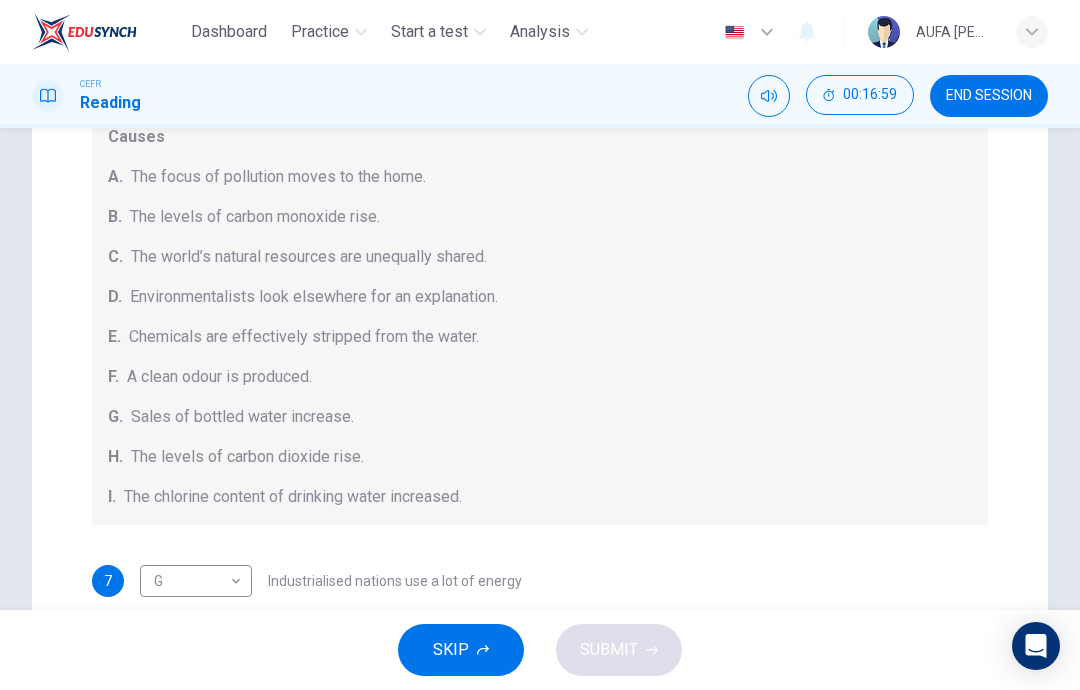 click on "Dashboard Practice Start a test Analysis English en ​ AUFA [PERSON_NAME] CEFR Reading 00:16:59 END SESSION Question Passage Questions 7 - 13 The Reading Passage describes a number of cause and effect relationships.
Match each cause with its effect ( A-J ).
Write the appropriate letters ( A-J ) in the boxes below. Causes A. The focus of pollution moves to the home. B. The levels of carbon monoxide rise. C. The world’s natural resources are unequally shared. D. Environmentalists look elsewhere for an explanation. E. Chemicals are effectively stripped from the water. F. A clean odour is produced. G. Sales of bottled water increase. H. The levels of carbon dioxide rise. I. The chlorine content of drinking water increased. 7 G G ​ Industrialised nations use a lot of energy 8 ​ ​ Oil spills into the sea 9 ​ ​ The researchers publish their findings 10 ​ ​ Water is brought to a high temperature 11 ​ ​ People fear pollutants in tap water 12 ​ ​ 13 ​ ​ Indoor Pollution 1 2" at bounding box center (540, 345) 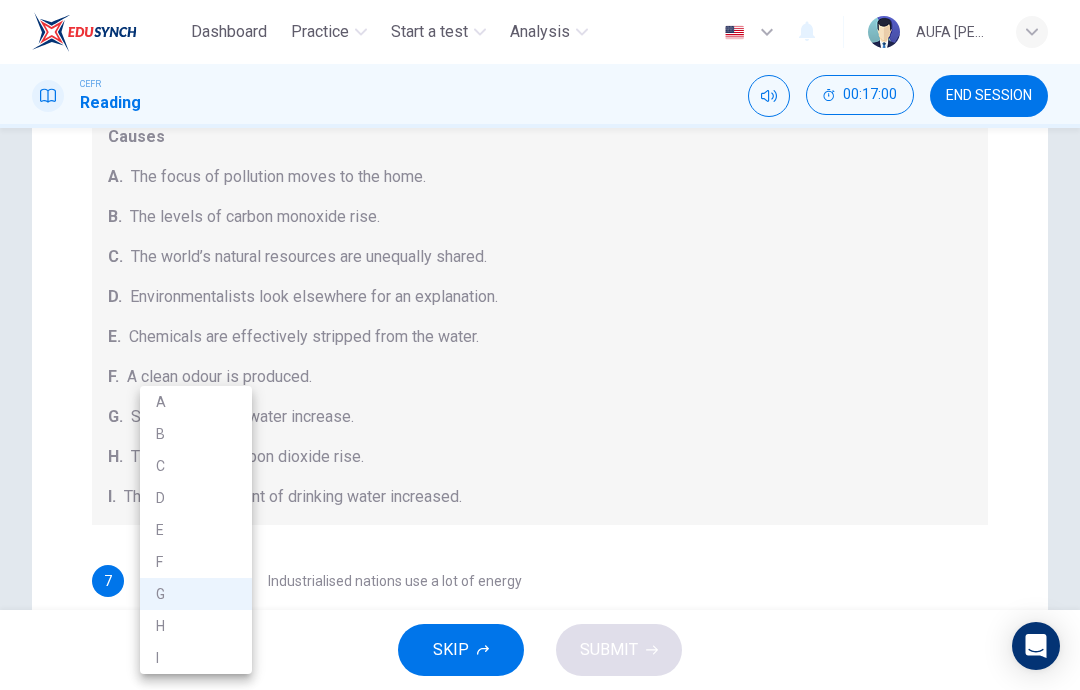 click on "C" at bounding box center [196, 466] 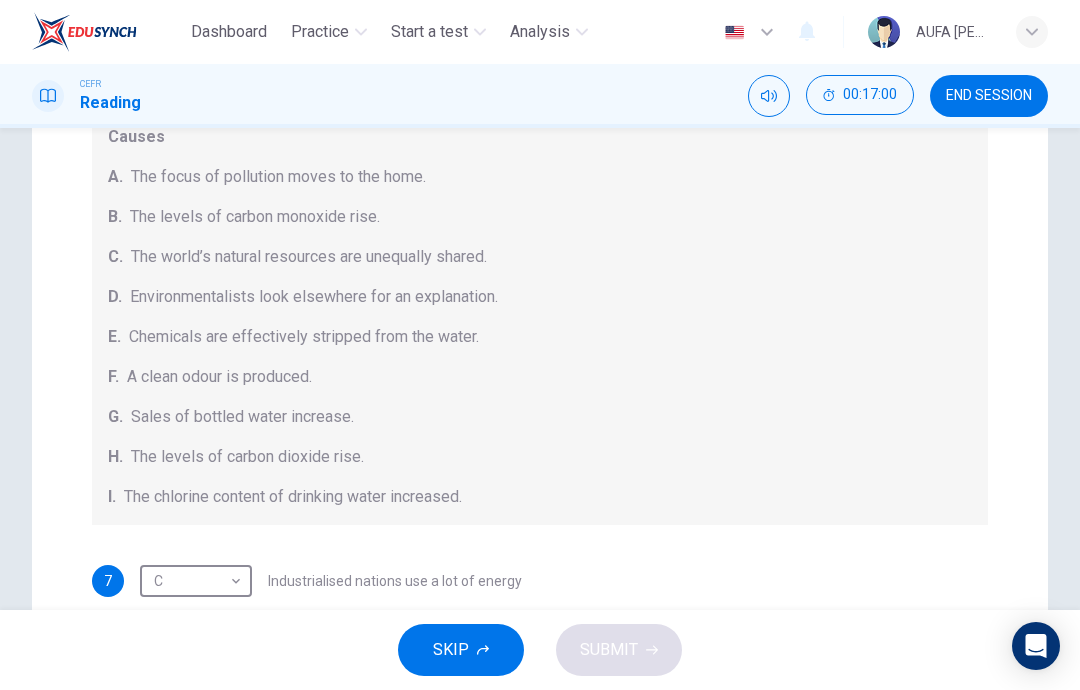 type on "C" 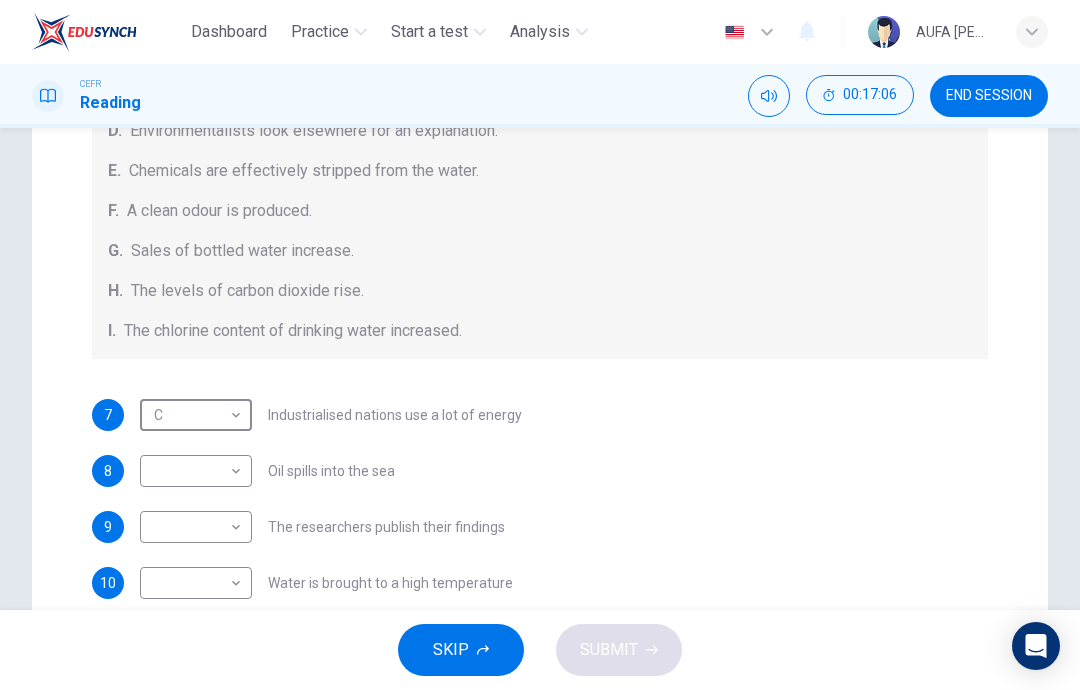 scroll, scrollTop: 168, scrollLeft: 0, axis: vertical 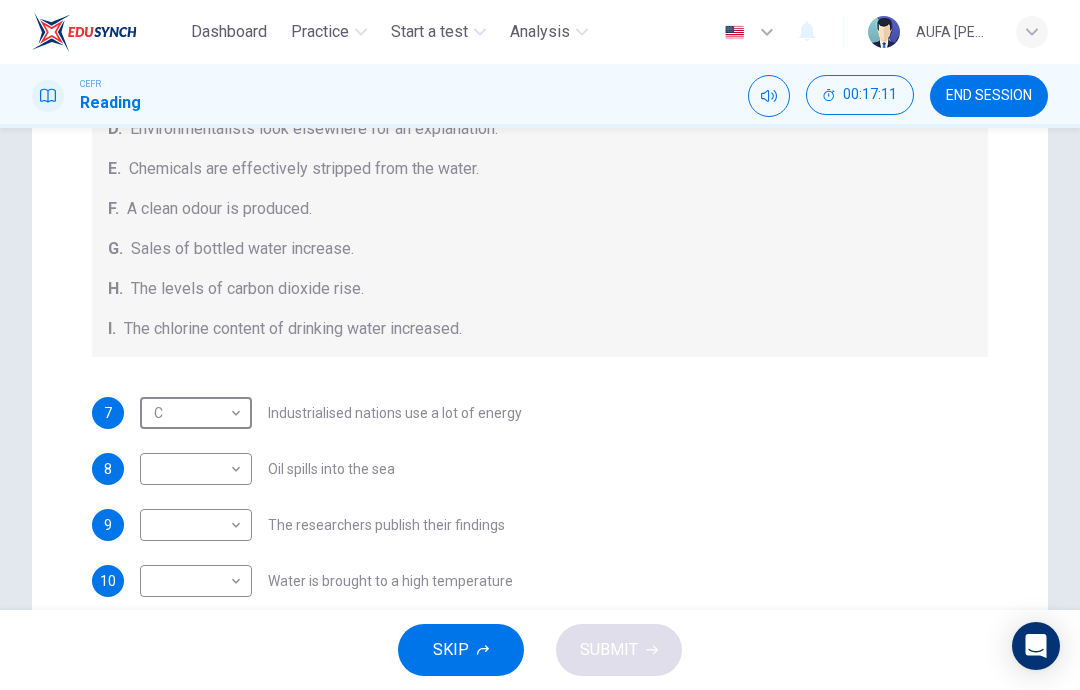 click on "Dashboard Practice Start a test Analysis English en ​ AUFA [PERSON_NAME] Reading 00:17:11 END SESSION Question Passage Questions 7 - 13 The Reading Passage describes a number of cause and effect relationships.
Match each cause with its effect ( A-J ).
Write the appropriate letters ( A-J ) in the boxes below. Causes A. The focus of pollution moves to the home. B. The levels of carbon monoxide rise. C. The world’s natural resources are unequally shared. D. Environmentalists look elsewhere for an explanation. E. Chemicals are effectively stripped from the water. F. A clean odour is produced. G. Sales of bottled water increase. H. The levels of carbon dioxide rise. I. The chlorine content of drinking water increased. 7 C C ​ Industrialised nations use a lot of energy 8 ​ ​ Oil spills into the sea 9 ​ ​ The researchers publish their findings 10 ​ ​ Water is brought to a high temperature 11 ​ ​ People fear pollutants in tap water 12 ​ ​ 13 ​ ​ Indoor Pollution 1 2" at bounding box center [540, 345] 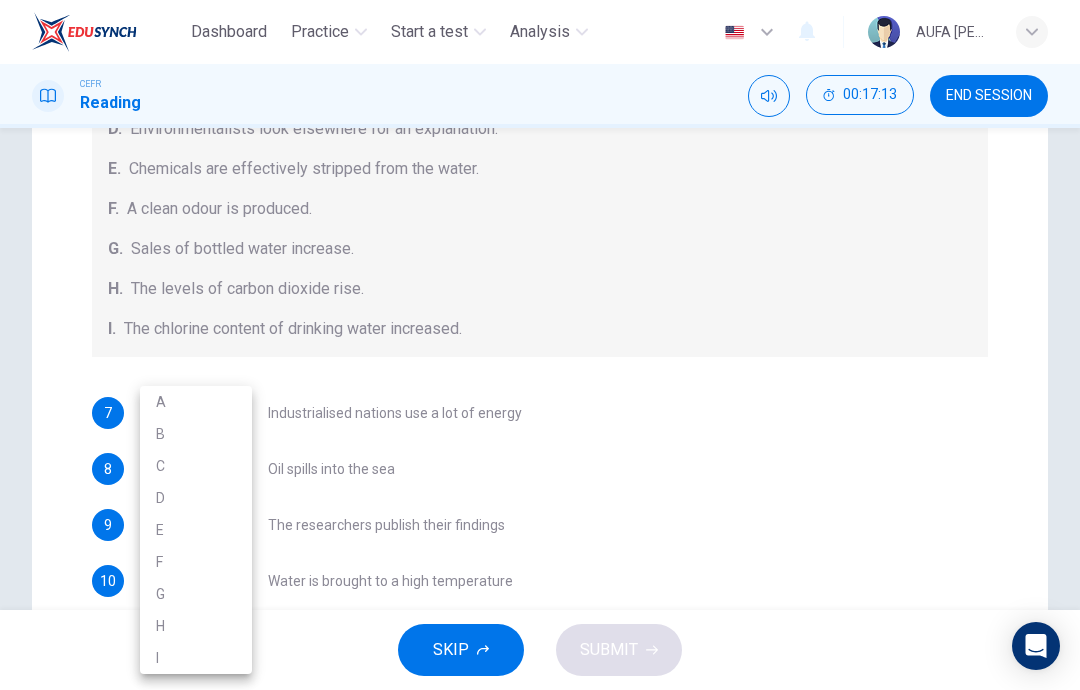 click on "D" at bounding box center (196, 498) 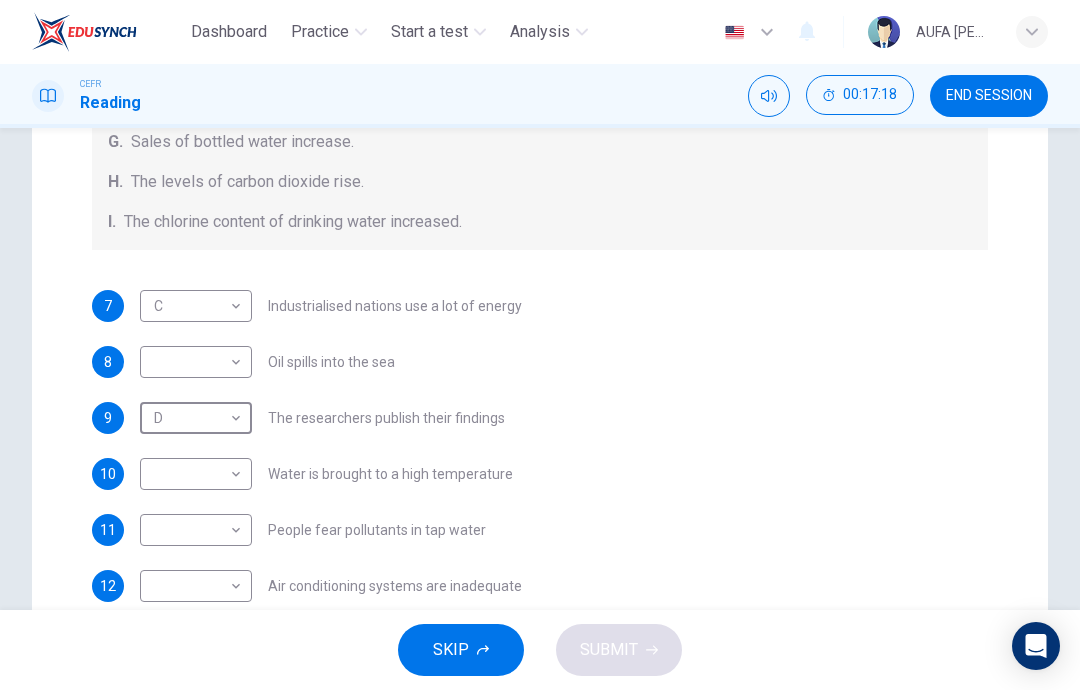 scroll, scrollTop: 277, scrollLeft: 0, axis: vertical 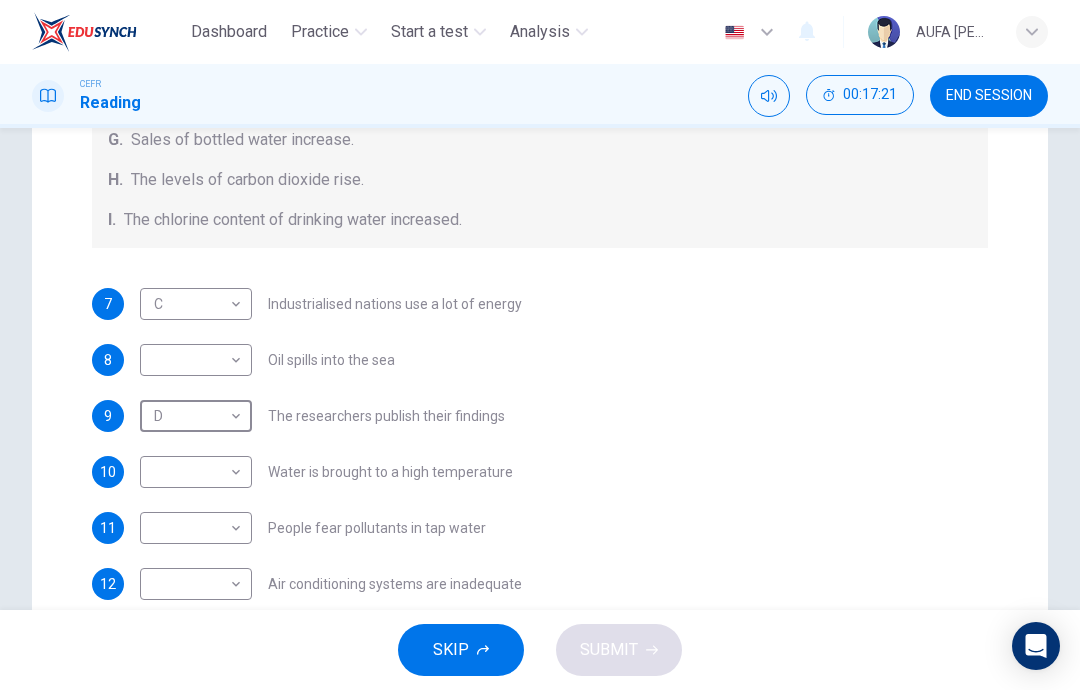 click on "Dashboard Practice Start a test Analysis English en ​ AUFA [PERSON_NAME] CEFR Reading 00:17:21 END SESSION Question Passage Questions 7 - 13 The Reading Passage describes a number of cause and effect relationships.
Match each cause with its effect ( A-J ).
Write the appropriate letters ( A-J ) in the boxes below. Causes A. The focus of pollution moves to the home. B. The levels of carbon monoxide rise. C. The world’s natural resources are unequally shared. D. Environmentalists look elsewhere for an explanation. E. Chemicals are effectively stripped from the water. F. A clean odour is produced. G. Sales of bottled water increase. H. The levels of carbon dioxide rise. I. The chlorine content of drinking water increased. 7 C C ​ Industrialised nations use a lot of energy 8 ​ ​ Oil spills into the sea 9 D D ​ The researchers publish their findings 10 ​ ​ Water is brought to a high temperature 11 ​ ​ People fear pollutants in tap water 12 ​ ​ 13 ​ ​ Indoor Pollution 1 2" at bounding box center (540, 345) 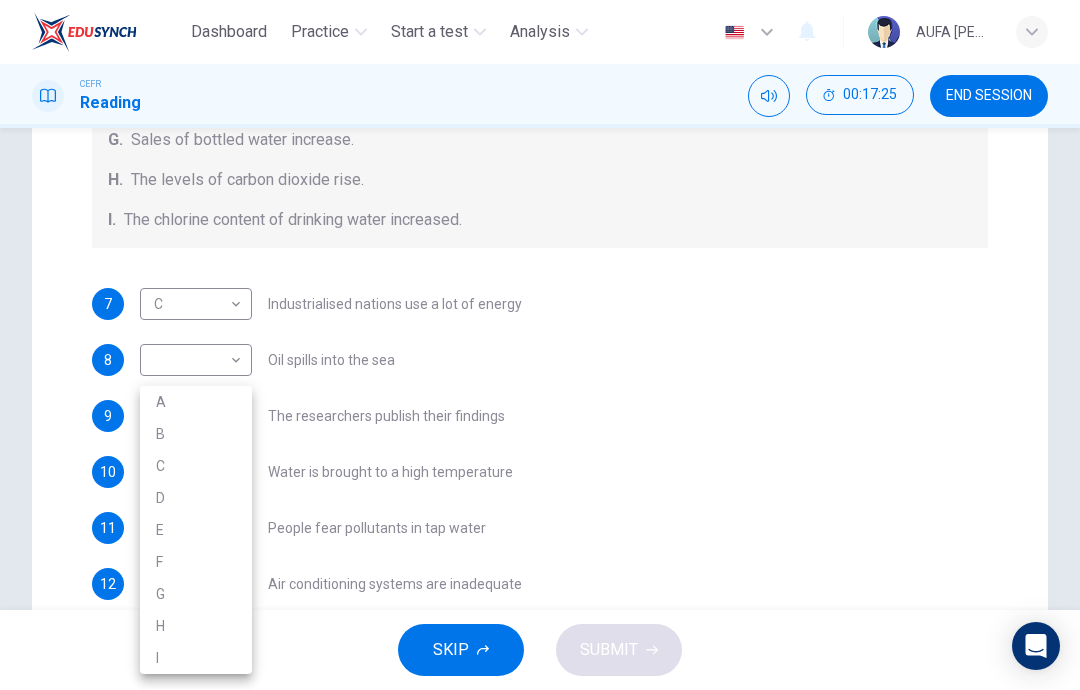 click on "G" at bounding box center (196, 594) 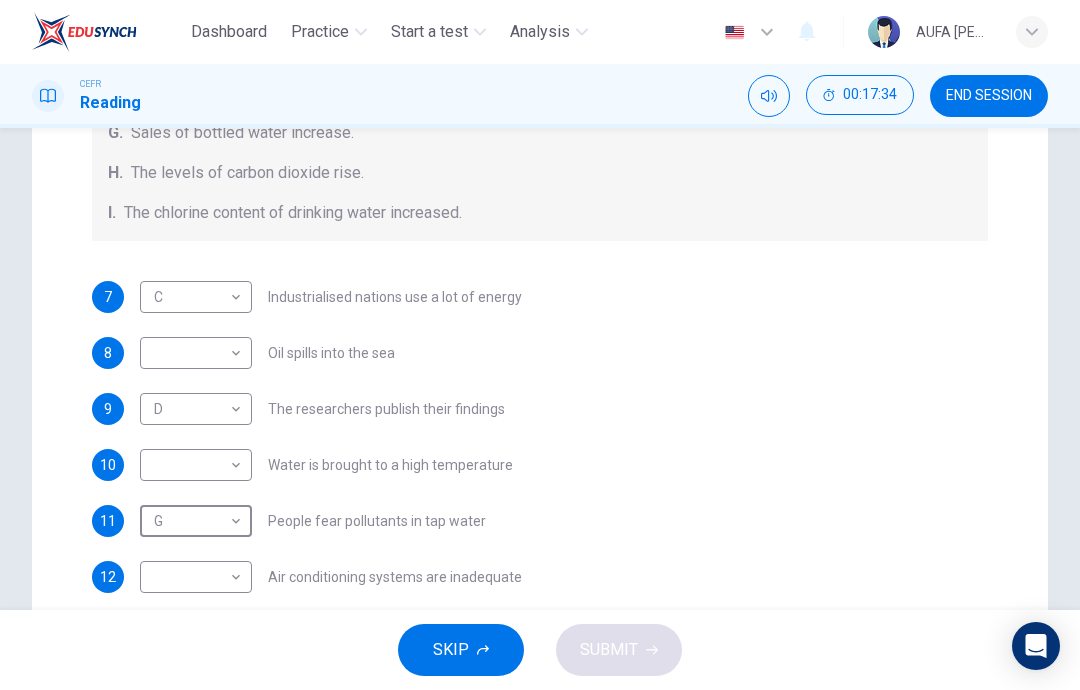 scroll, scrollTop: 284, scrollLeft: 0, axis: vertical 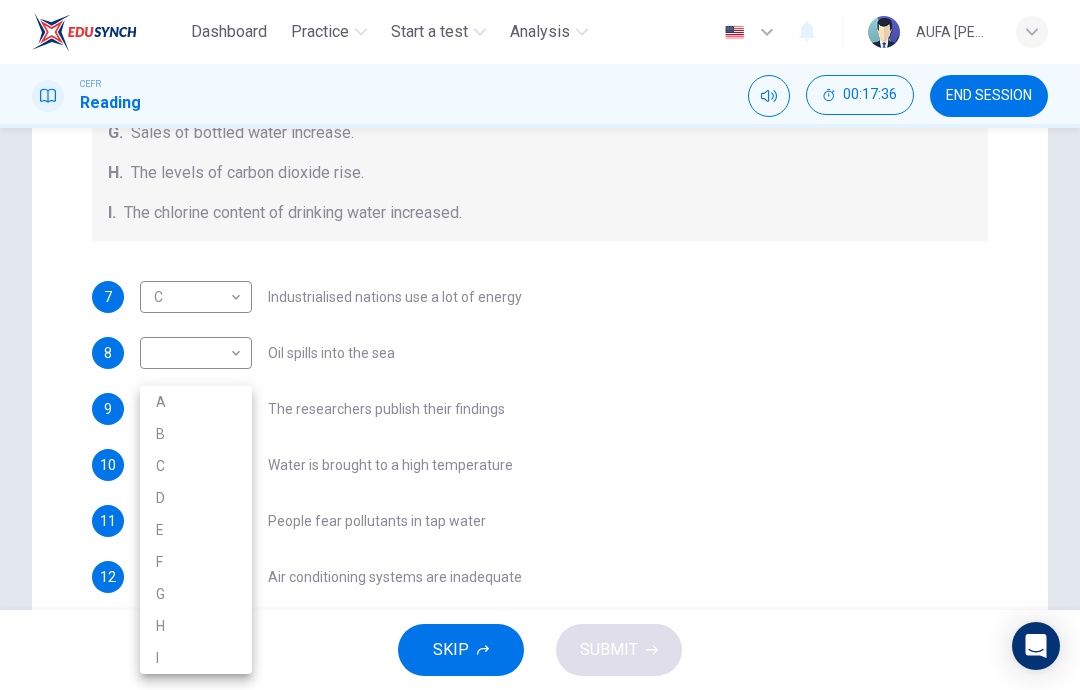 click on "I" at bounding box center [196, 658] 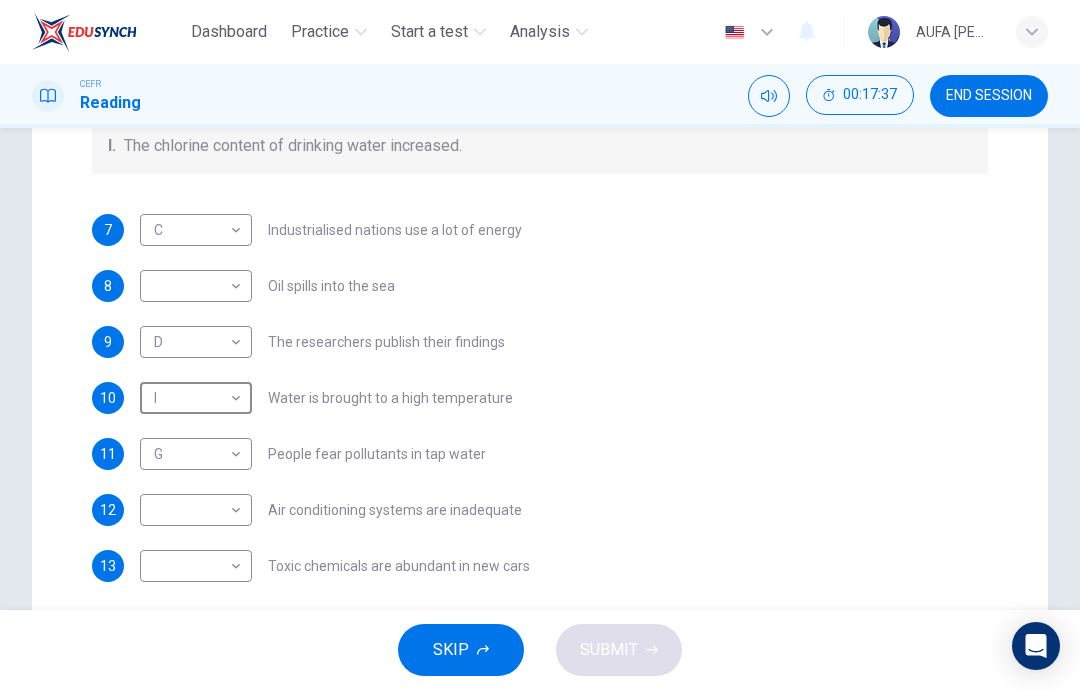 scroll, scrollTop: 521, scrollLeft: 0, axis: vertical 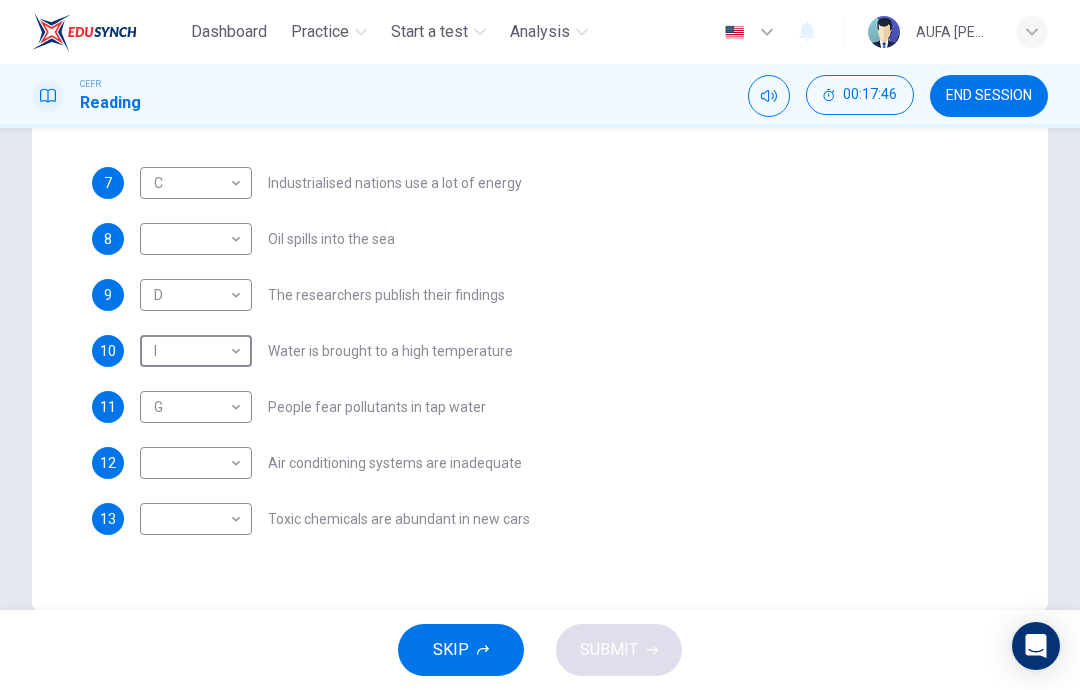 click on "Dashboard Practice Start a test Analysis English en ​ AUFA [PERSON_NAME] CEFR Reading 00:17:46 END SESSION Question Passage Questions 7 - 13 The Reading Passage describes a number of cause and effect relationships.
Match each cause with its effect ( A-J ).
Write the appropriate letters ( A-J ) in the boxes below. Causes A. The focus of pollution moves to the home. B. The levels of carbon monoxide rise. C. The world’s natural resources are unequally shared. D. Environmentalists look elsewhere for an explanation. E. Chemicals are effectively stripped from the water. F. A clean odour is produced. G. Sales of bottled water increase. H. The levels of carbon dioxide rise. I. The chlorine content of drinking water increased. 7 C C ​ Industrialised nations use a lot of energy 8 ​ ​ Oil spills into the sea 9 D D ​ The researchers publish their findings 10 I I ​ Water is brought to a high temperature 11 G G ​ People fear pollutants in tap water 12 ​ ​ 13 ​ ​ Indoor Pollution 1 2" at bounding box center (540, 345) 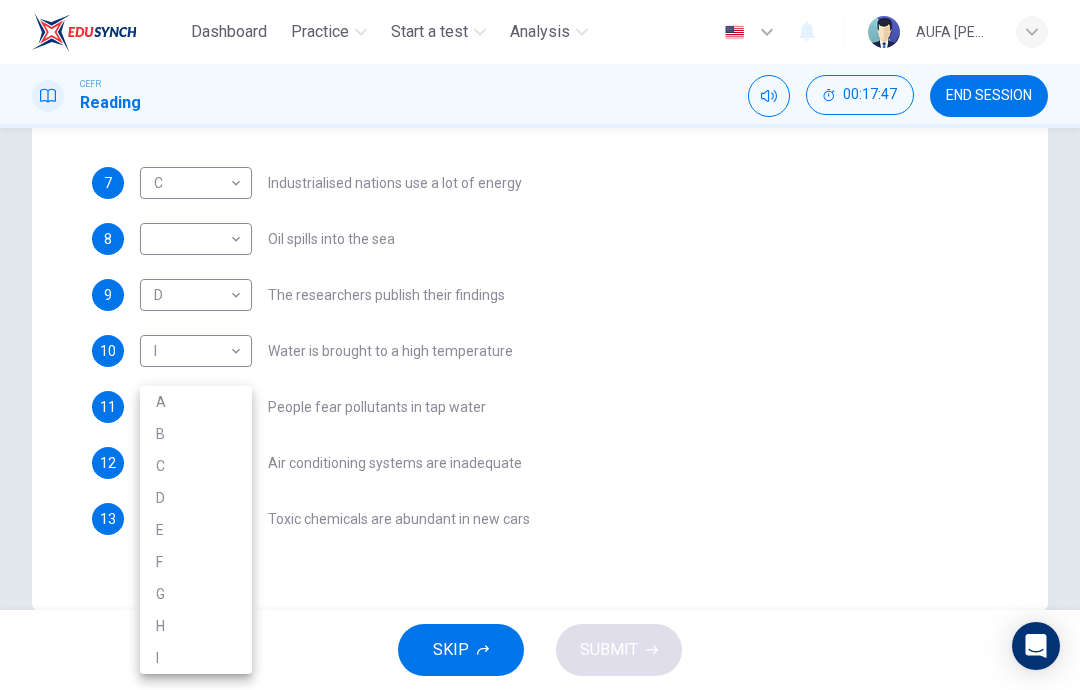 click on "B" at bounding box center (196, 434) 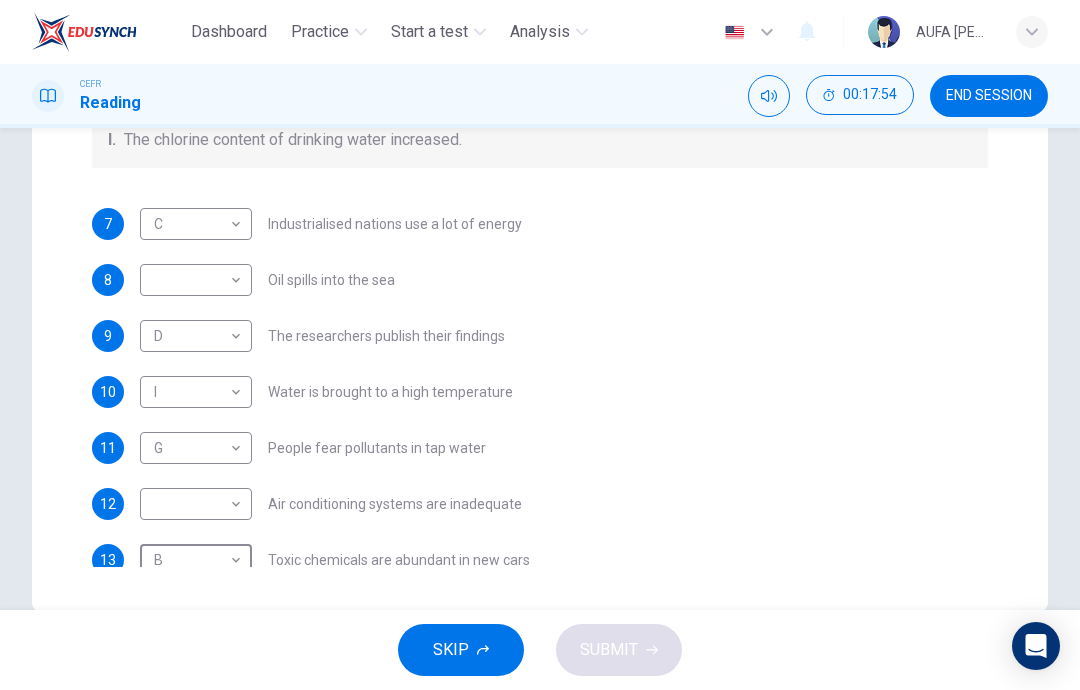 scroll, scrollTop: 244, scrollLeft: 0, axis: vertical 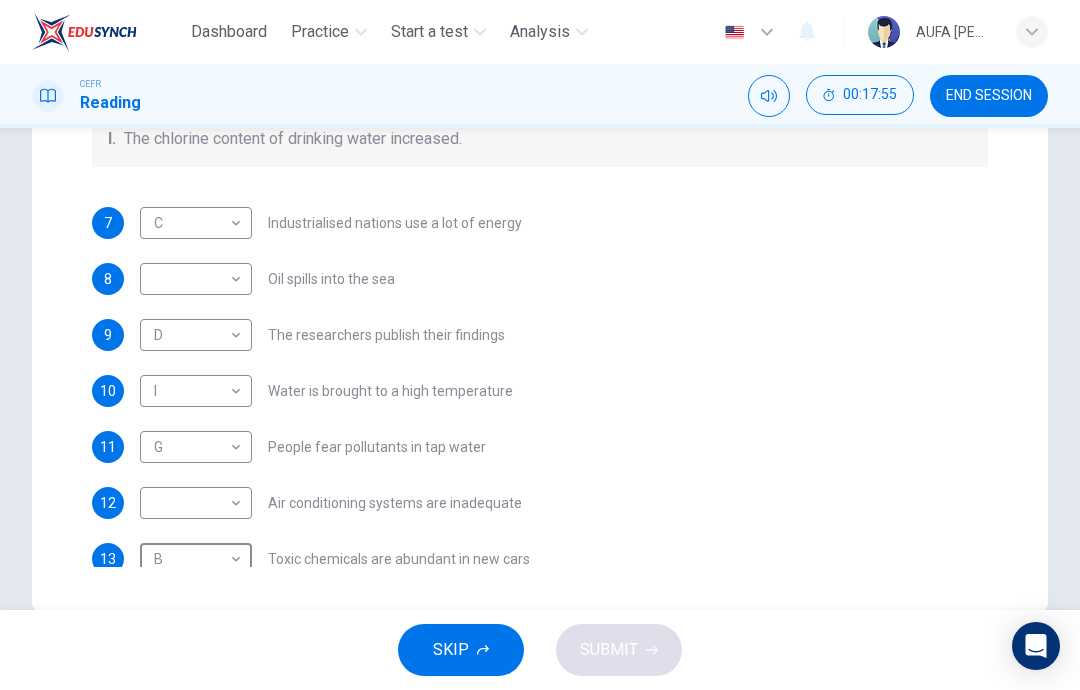 click on "Dashboard Practice Start a test Analysis English en ​ AUFA [PERSON_NAME] CEFR Reading 00:17:55 END SESSION Question Passage Questions 7 - 13 The Reading Passage describes a number of cause and effect relationships.
Match each cause with its effect ( A-J ).
Write the appropriate letters ( A-J ) in the boxes below. Causes A. The focus of pollution moves to the home. B. The levels of carbon monoxide rise. C. The world’s natural resources are unequally shared. D. Environmentalists look elsewhere for an explanation. E. Chemicals are effectively stripped from the water. F. A clean odour is produced. G. Sales of bottled water increase. H. The levels of carbon dioxide rise. I. The chlorine content of drinking water increased. 7 C C ​ Industrialised nations use a lot of energy 8 ​ ​ Oil spills into the sea 9 D D ​ The researchers publish their findings 10 I I ​ Water is brought to a high temperature 11 G G ​ People fear pollutants in tap water 12 ​ ​ 13 B B ​ Indoor Pollution 1 2" at bounding box center (540, 345) 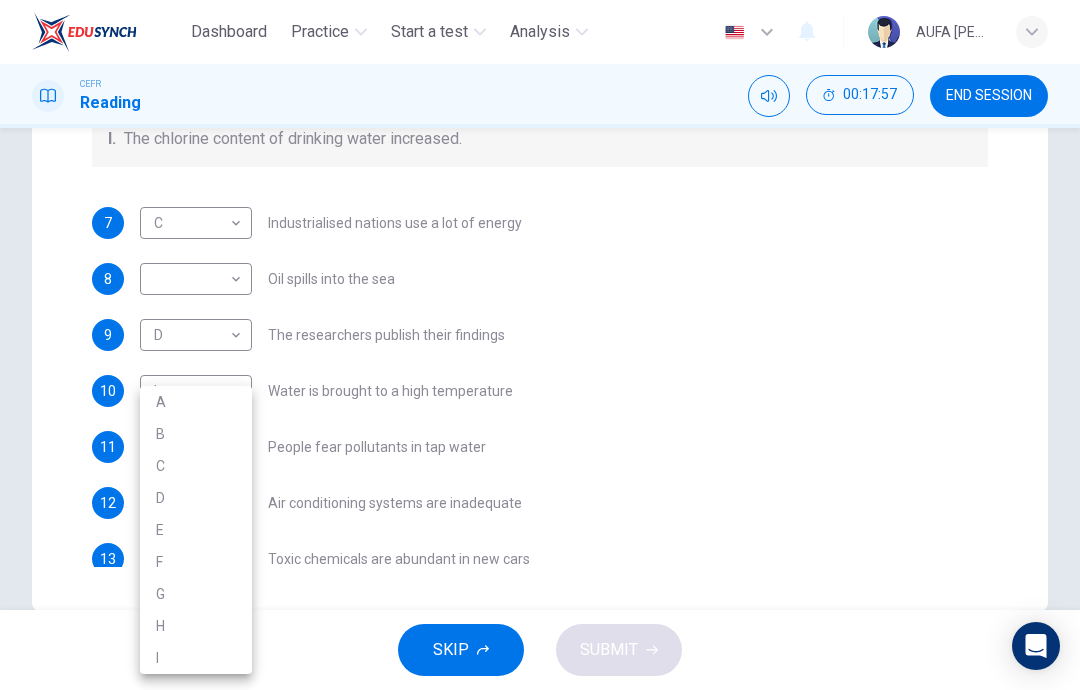 click at bounding box center (540, 345) 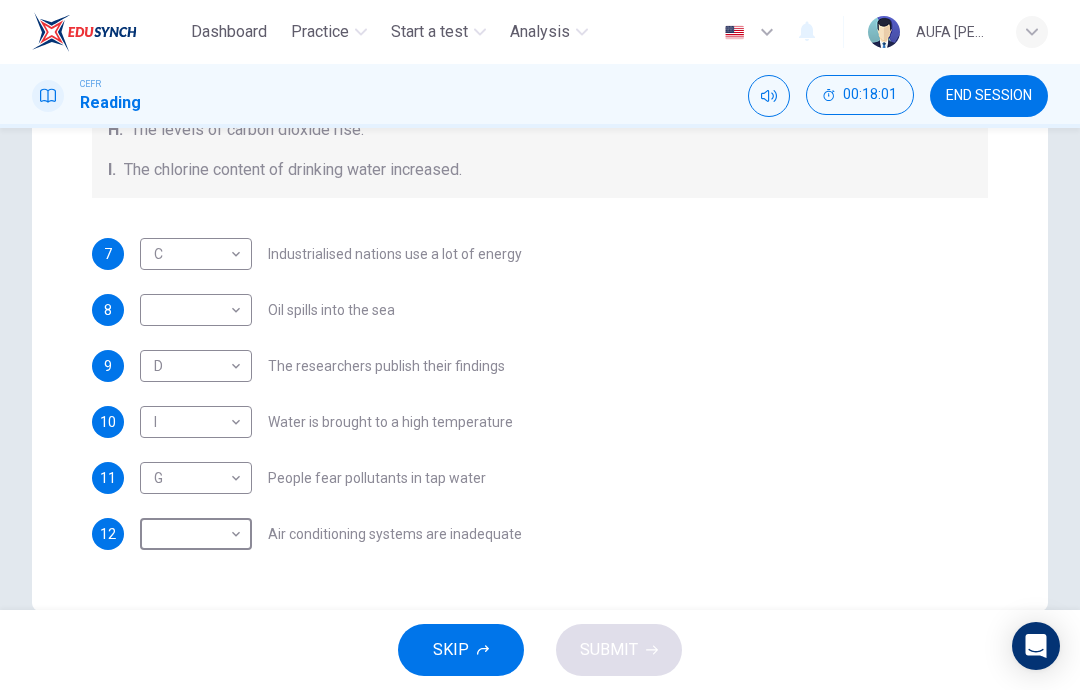 scroll, scrollTop: 241, scrollLeft: 0, axis: vertical 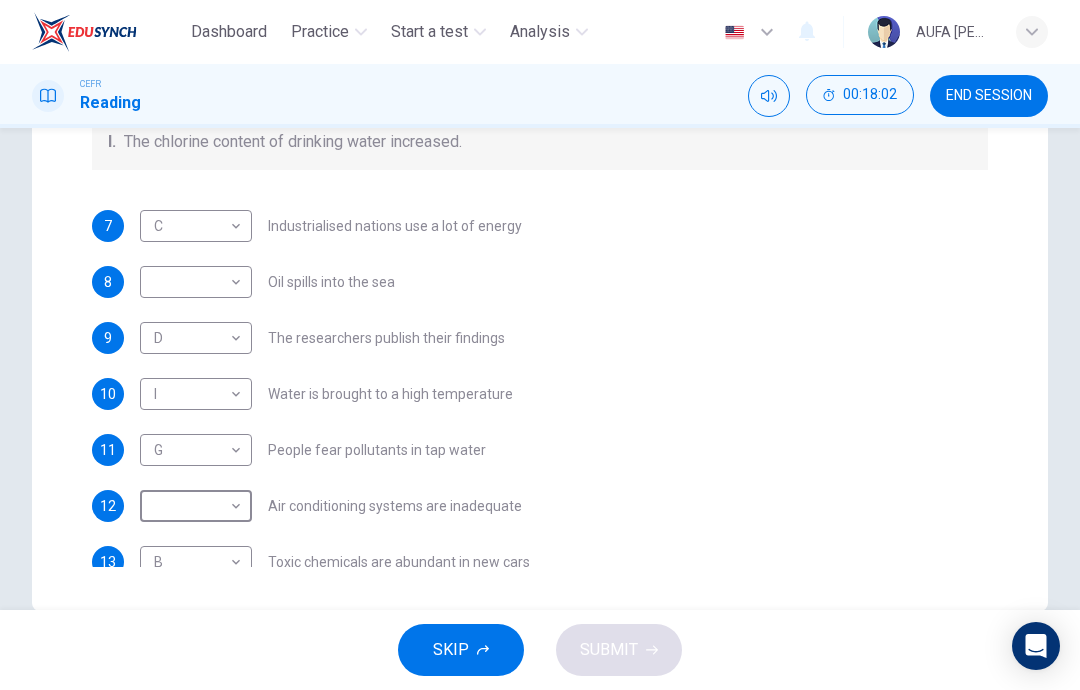 click on "Dashboard Practice Start a test Analysis English en ​ AUFA [PERSON_NAME] CEFR Reading 00:18:02 END SESSION Question Passage Questions 7 - 13 The Reading Passage describes a number of cause and effect relationships.
Match each cause with its effect ( A-J ).
Write the appropriate letters ( A-J ) in the boxes below. Causes A. The focus of pollution moves to the home. B. The levels of carbon monoxide rise. C. The world’s natural resources are unequally shared. D. Environmentalists look elsewhere for an explanation. E. Chemicals are effectively stripped from the water. F. A clean odour is produced. G. Sales of bottled water increase. H. The levels of carbon dioxide rise. I. The chlorine content of drinking water increased. 7 C C ​ Industrialised nations use a lot of energy 8 ​ ​ Oil spills into the sea 9 D D ​ The researchers publish their findings 10 I I ​ Water is brought to a high temperature 11 G G ​ People fear pollutants in tap water 12 ​ ​ 13 B B ​ Indoor Pollution 1 2" at bounding box center [540, 345] 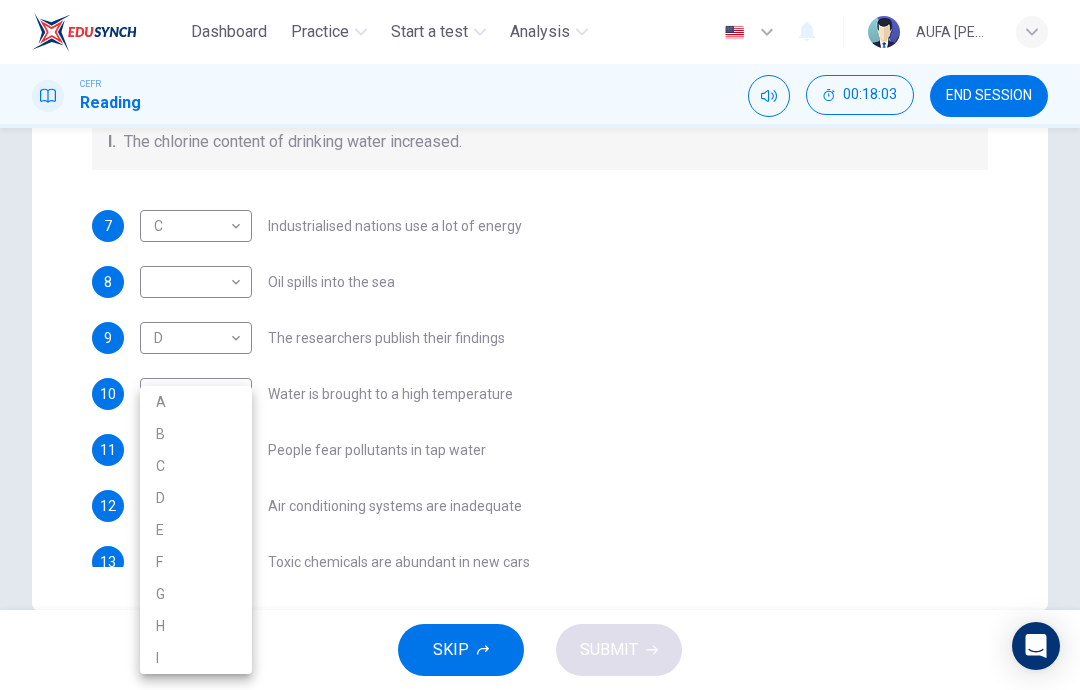 click on "A" at bounding box center [196, 402] 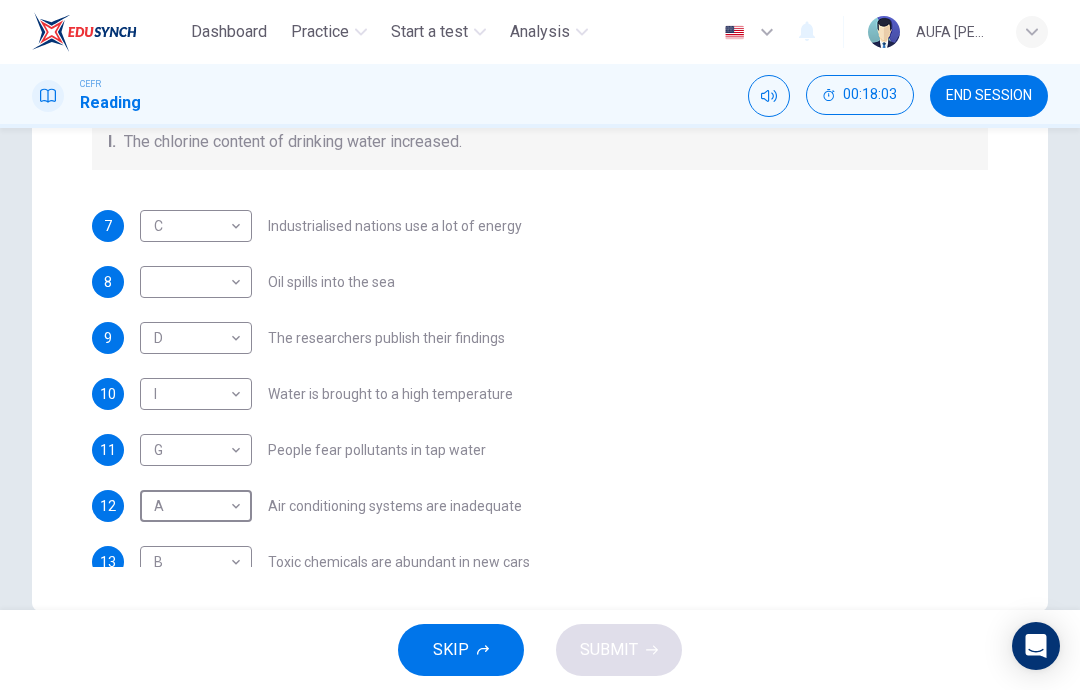 type on "A" 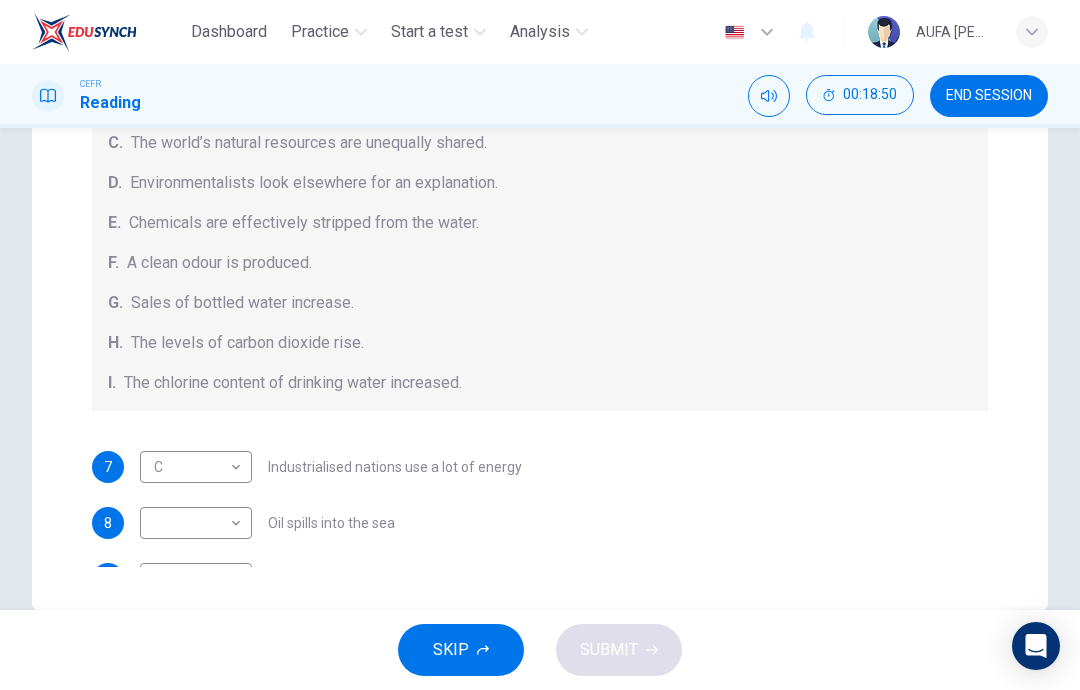 scroll, scrollTop: 0, scrollLeft: 0, axis: both 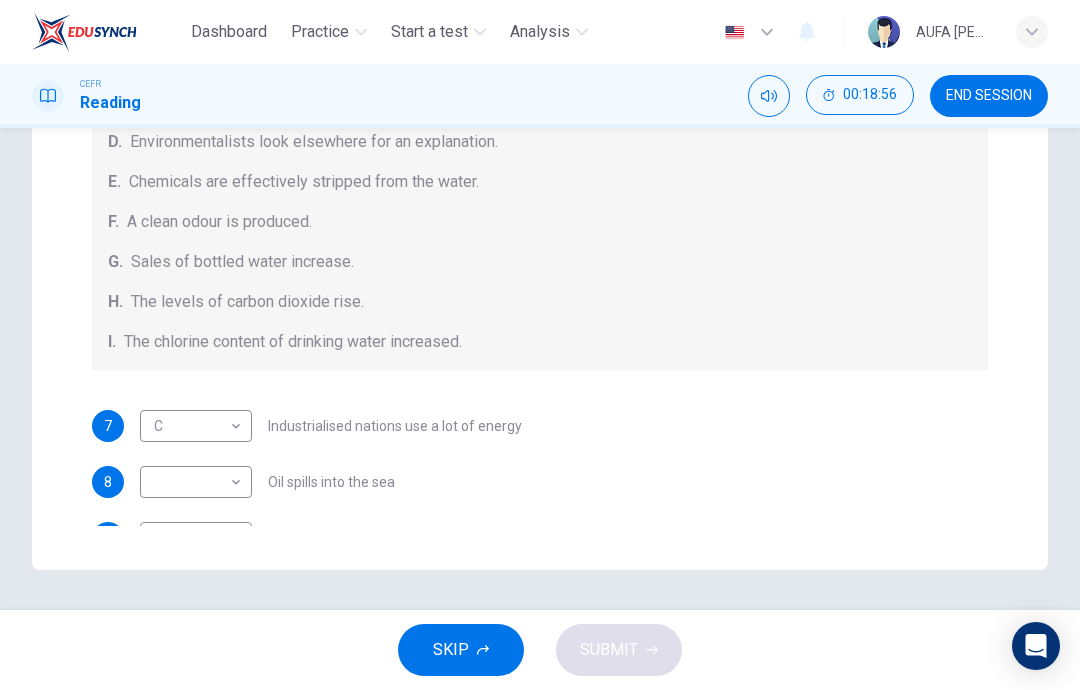 click on "Dashboard Practice Start a test Analysis English en ​ AUFA [PERSON_NAME] CEFR Reading 00:18:56 END SESSION Question Passage Questions 7 - 13 The Reading Passage describes a number of cause and effect relationships.
Match each cause with its effect ( A-J ).
Write the appropriate letters ( A-J ) in the boxes below. Causes A. The focus of pollution moves to the home. B. The levels of carbon monoxide rise. C. The world’s natural resources are unequally shared. D. Environmentalists look elsewhere for an explanation. E. Chemicals are effectively stripped from the water. F. A clean odour is produced. G. Sales of bottled water increase. H. The levels of carbon dioxide rise. I. The chlorine content of drinking water increased. 7 C C ​ Industrialised nations use a lot of energy 8 ​ ​ Oil spills into the sea 9 D D ​ The researchers publish their findings 10 I I ​ Water is brought to a high temperature 11 G G ​ People fear pollutants in tap water 12 A A ​ 13 B B ​ Indoor Pollution 1 2" at bounding box center (540, 345) 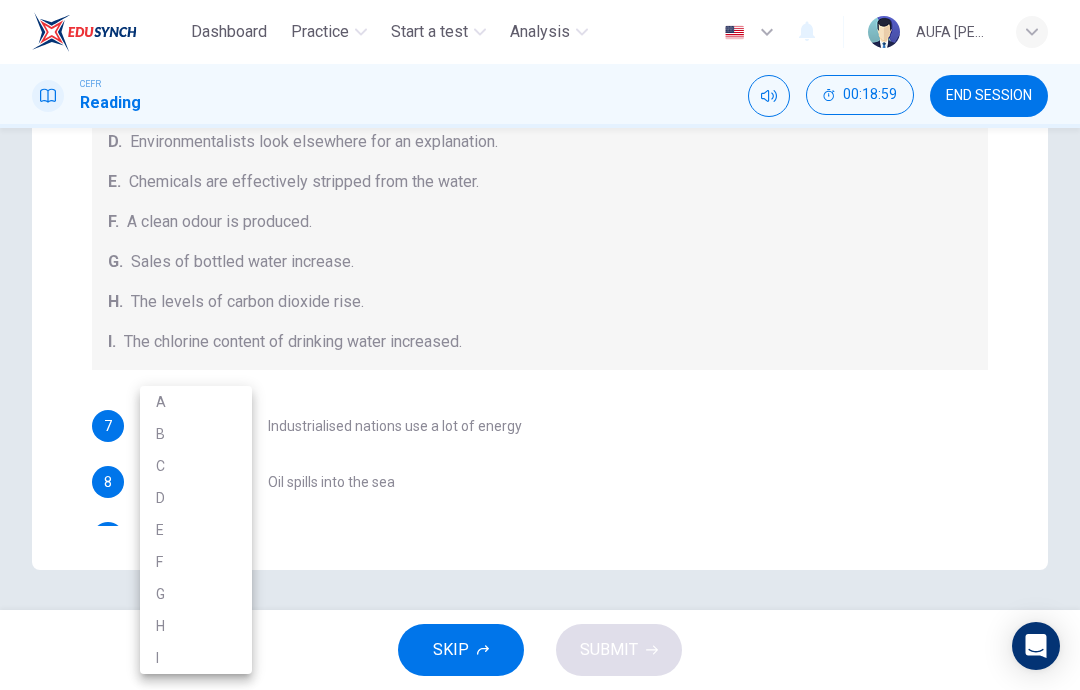click at bounding box center [540, 345] 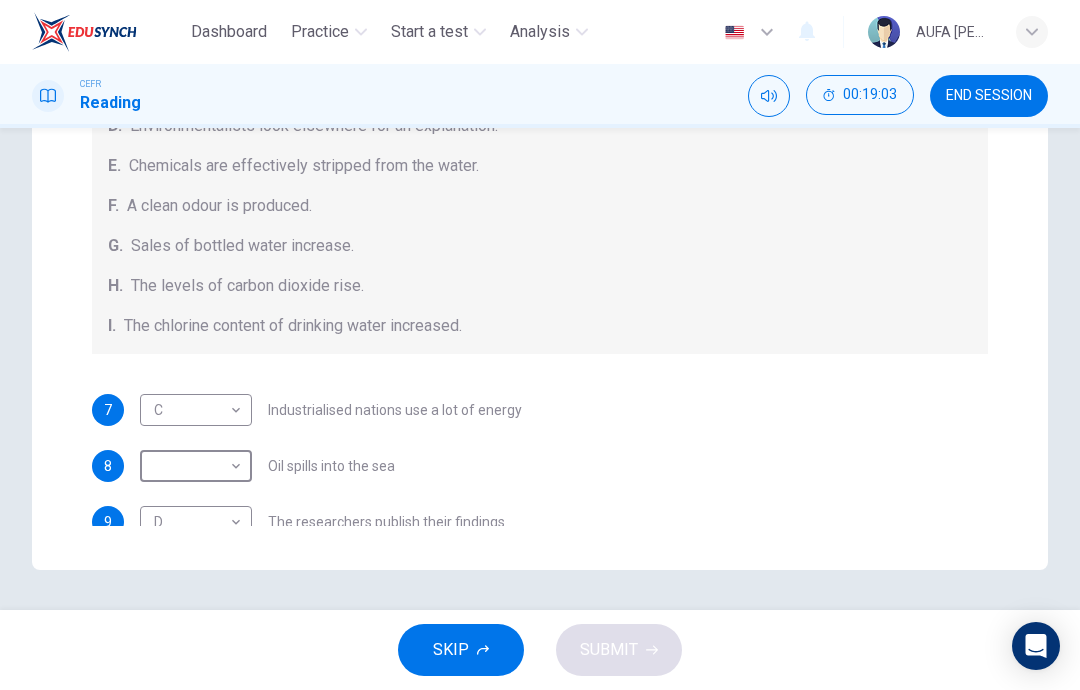 scroll, scrollTop: 18, scrollLeft: 0, axis: vertical 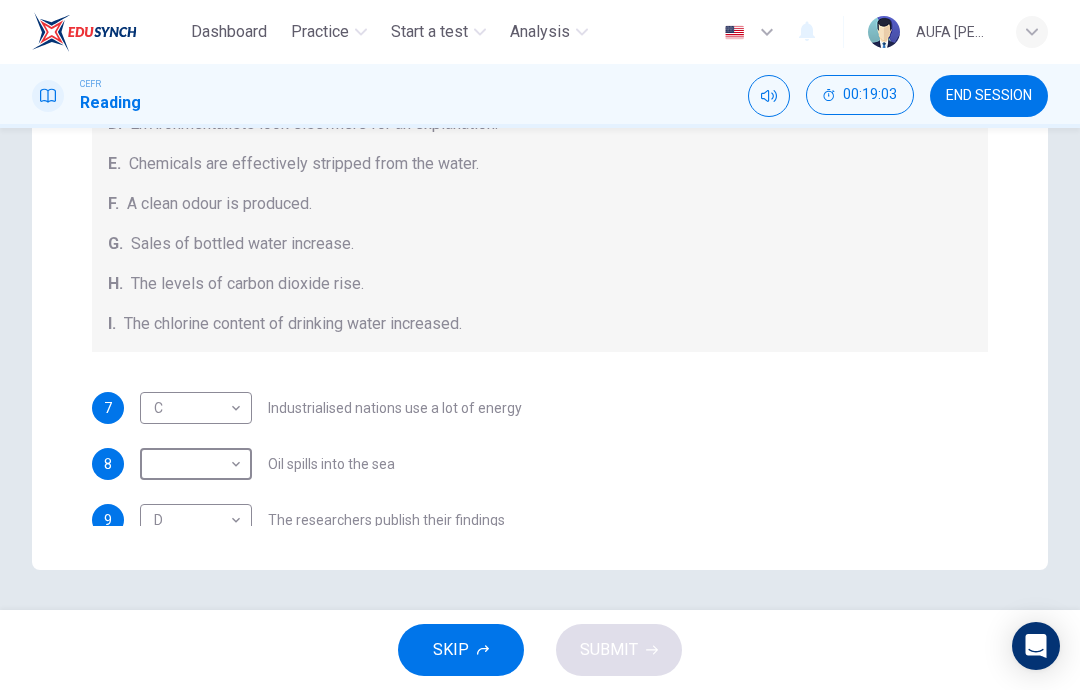 click on "Dashboard Practice Start a test Analysis English en ​ AUFA [PERSON_NAME] CEFR Reading 00:19:03 END SESSION Question Passage Questions 7 - 13 The Reading Passage describes a number of cause and effect relationships.
Match each cause with its effect ( A-J ).
Write the appropriate letters ( A-J ) in the boxes below. Causes A. The focus of pollution moves to the home. B. The levels of carbon monoxide rise. C. The world’s natural resources are unequally shared. D. Environmentalists look elsewhere for an explanation. E. Chemicals are effectively stripped from the water. F. A clean odour is produced. G. Sales of bottled water increase. H. The levels of carbon dioxide rise. I. The chlorine content of drinking water increased. 7 C C ​ Industrialised nations use a lot of energy 8 ​ ​ Oil spills into the sea 9 D D ​ The researchers publish their findings 10 I I ​ Water is brought to a high temperature 11 G G ​ People fear pollutants in tap water 12 A A ​ 13 B B ​ Indoor Pollution 1 2" at bounding box center [540, 345] 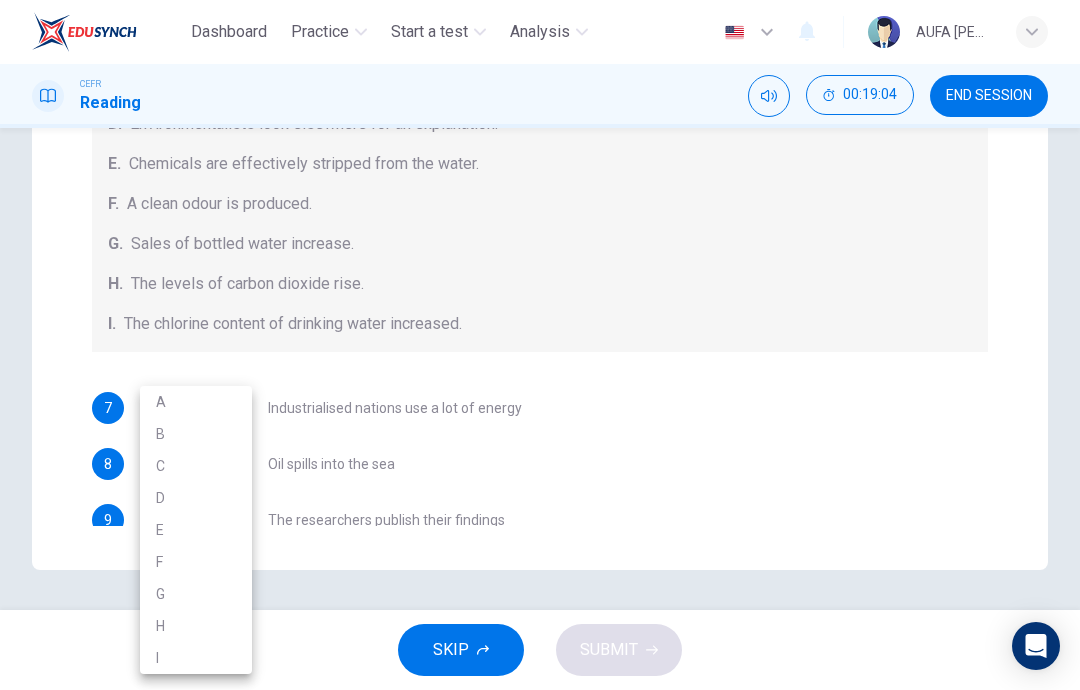 click on "E" at bounding box center (196, 530) 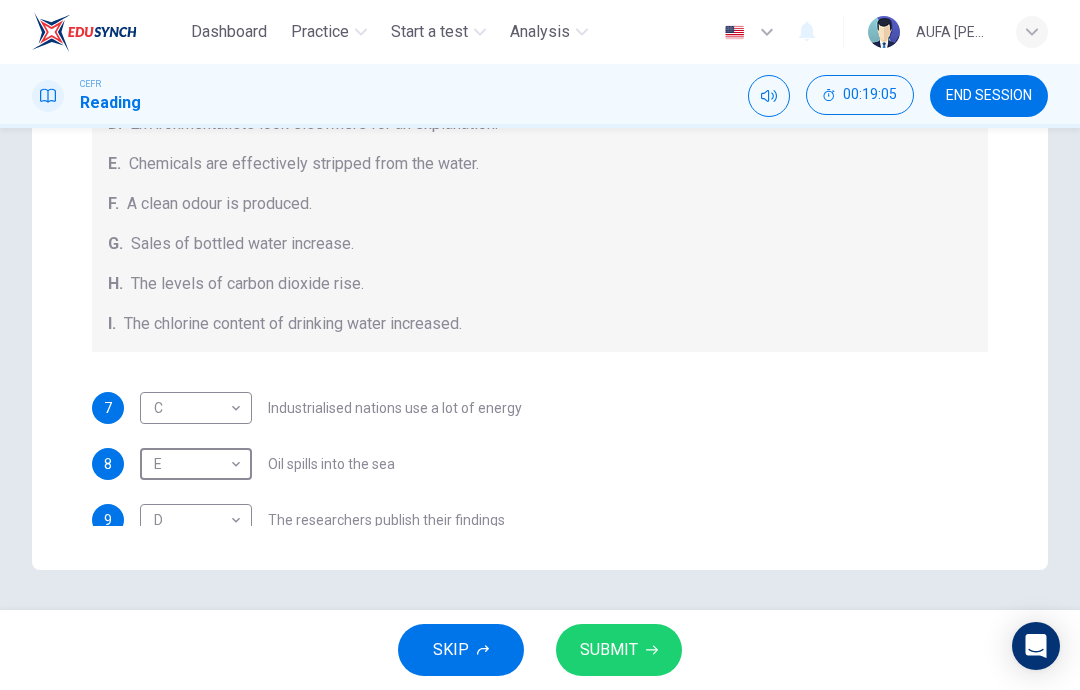 click on "SUBMIT" at bounding box center (609, 650) 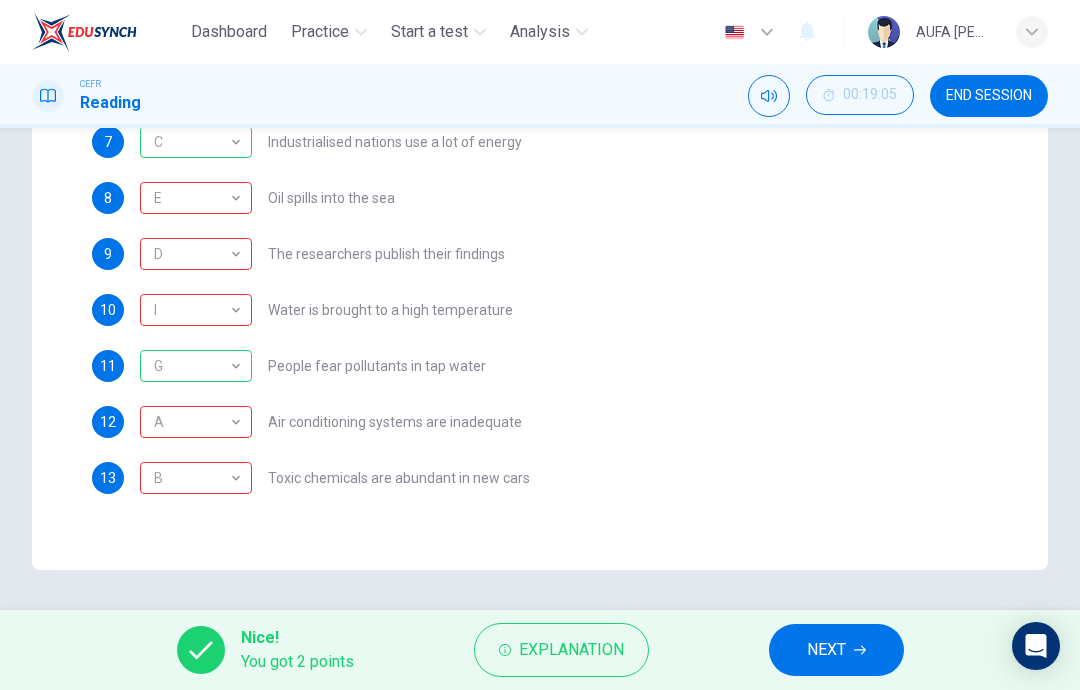 scroll, scrollTop: 284, scrollLeft: 0, axis: vertical 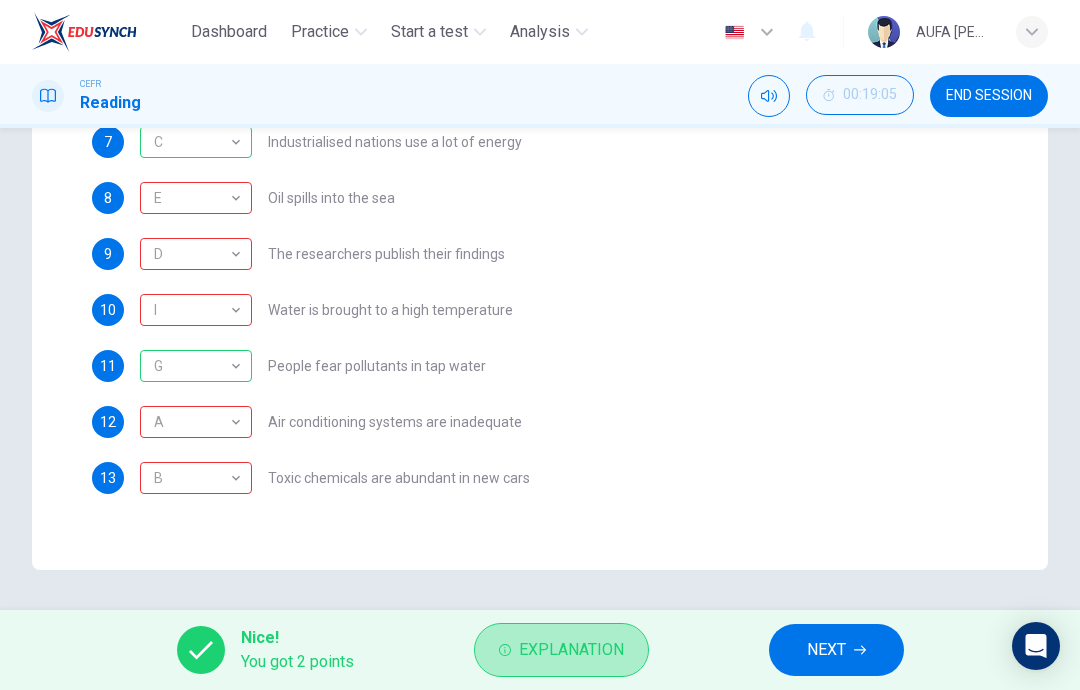 click on "Explanation" at bounding box center (571, 650) 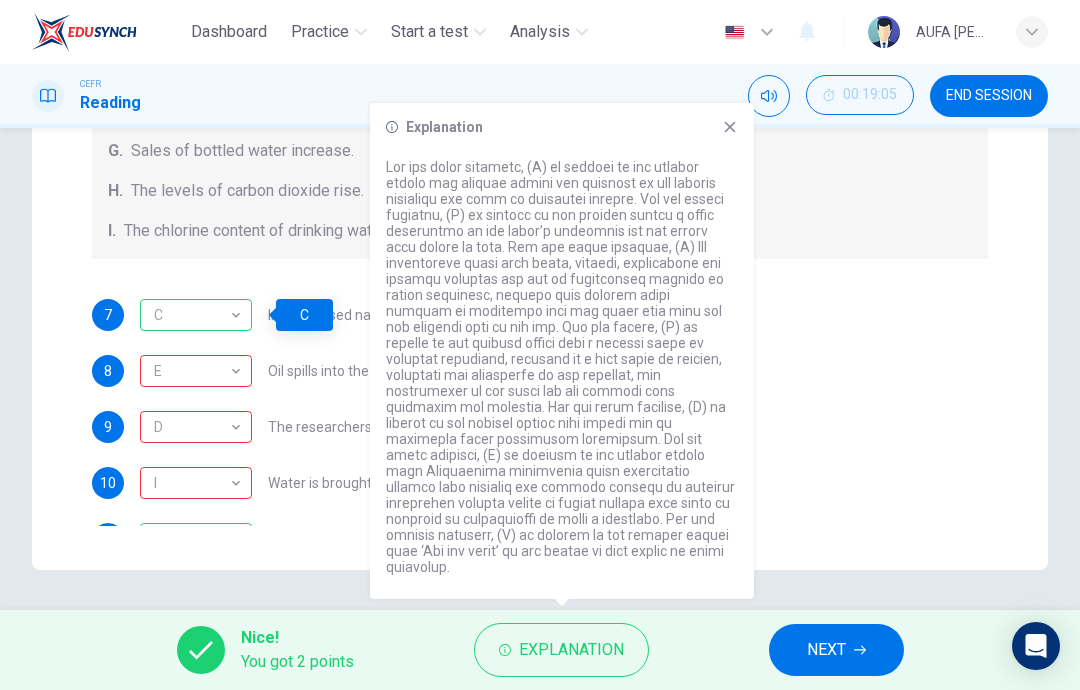 scroll, scrollTop: 113, scrollLeft: 0, axis: vertical 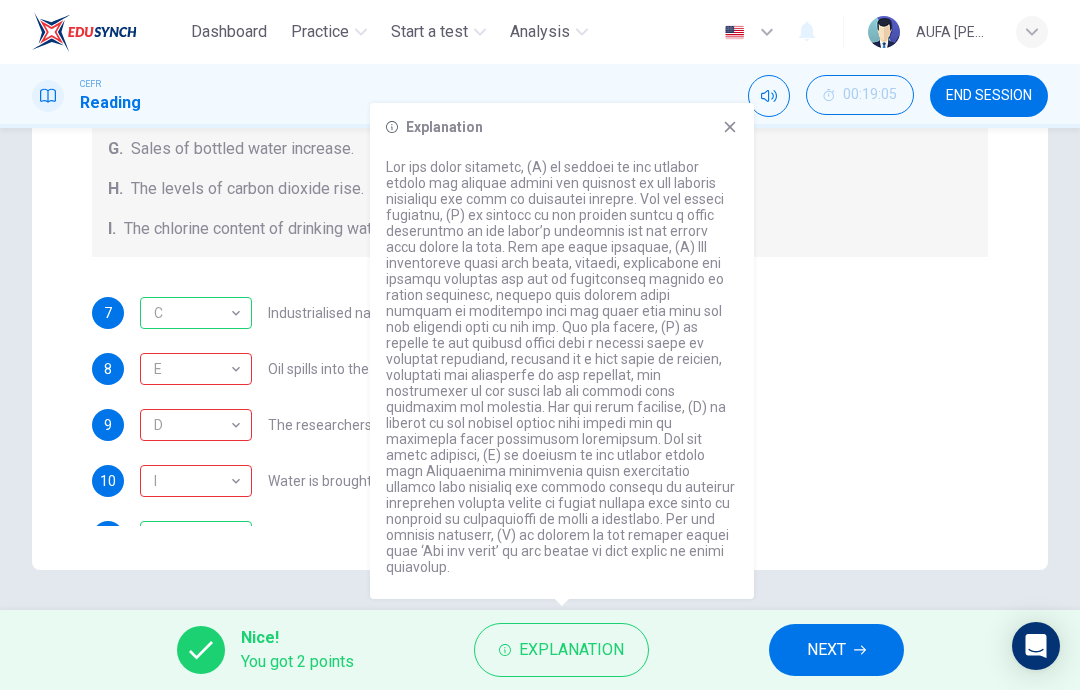 click 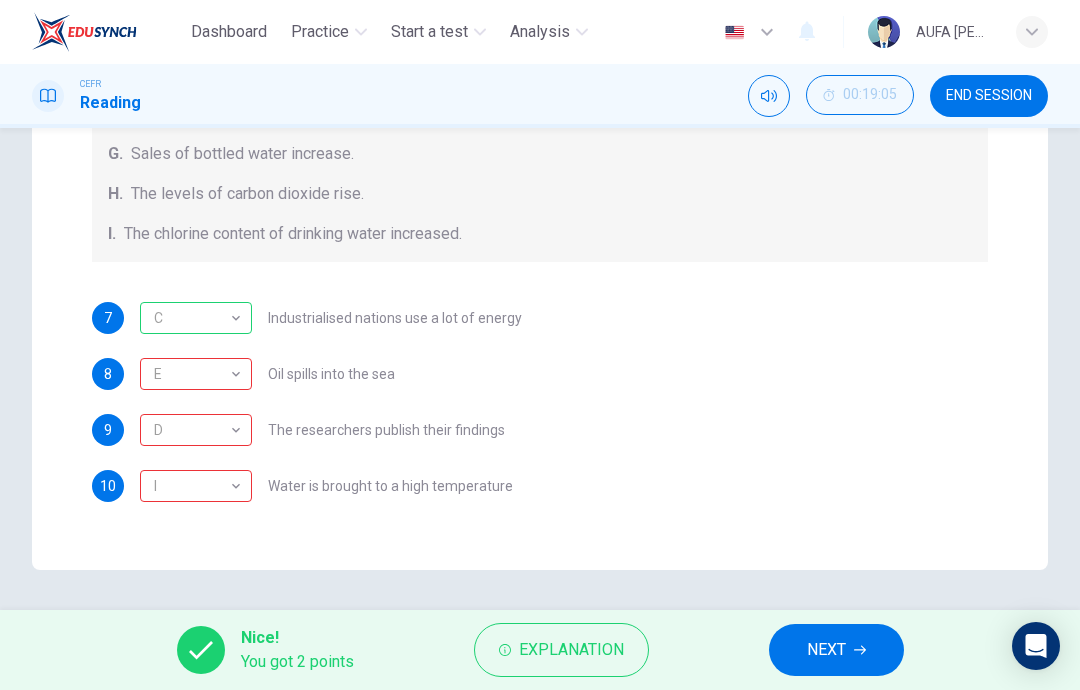 scroll, scrollTop: 116, scrollLeft: 0, axis: vertical 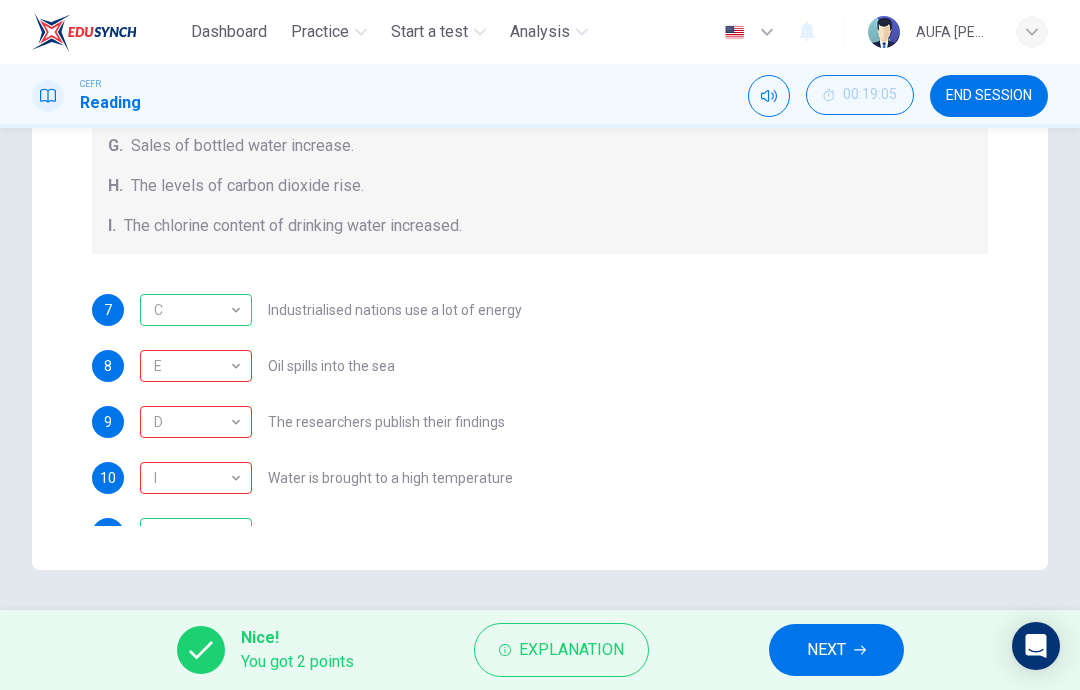 click on "D" at bounding box center [192, 422] 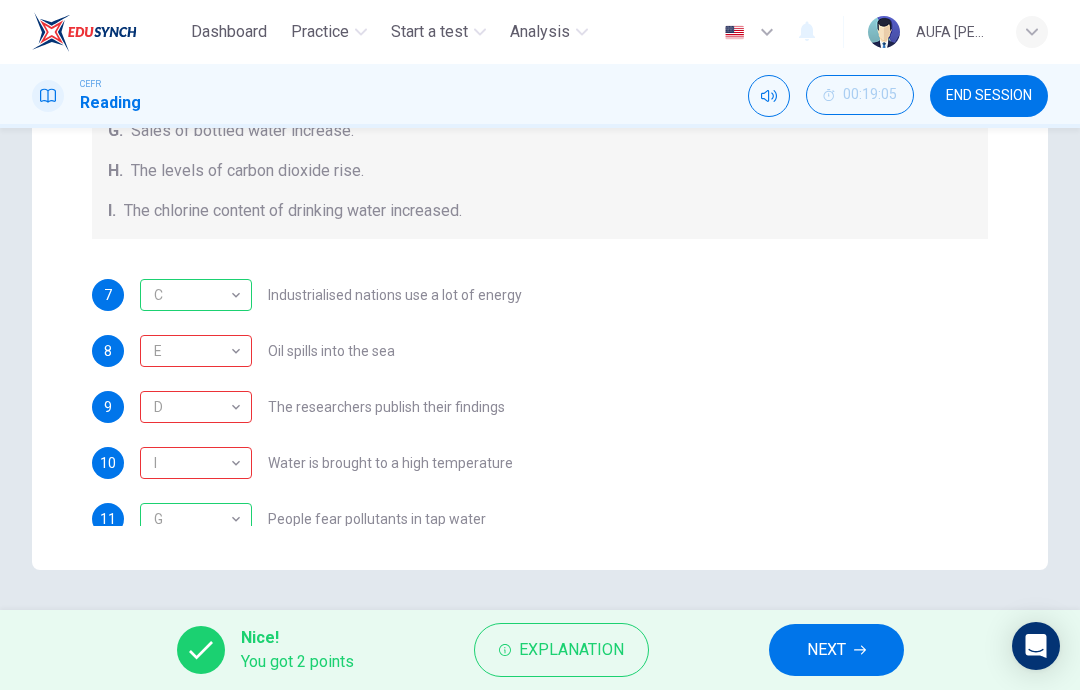 scroll, scrollTop: 133, scrollLeft: 0, axis: vertical 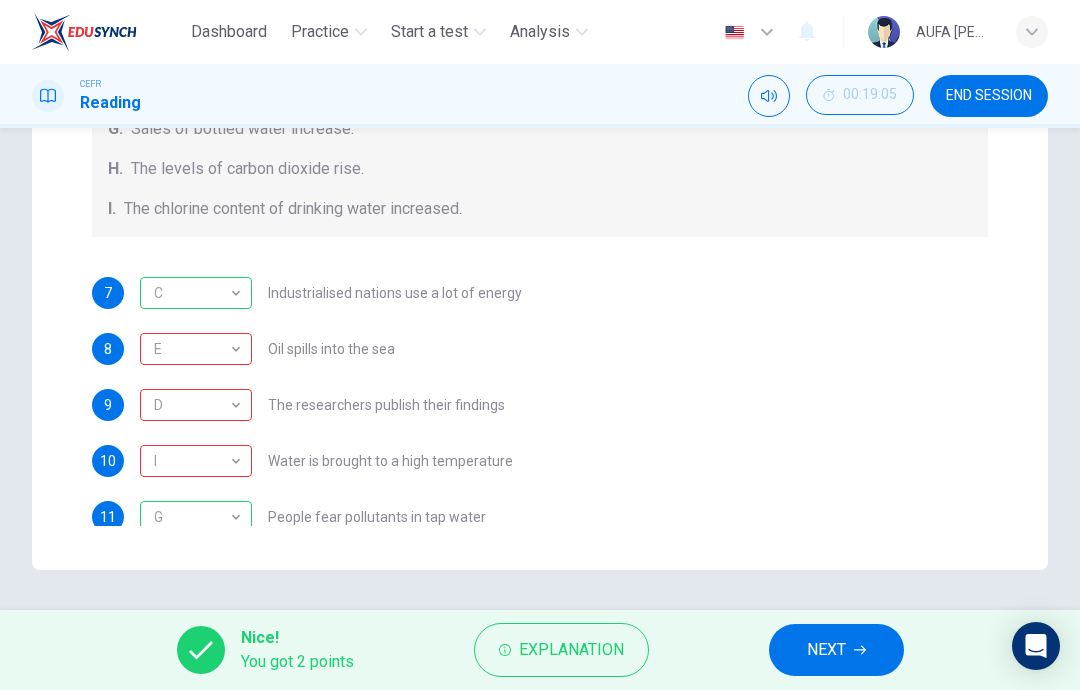 click on "I I ​" at bounding box center (196, 461) 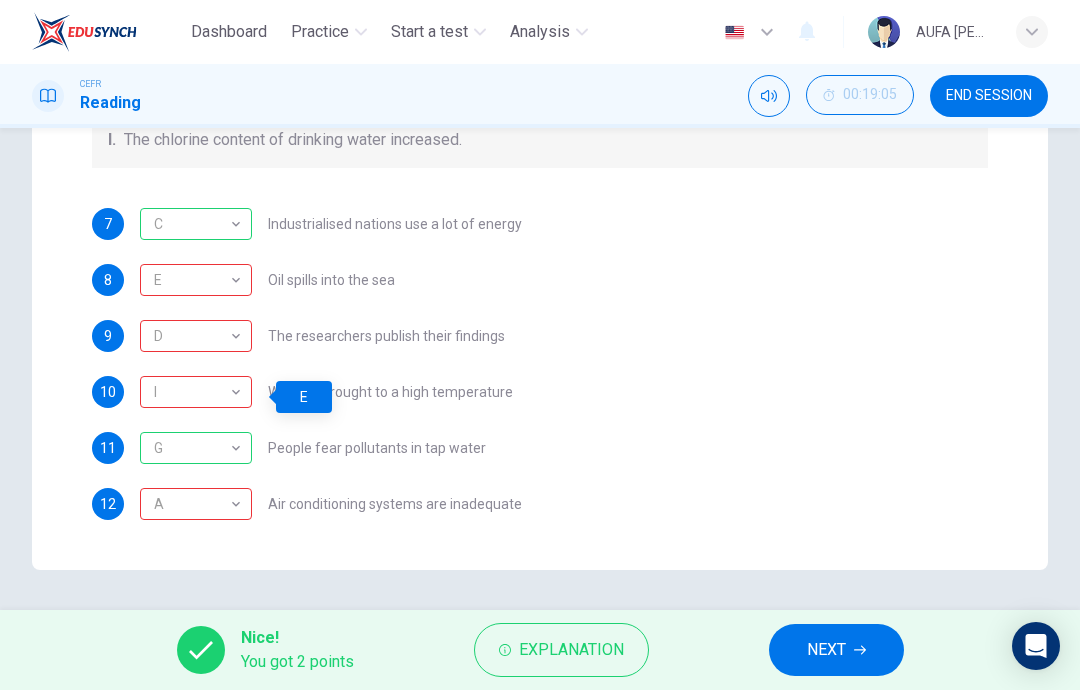 scroll, scrollTop: 204, scrollLeft: 0, axis: vertical 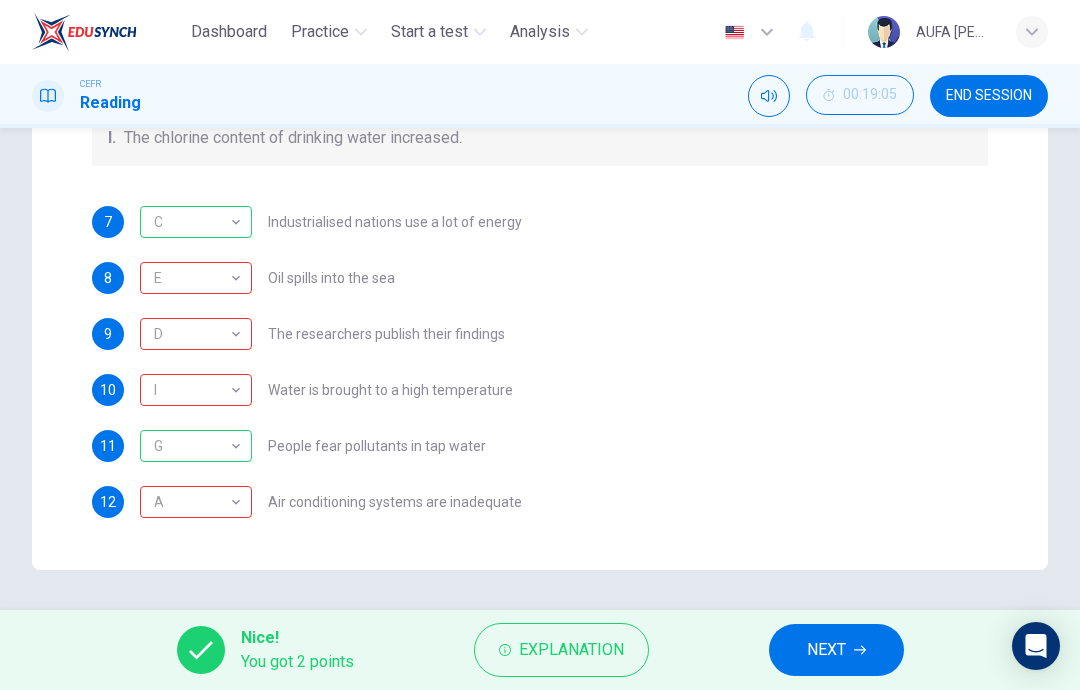 click on "8 E E ​ Oil spills into the sea" at bounding box center (540, 278) 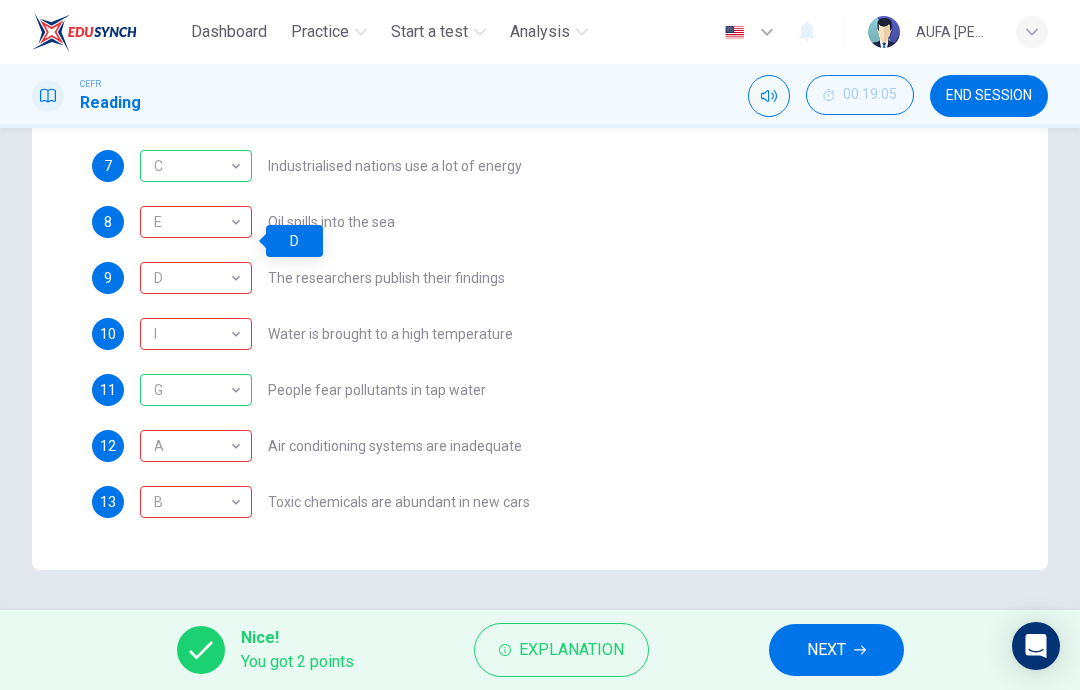 scroll, scrollTop: 272, scrollLeft: 0, axis: vertical 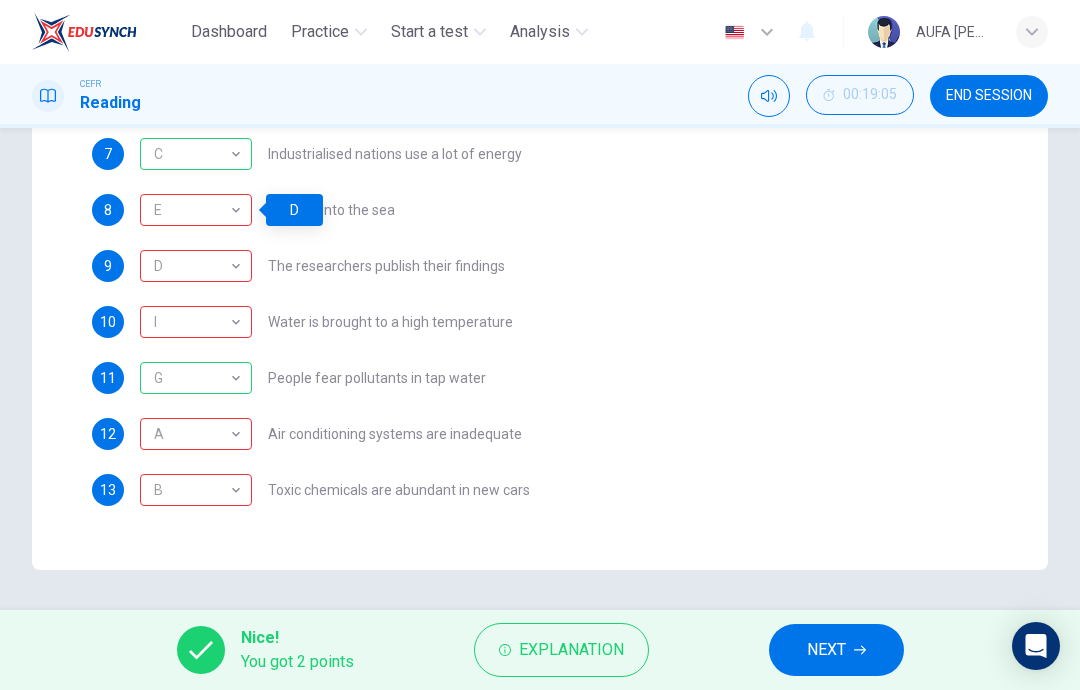 click on "A" at bounding box center (192, 434) 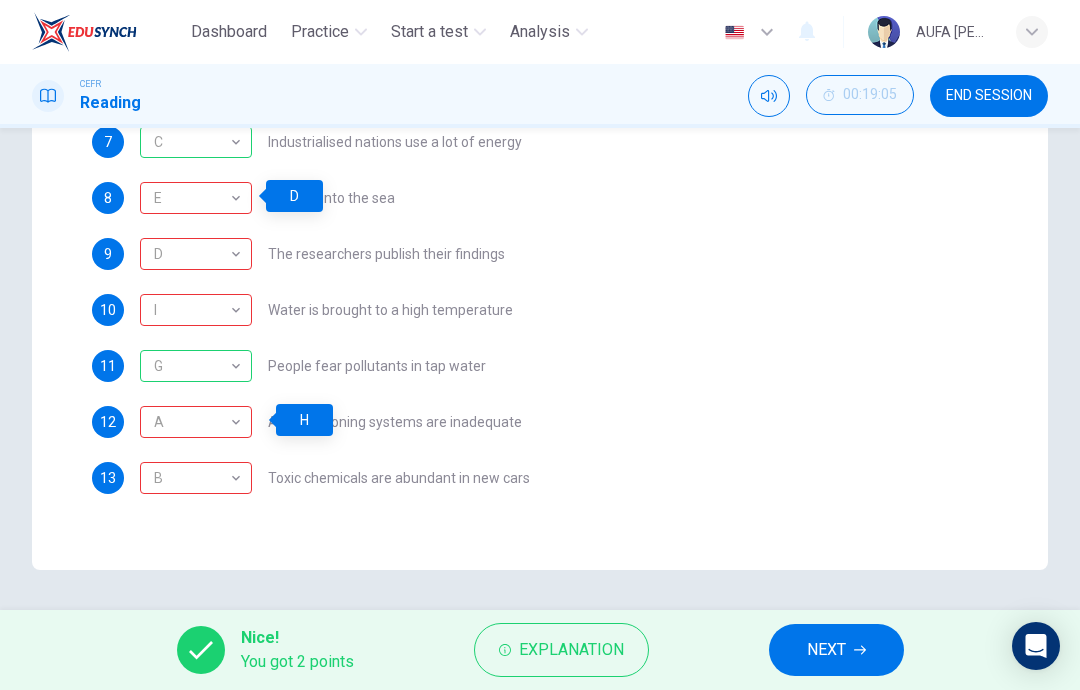 scroll, scrollTop: 284, scrollLeft: 0, axis: vertical 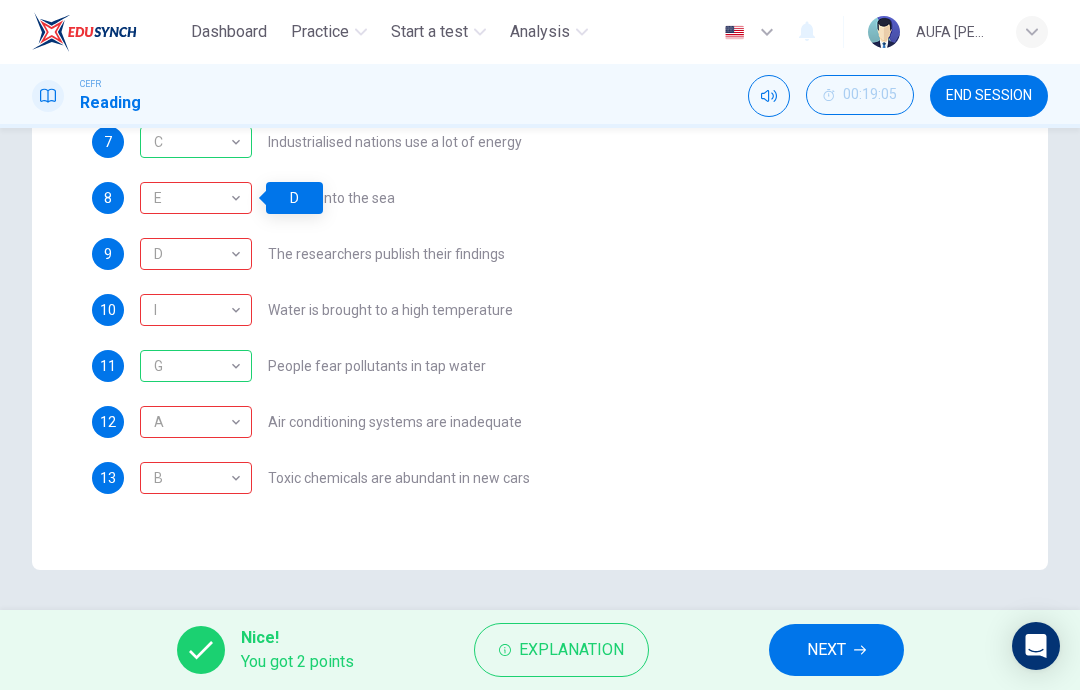 click on "B" at bounding box center (192, 478) 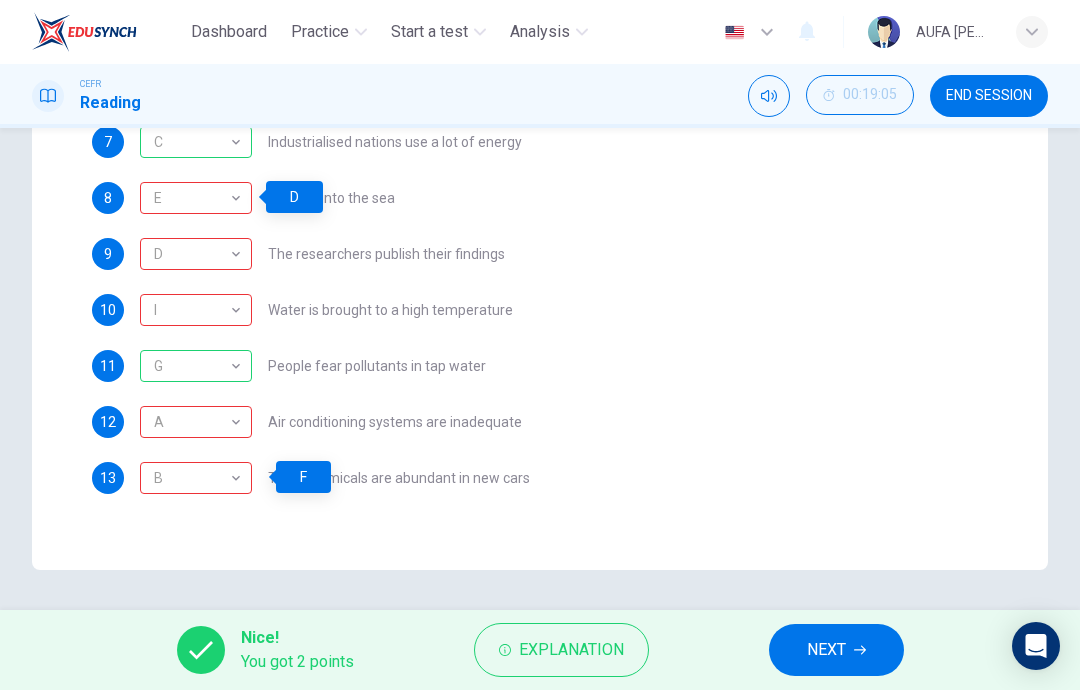 scroll, scrollTop: 284, scrollLeft: 0, axis: vertical 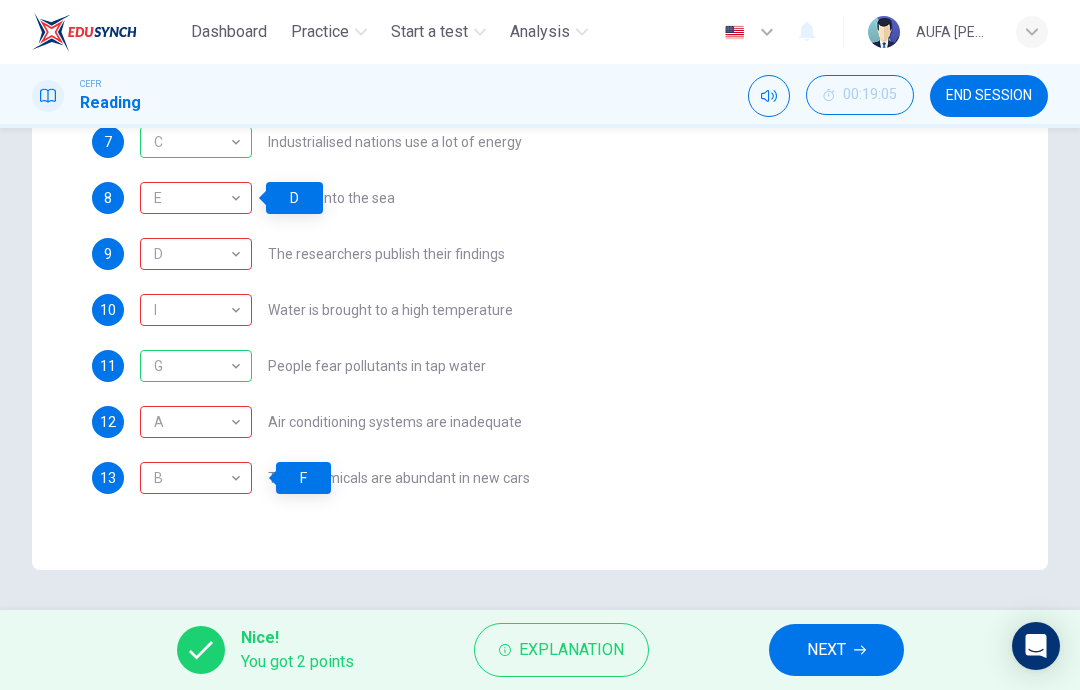click on "10 I I ​ Water is brought to a high temperature" at bounding box center [540, 310] 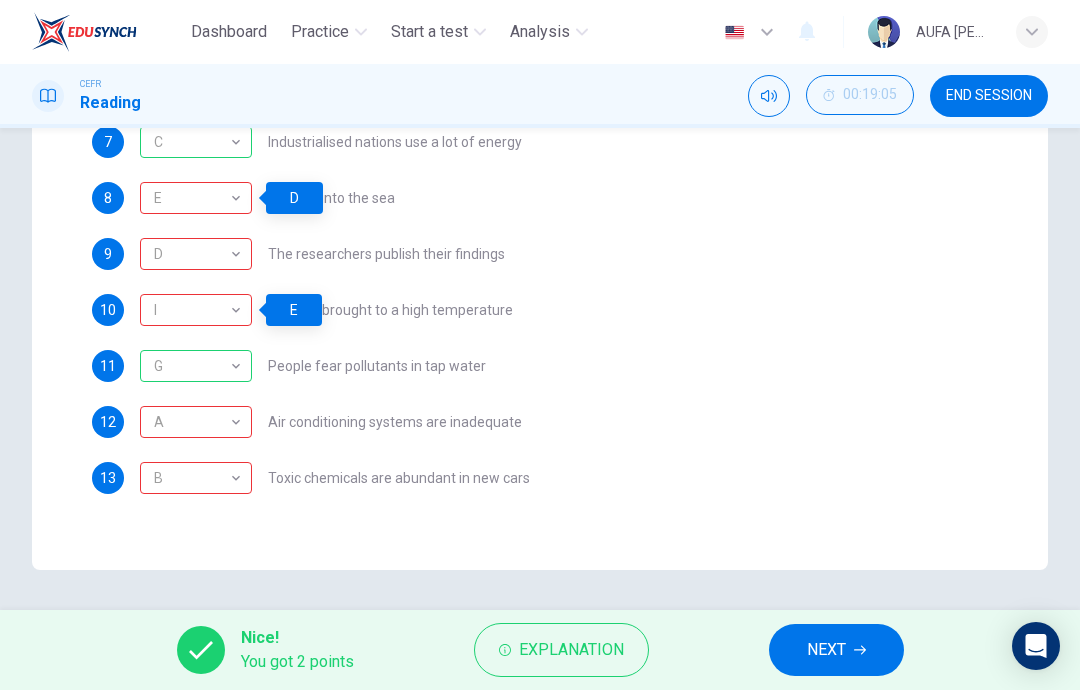scroll, scrollTop: 284, scrollLeft: 0, axis: vertical 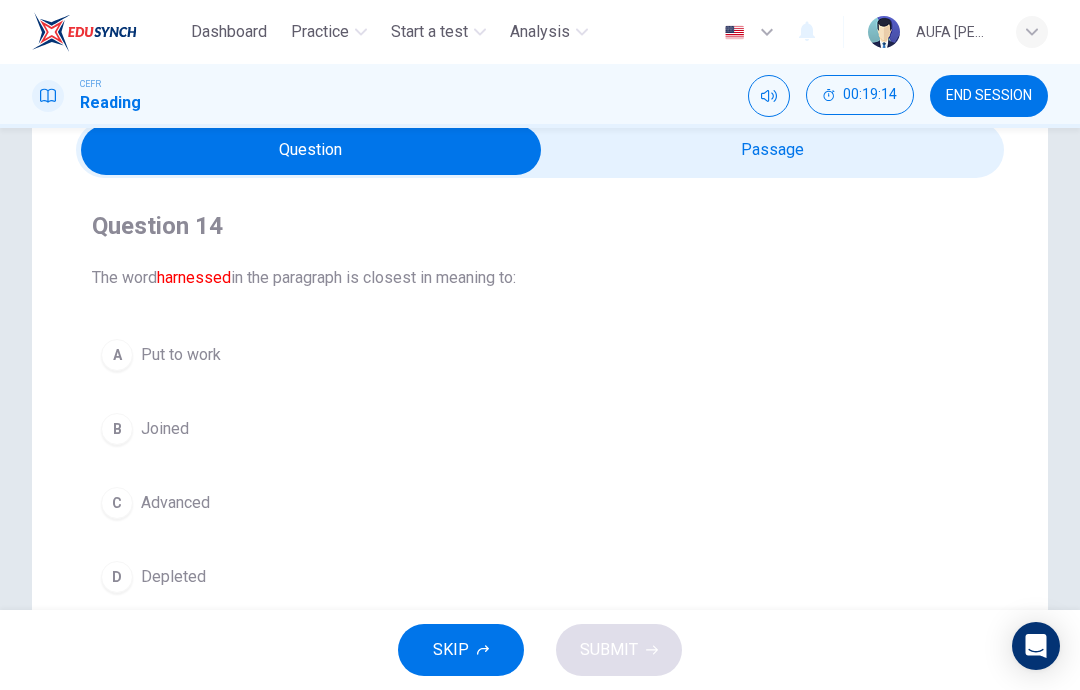 click at bounding box center (311, 150) 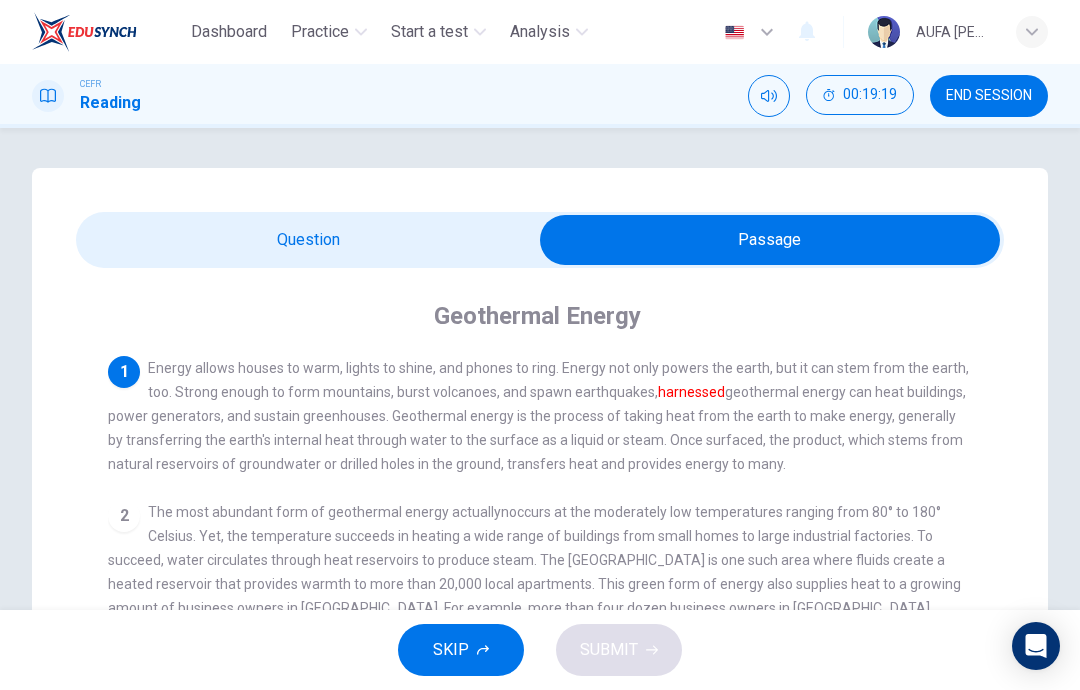 scroll, scrollTop: 0, scrollLeft: 0, axis: both 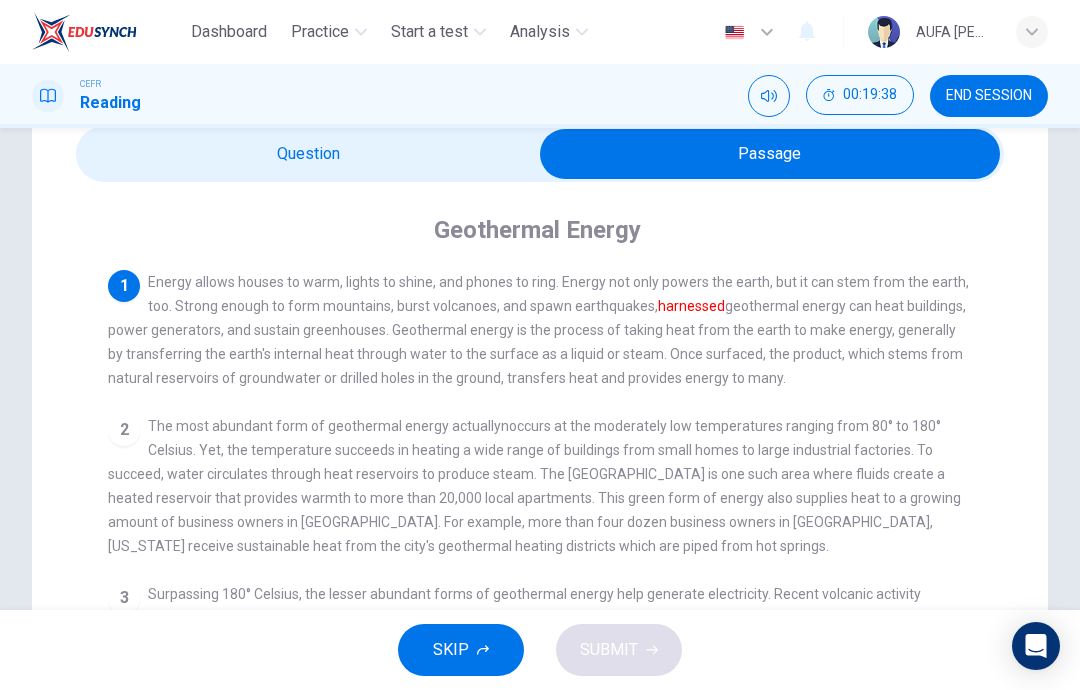 click at bounding box center (770, 154) 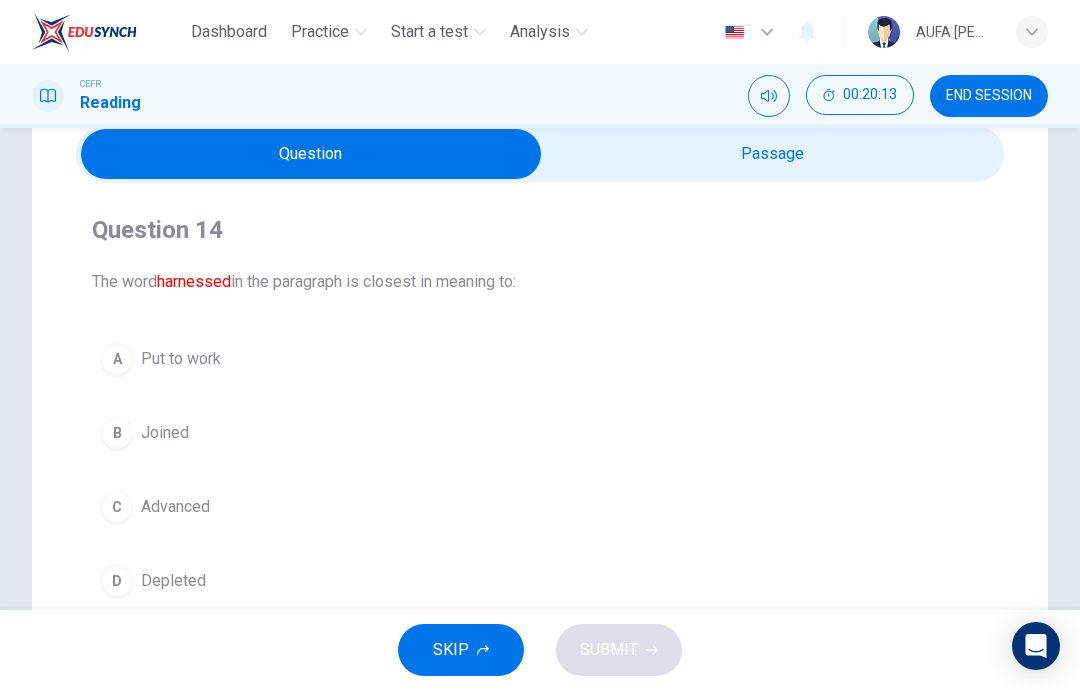 click on "B" at bounding box center (117, 433) 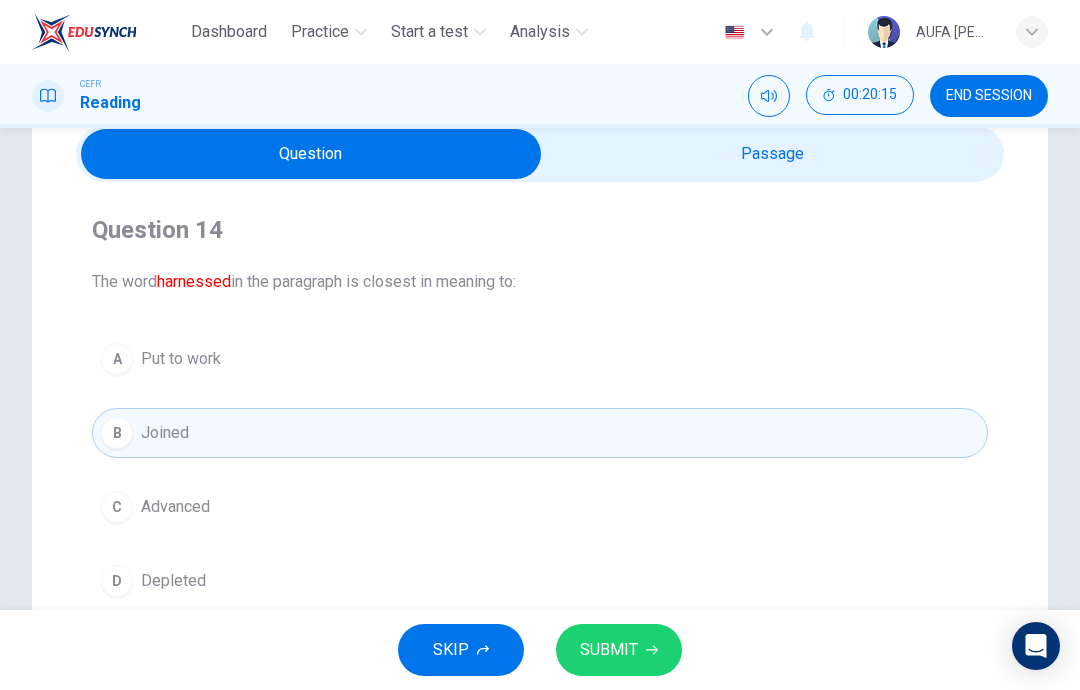 click on "SUBMIT" at bounding box center [619, 650] 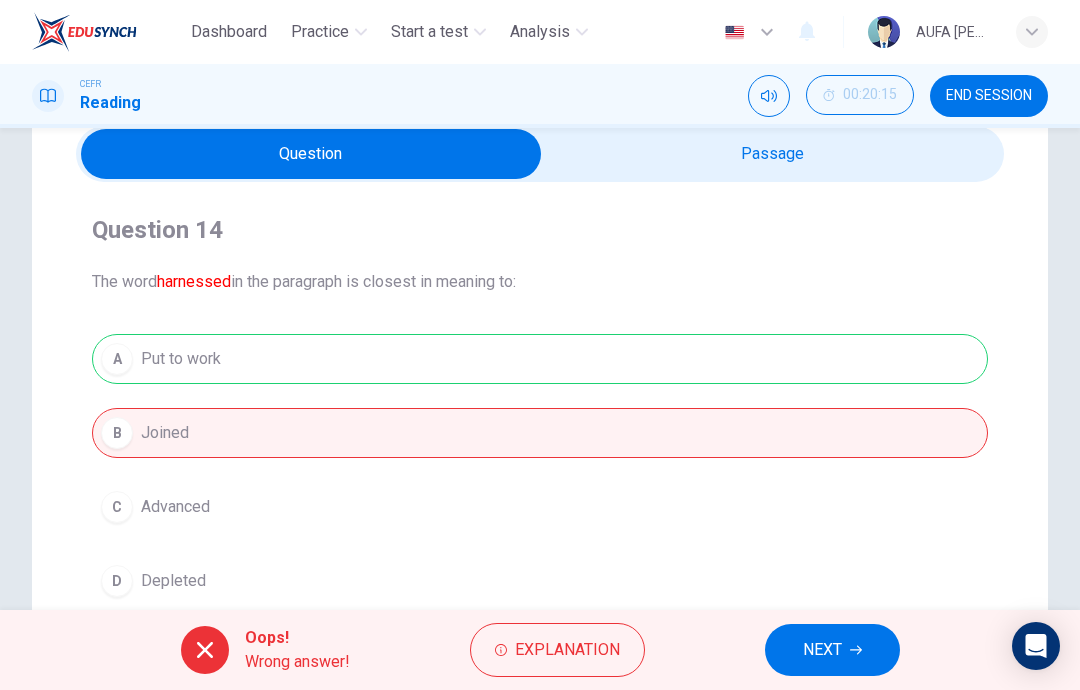 click on "NEXT" at bounding box center [832, 650] 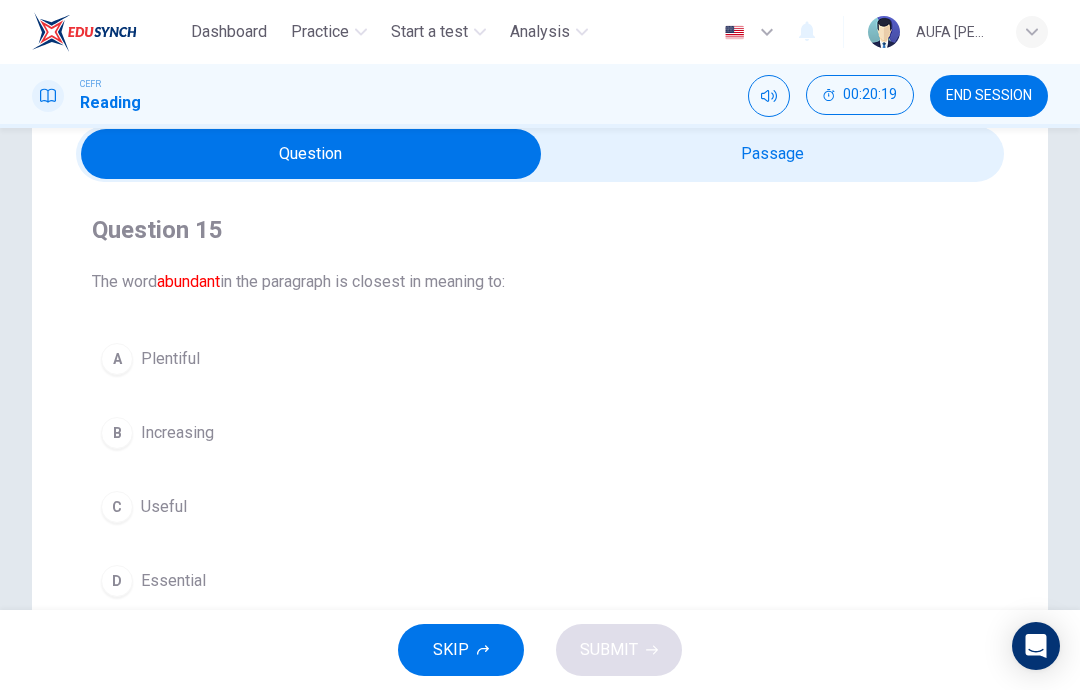 click at bounding box center (311, 154) 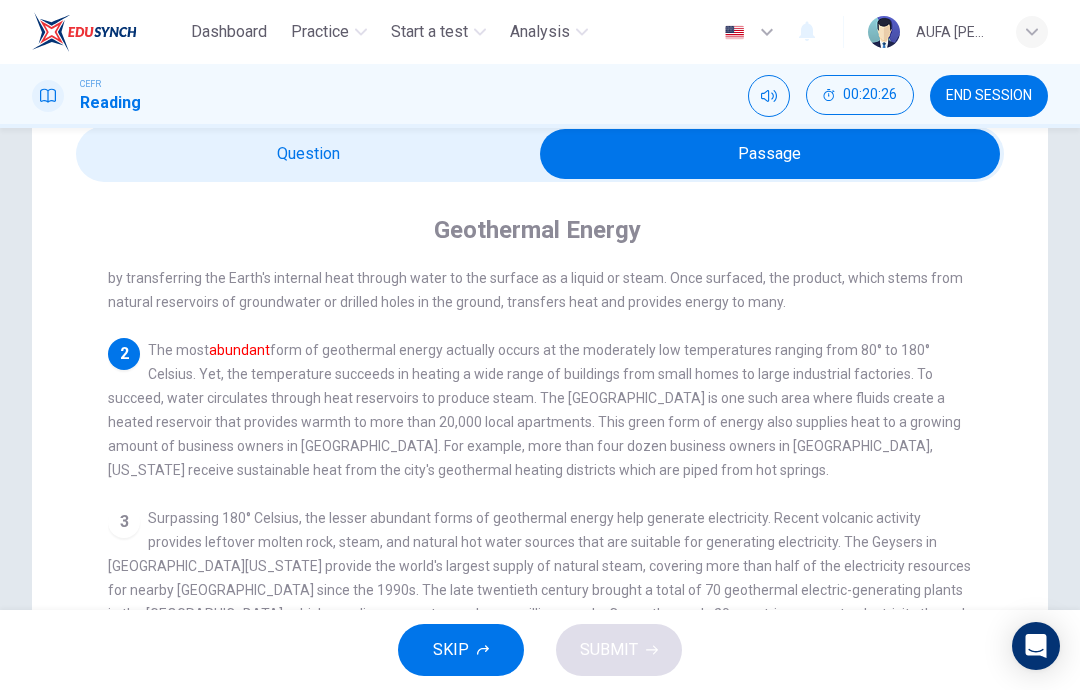 scroll, scrollTop: 79, scrollLeft: 0, axis: vertical 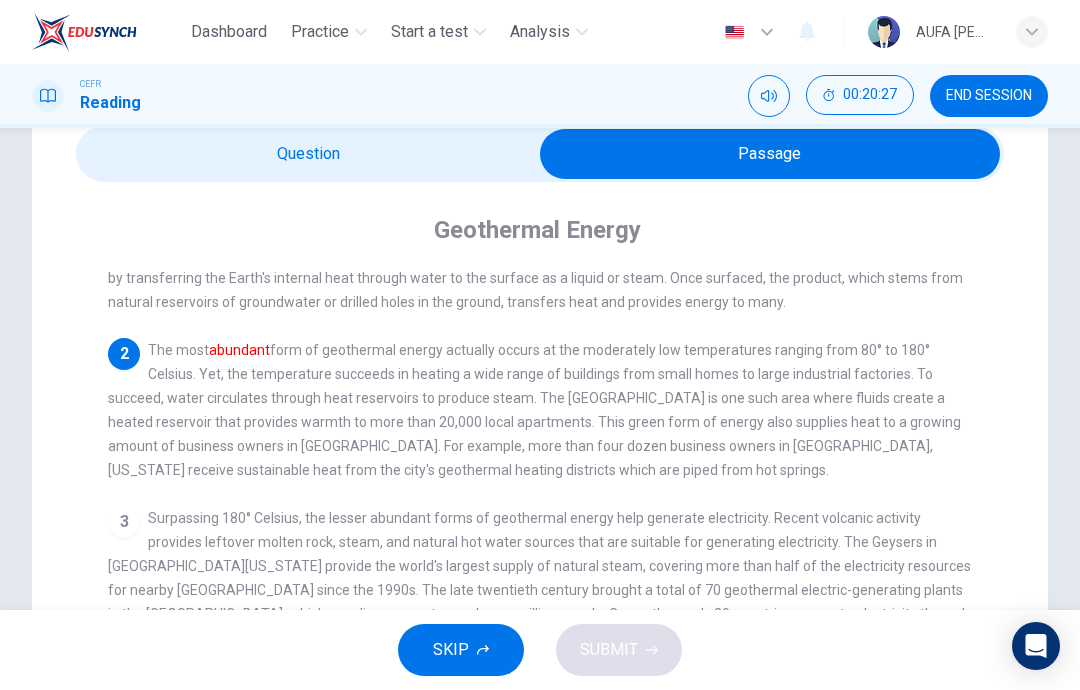 click at bounding box center (770, 154) 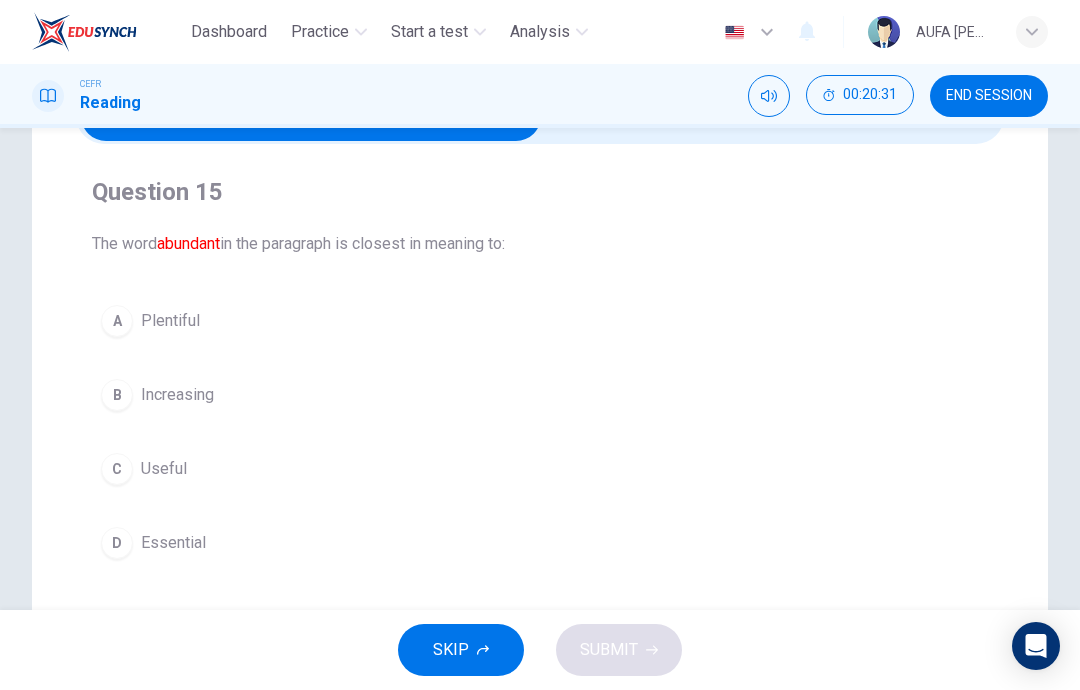 scroll, scrollTop: 126, scrollLeft: 0, axis: vertical 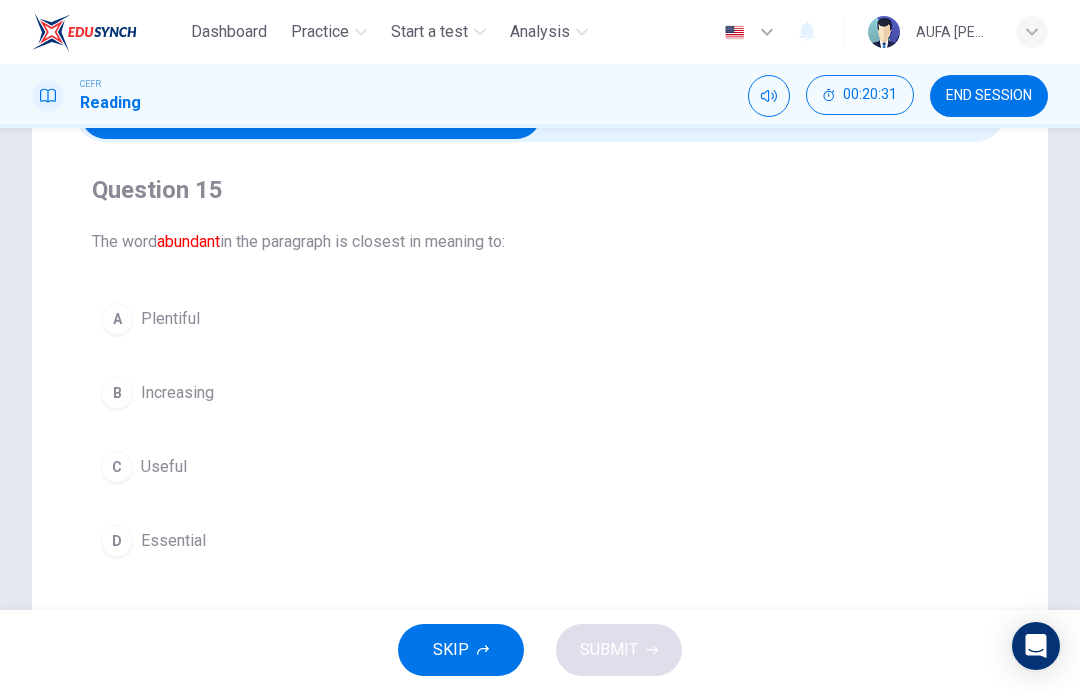 click on "B Increasing" at bounding box center (540, 393) 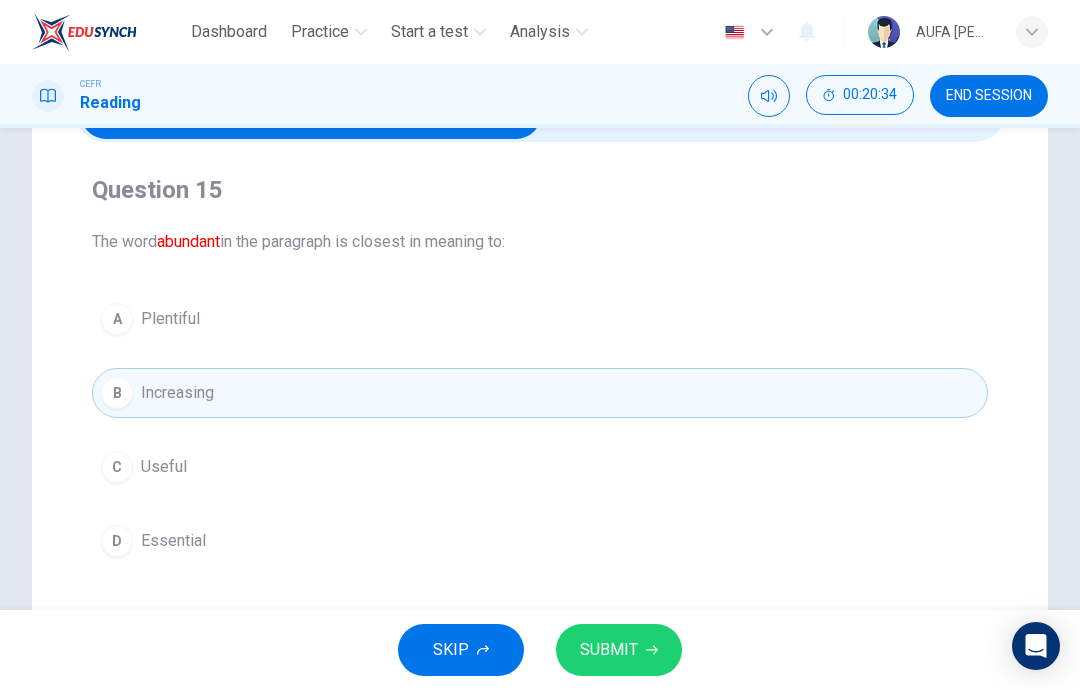 click on "SUBMIT" at bounding box center [609, 650] 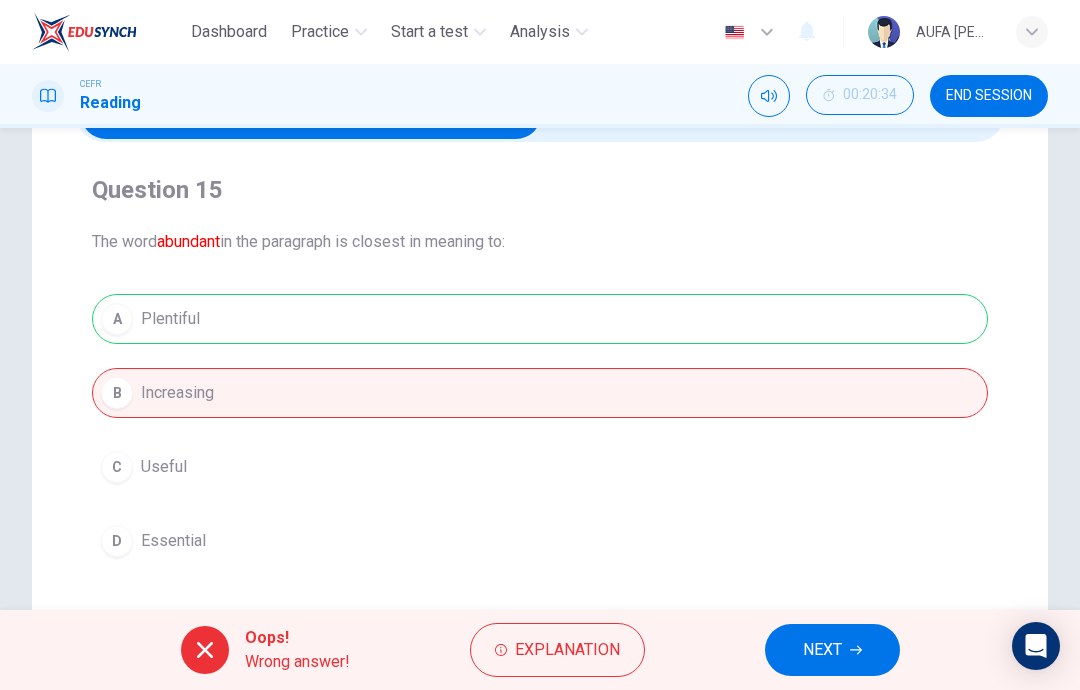 click on "NEXT" at bounding box center [822, 650] 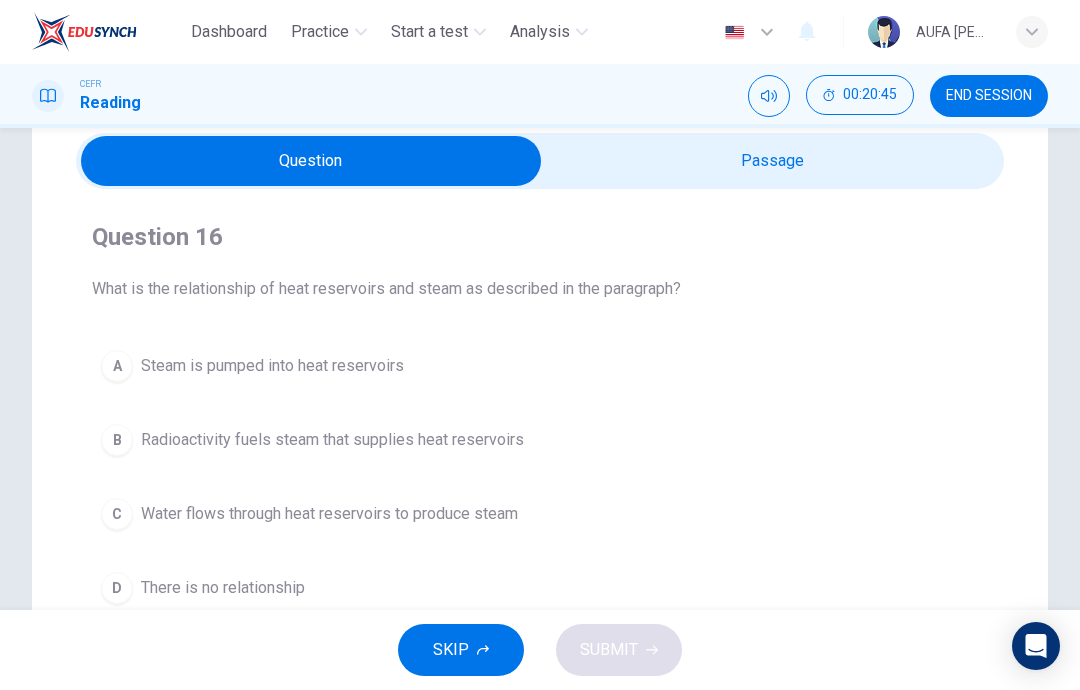 scroll, scrollTop: 59, scrollLeft: 0, axis: vertical 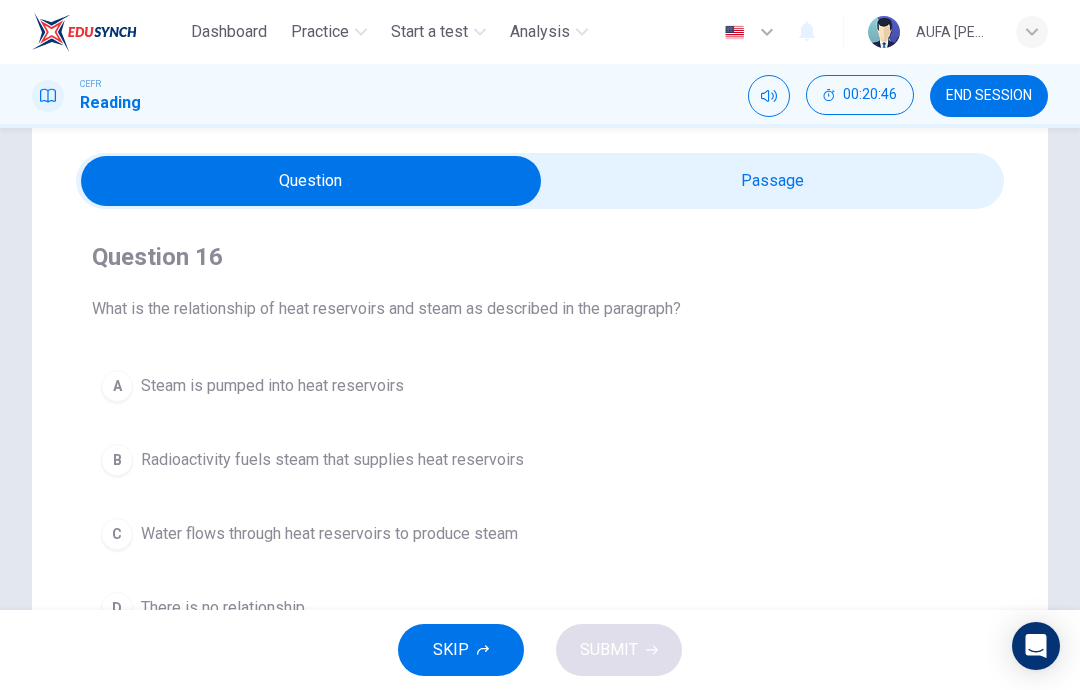 click at bounding box center [311, 181] 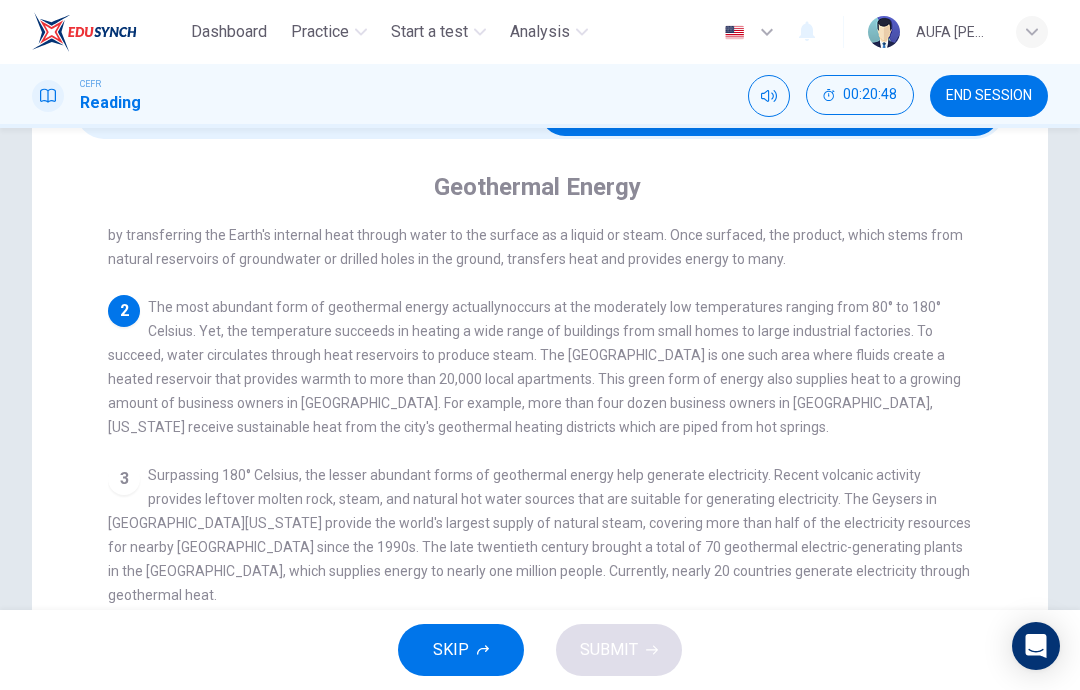 click on "Surpassing 180° Celsius, the lesser abundant forms of geothermal energy help generate electricity. Recent volcanic activity provides leftover molten rock, steam, and natural hot water sources that are suitable for generating electricity. The Geysers in [GEOGRAPHIC_DATA][US_STATE] provide the world's largest supply of natural steam, covering more than half of the electricity resources for nearby [GEOGRAPHIC_DATA] since the 1990s. The late twentieth century brought a total of 70 geothermal electric-generating plants in the [GEOGRAPHIC_DATA], which supplies energy to nearly one million people. Currently, nearly 20 countries generate electricity through geothermal heat." at bounding box center (539, 535) 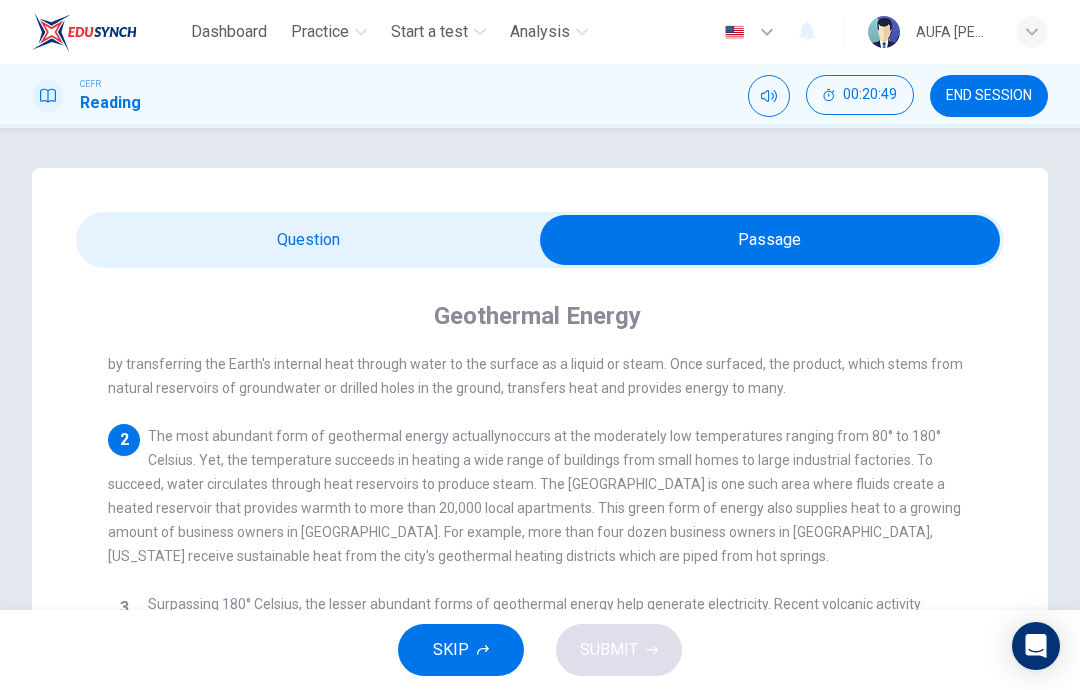 click on "The most abundant form of geothermal energy actuallynoccurs at the moderately low temperatures ranging from 80° to 180° Celsius. Yet, the temperature succeeds in heating a wide range of buildings from small homes to large industrial factories. To succeed, water circulates through heat reservoirs to produce steam. The [GEOGRAPHIC_DATA] is one such area where fluids create a heated reservoir that provides warmth to more than 20,000 local apartments. This green form of energy also supplies heat to a growing amount of business owners in [GEOGRAPHIC_DATA]. For example, more than four dozen business owners in [GEOGRAPHIC_DATA], [US_STATE] receive sustainable heat from the city's geothermal heating districts which are piped from hot springs." at bounding box center [534, 496] 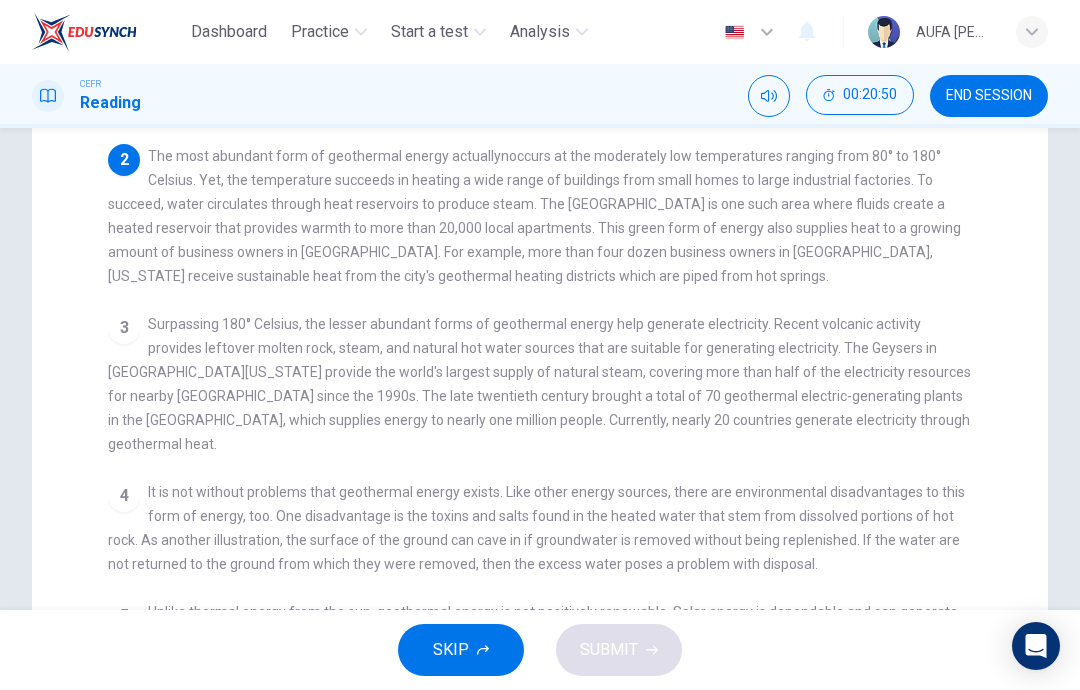 scroll, scrollTop: 276, scrollLeft: 0, axis: vertical 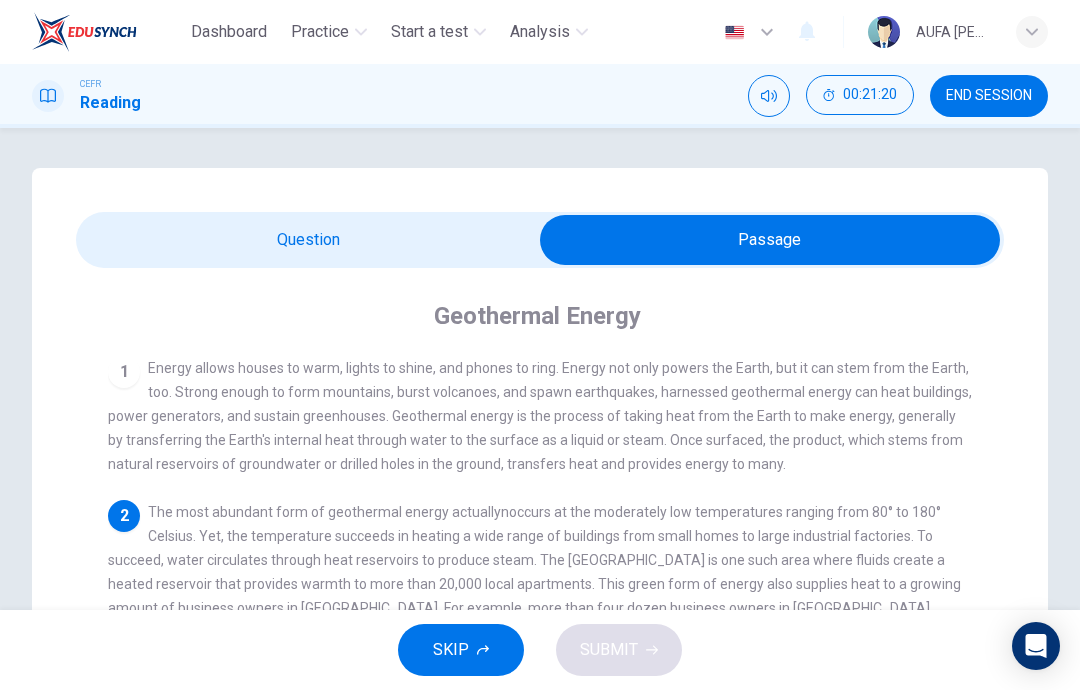 click at bounding box center [770, 240] 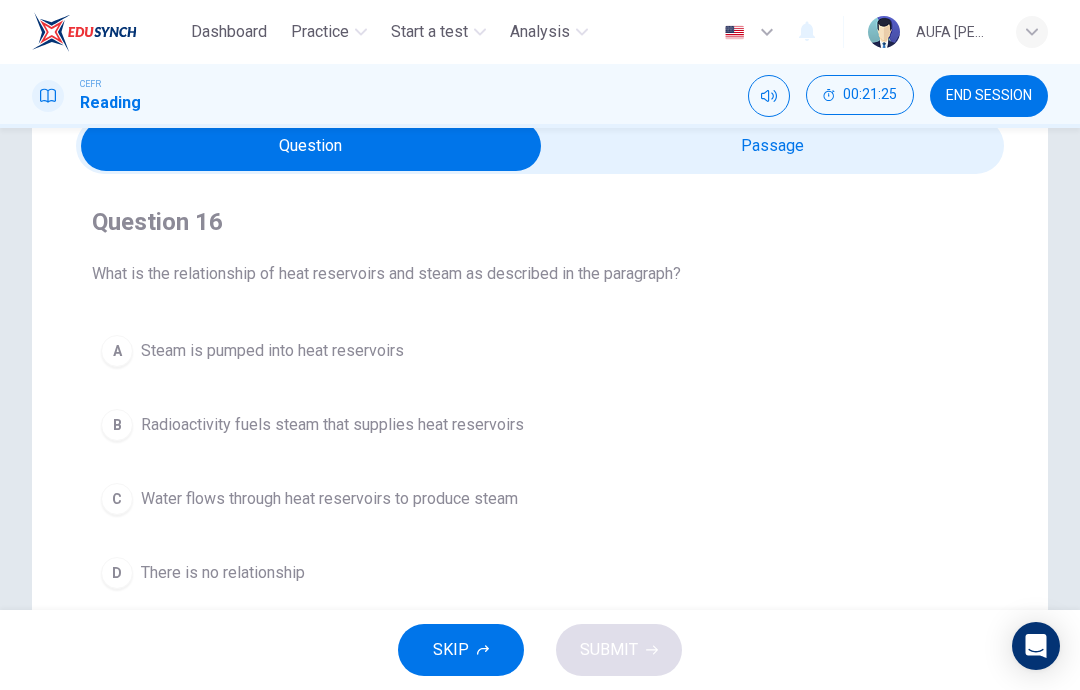 scroll, scrollTop: 95, scrollLeft: 0, axis: vertical 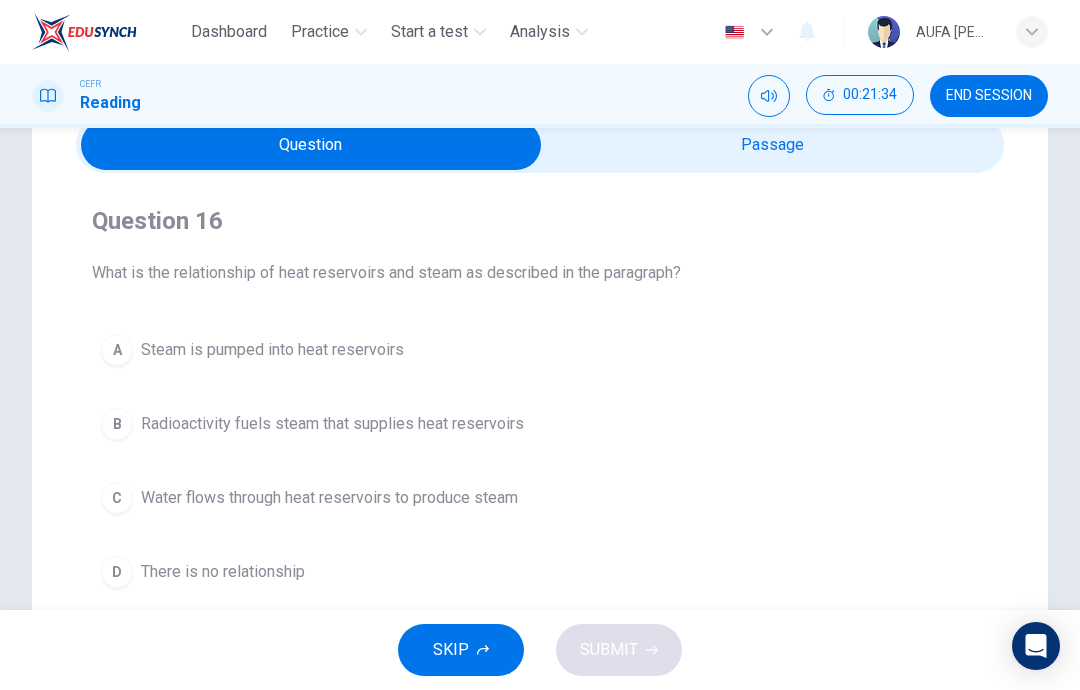 click on "Water flows through heat reservoirs to produce steam" at bounding box center (329, 498) 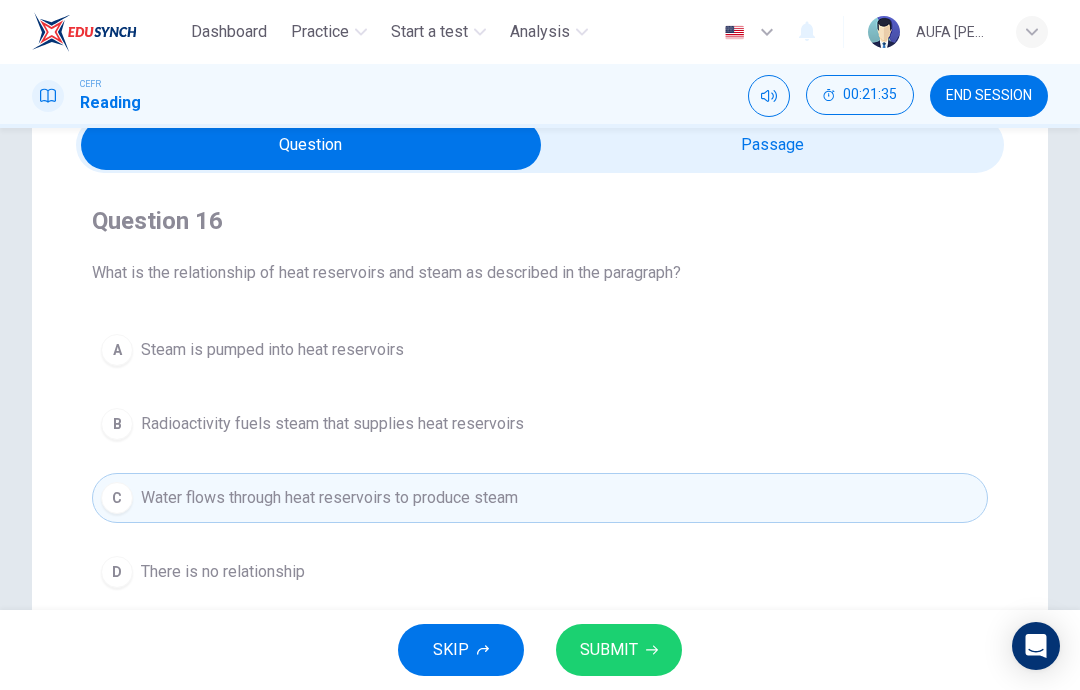 click at bounding box center [311, 145] 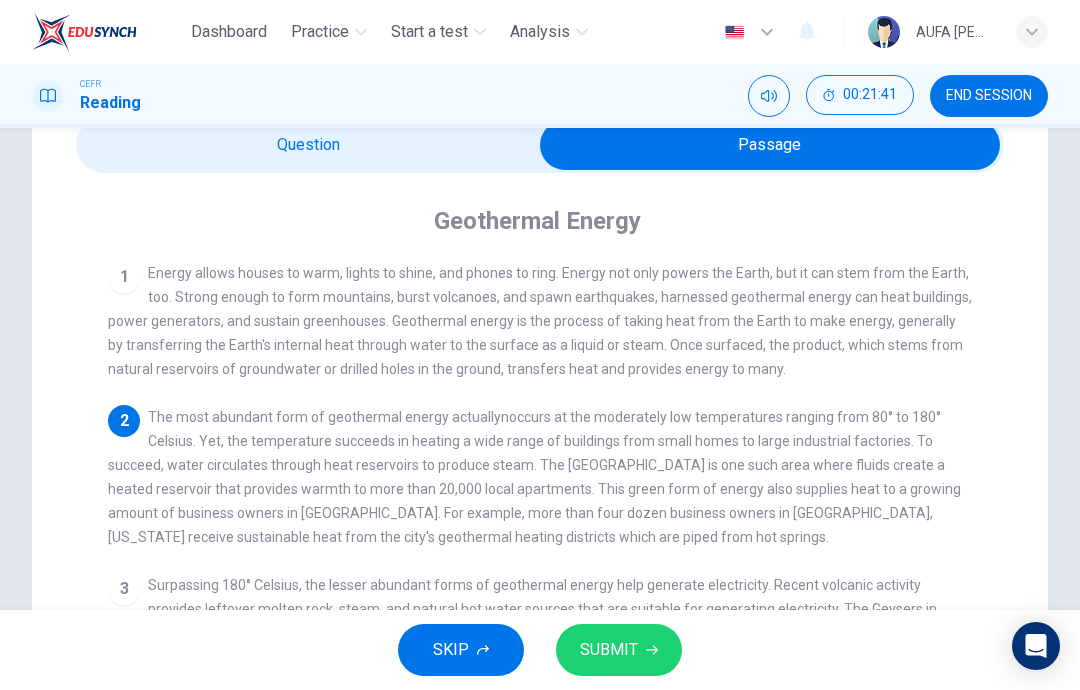 click at bounding box center (770, 145) 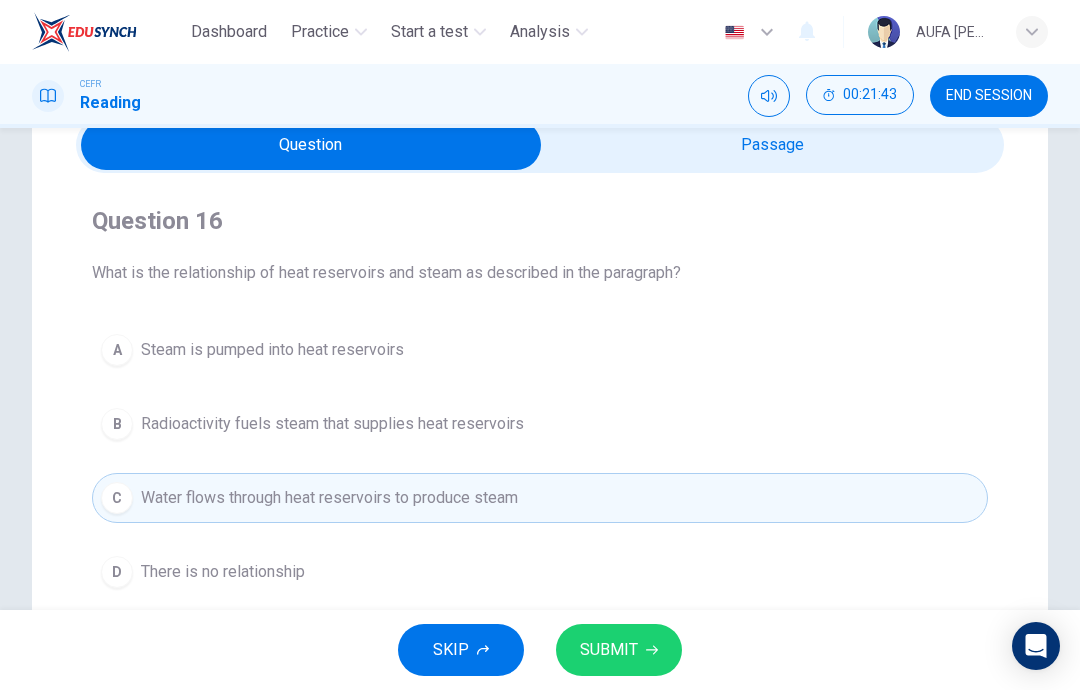 click on "SUBMIT" at bounding box center (609, 650) 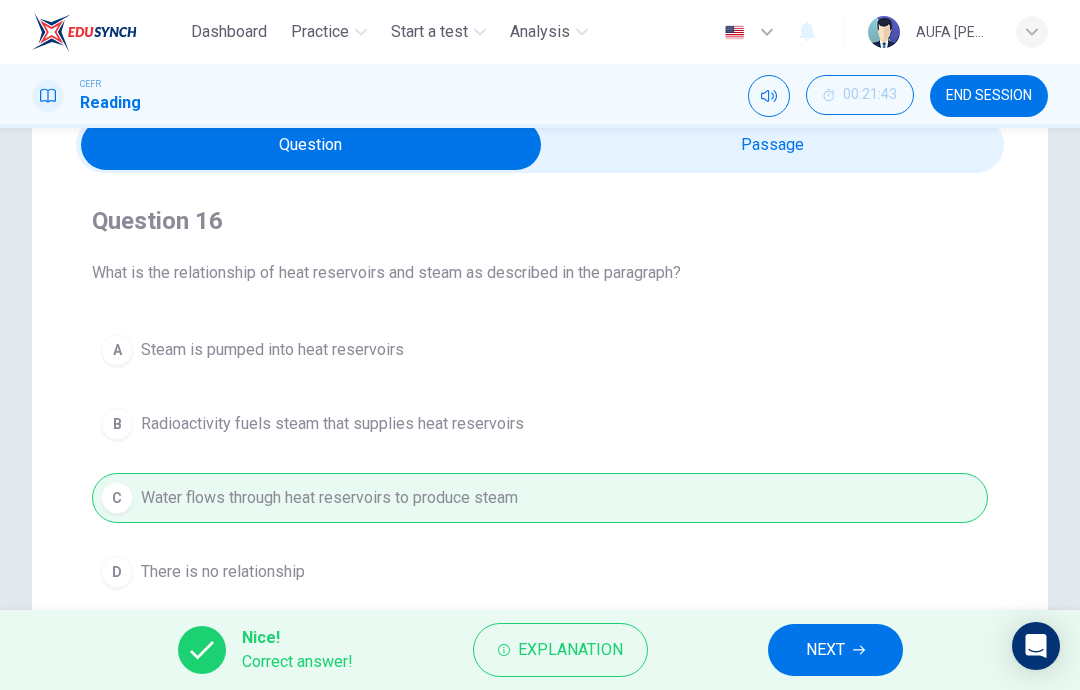 click on "NEXT" at bounding box center (835, 650) 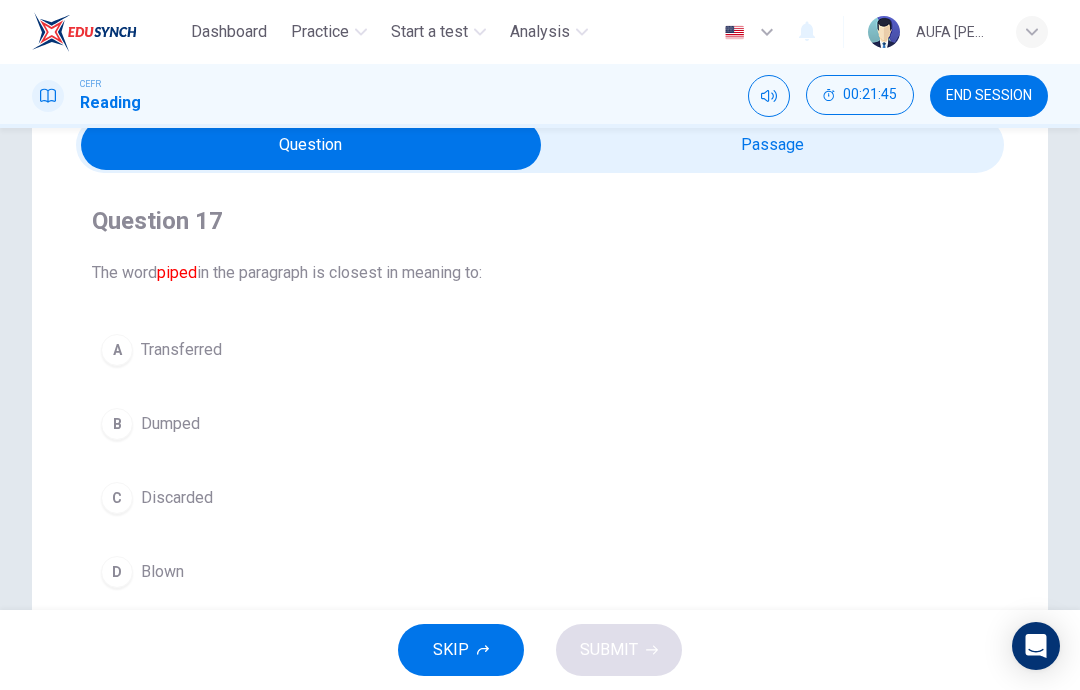 click at bounding box center (311, 145) 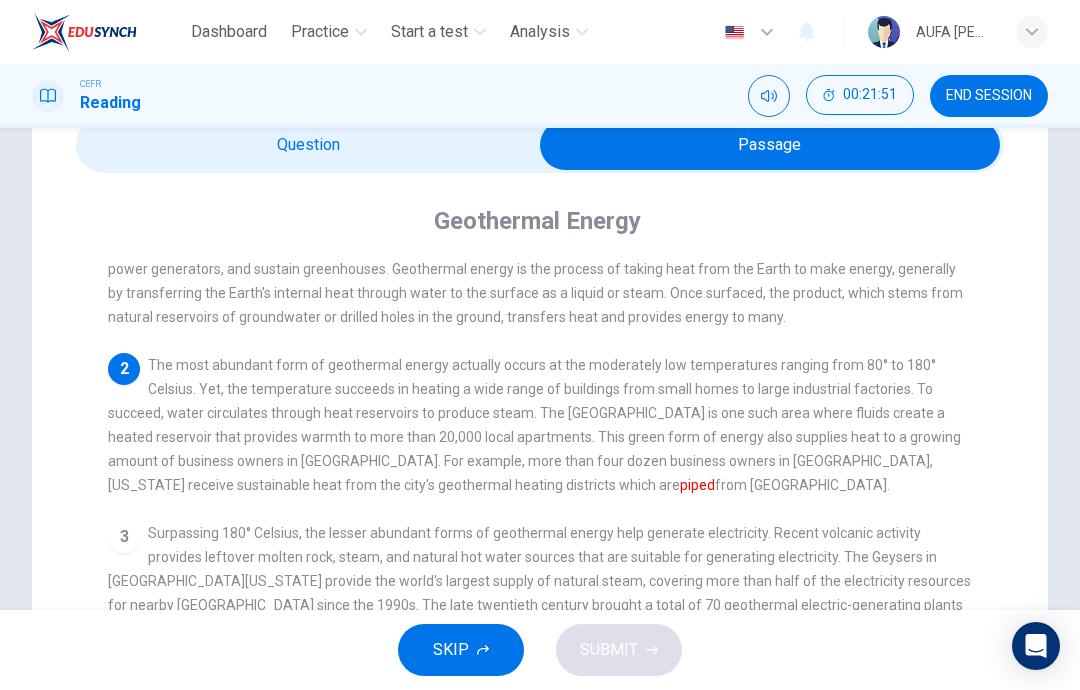 scroll, scrollTop: 50, scrollLeft: 0, axis: vertical 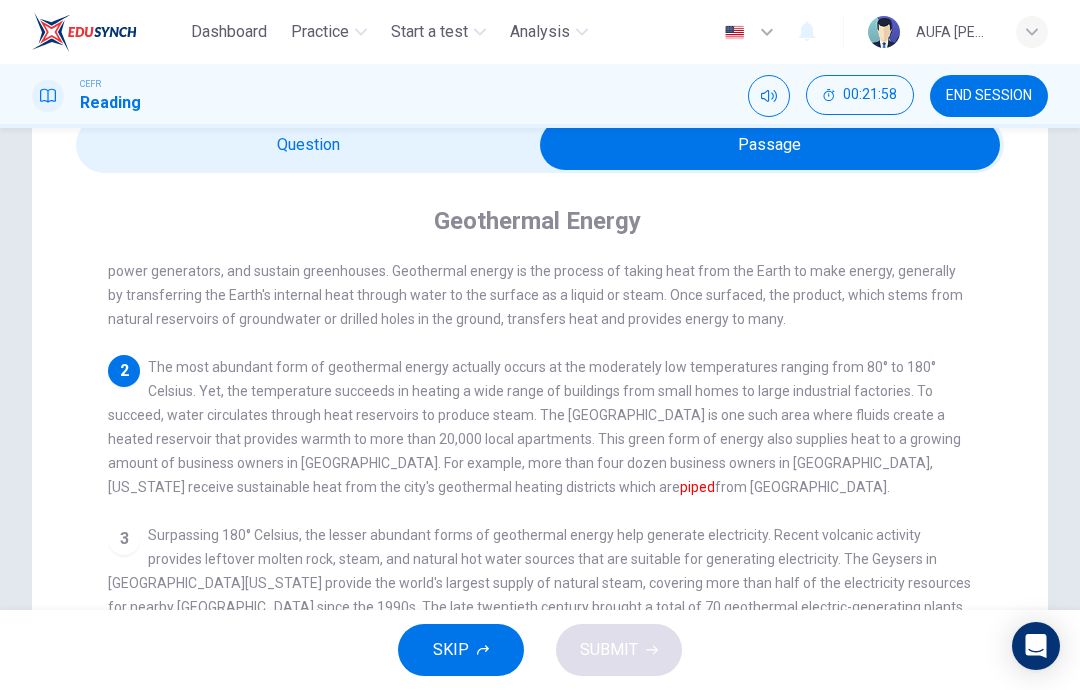 click at bounding box center [770, 145] 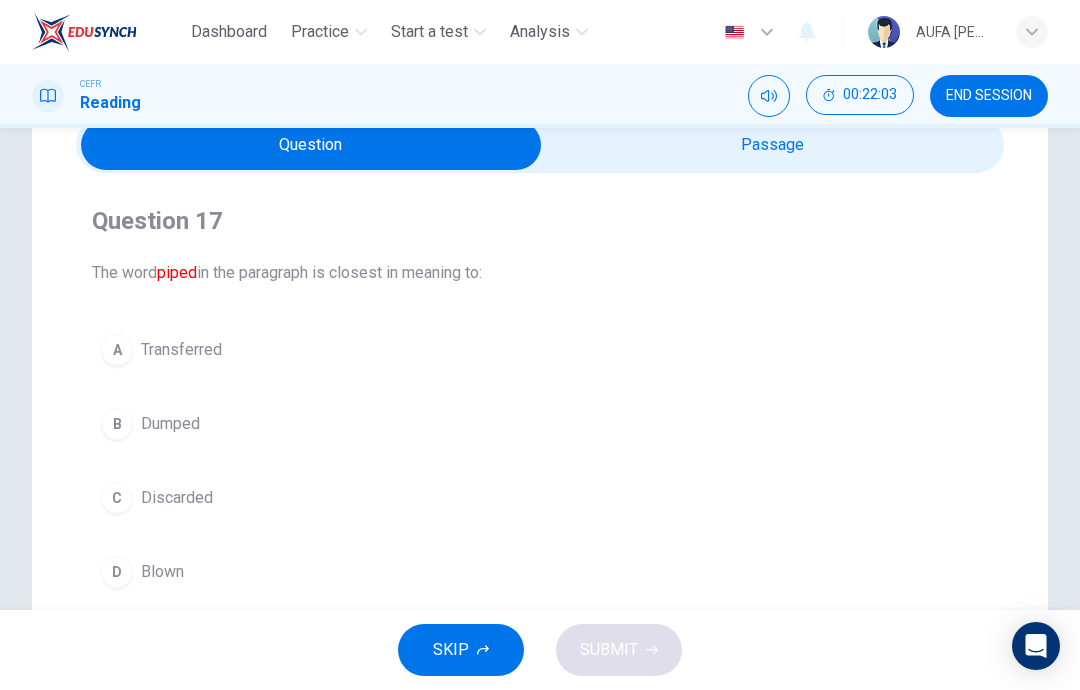 click at bounding box center (311, 145) 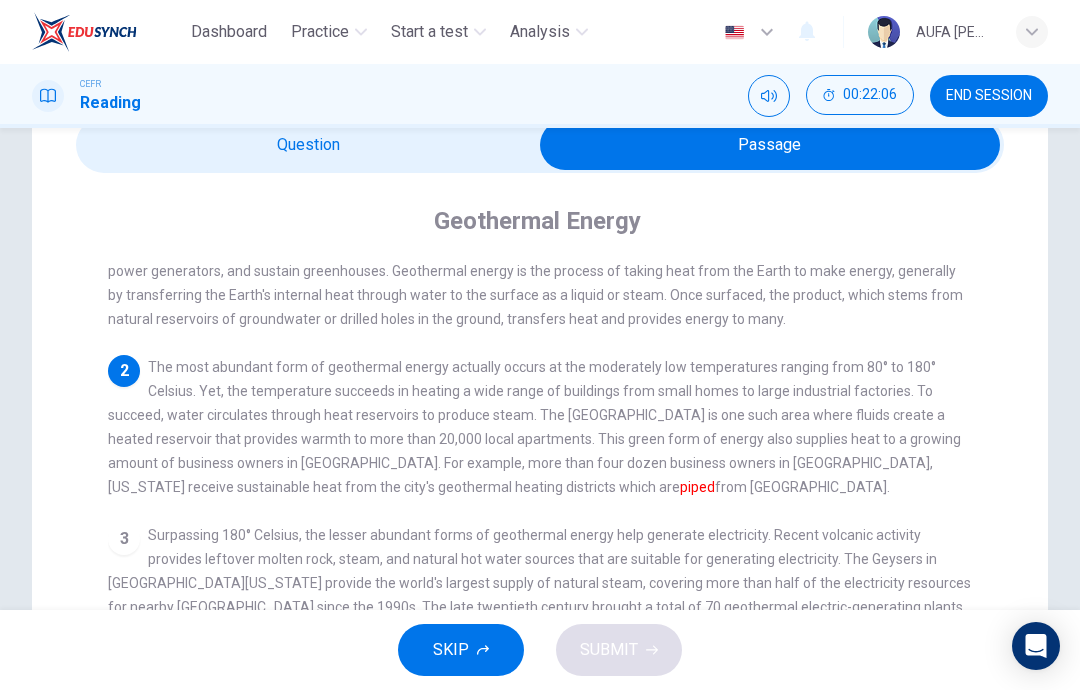click at bounding box center [770, 145] 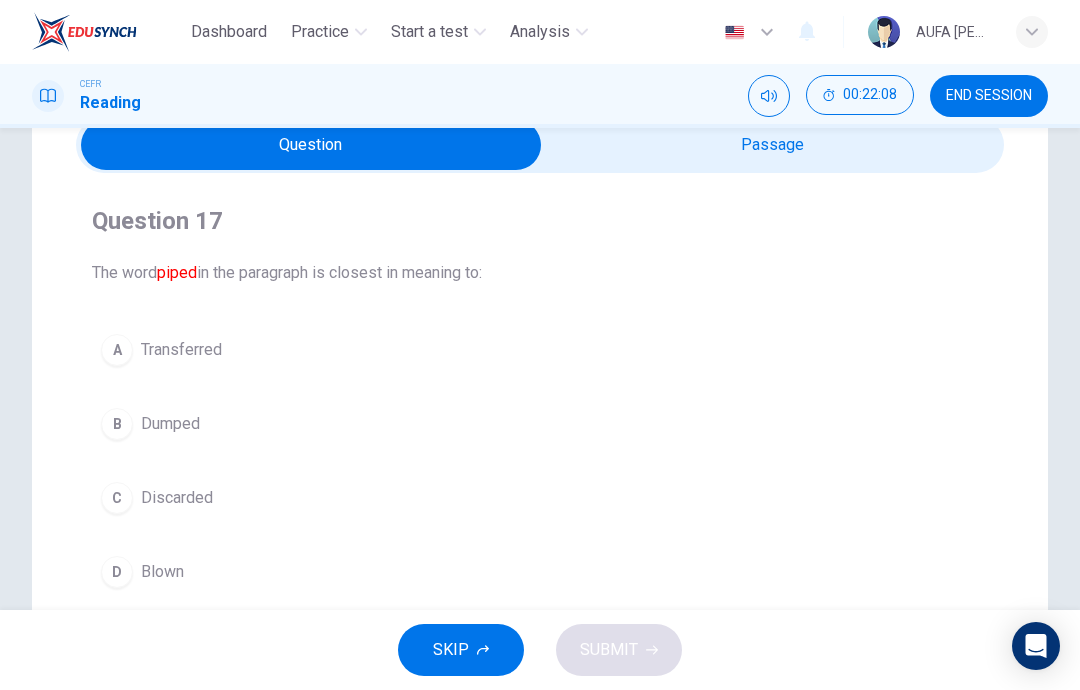 click on "A Transferred" at bounding box center [540, 350] 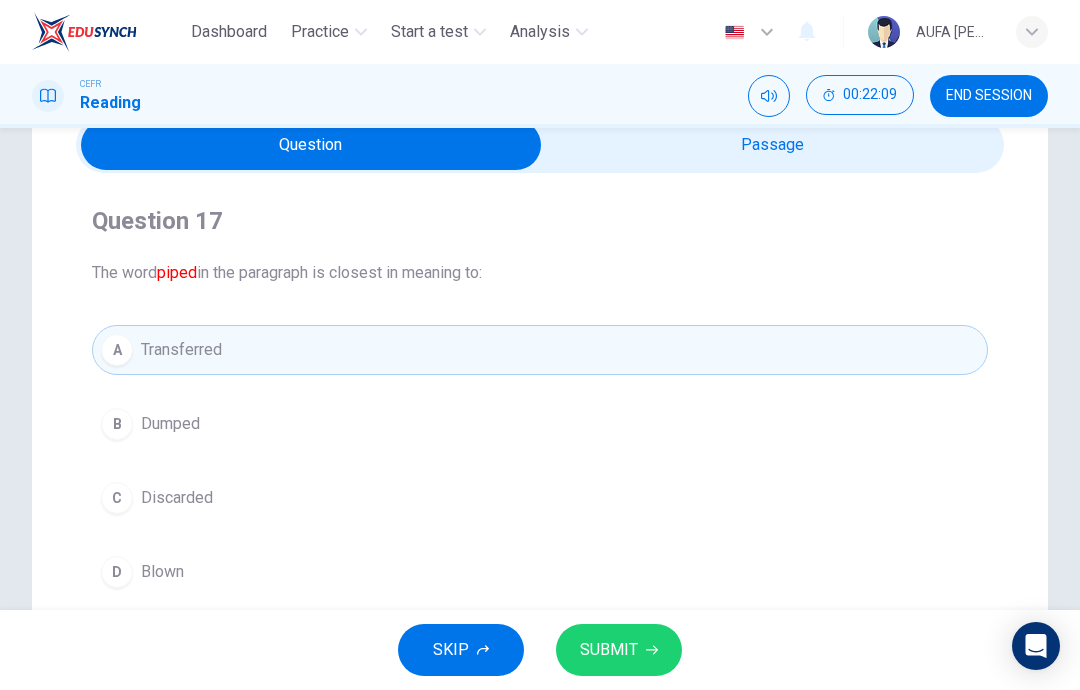 click on "SUBMIT" at bounding box center [609, 650] 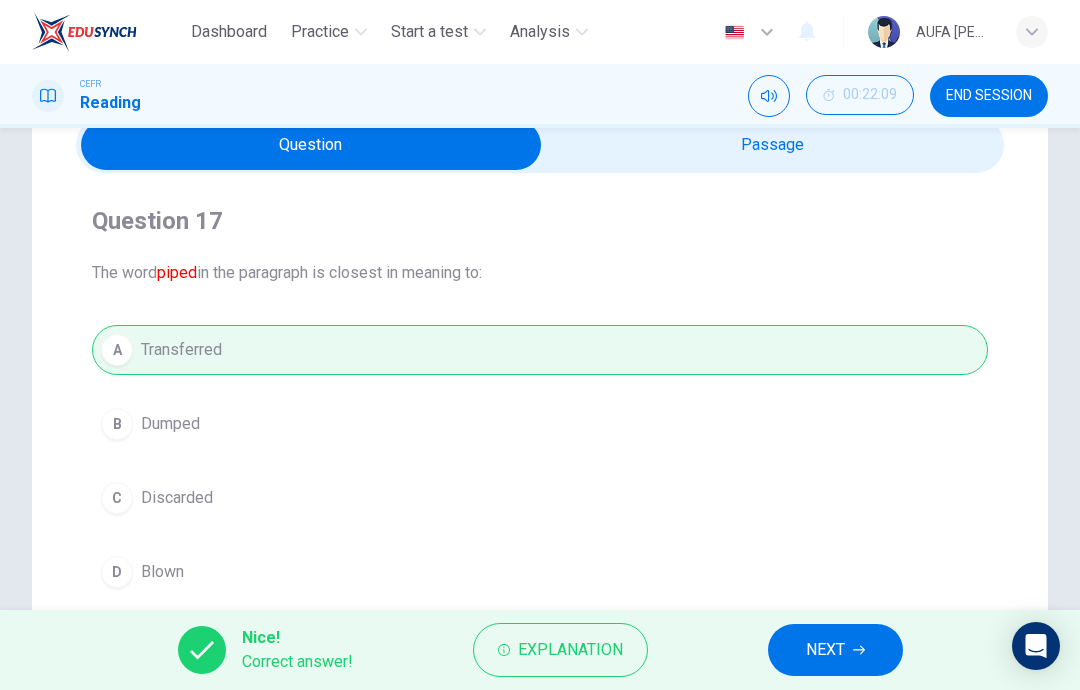 click on "NEXT" at bounding box center (825, 650) 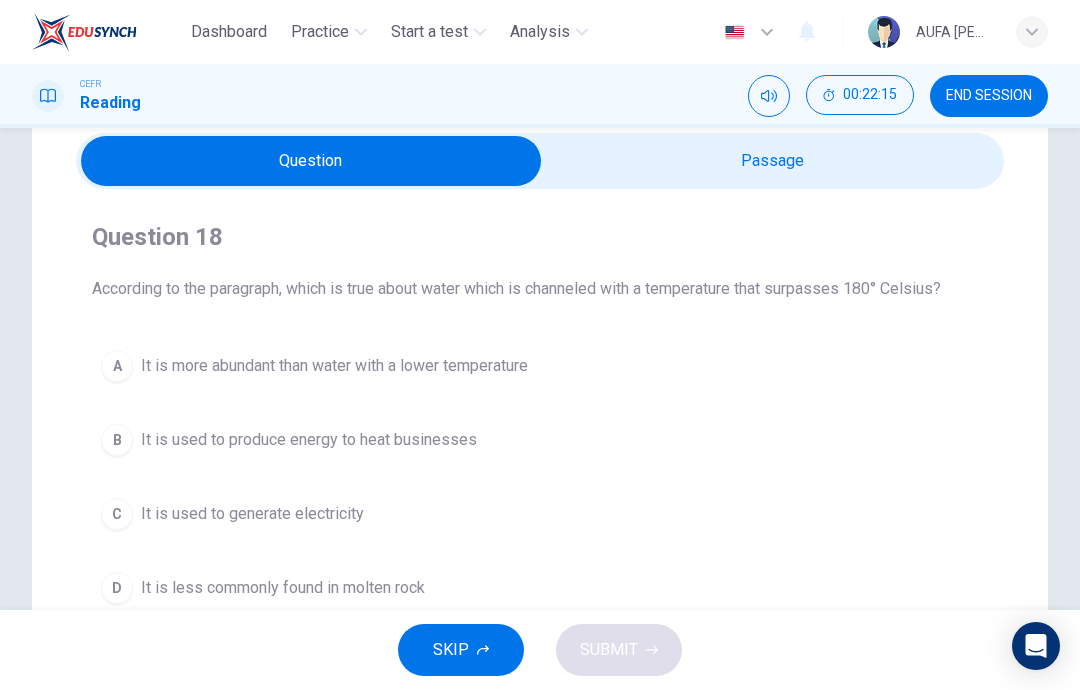 scroll, scrollTop: 71, scrollLeft: 0, axis: vertical 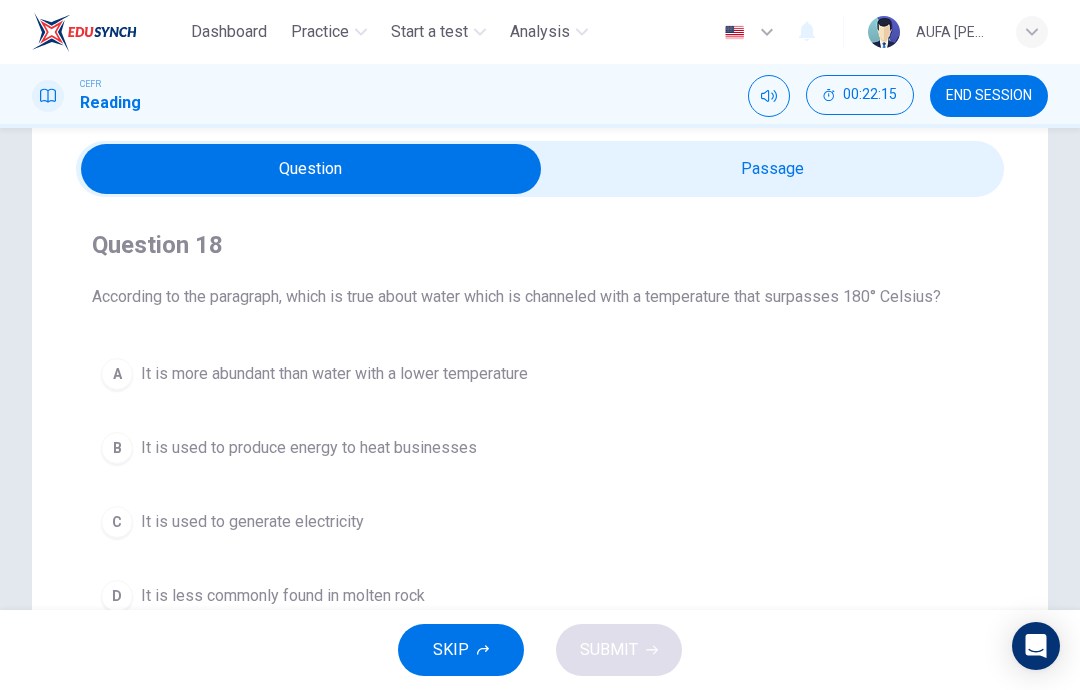 click at bounding box center [311, 169] 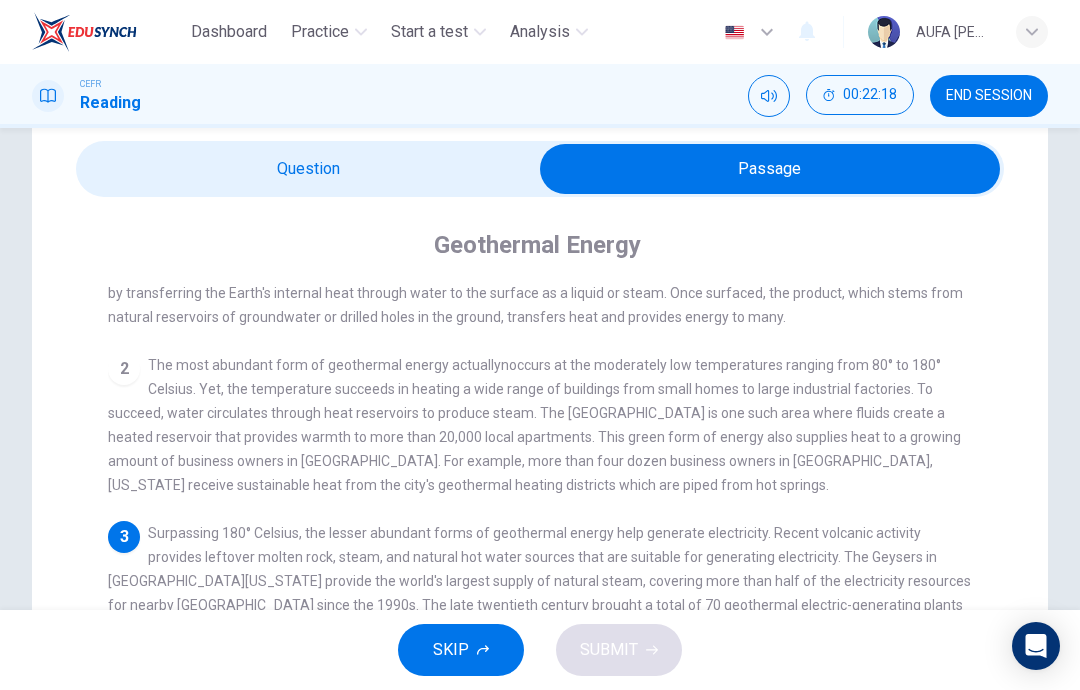 scroll, scrollTop: 96, scrollLeft: 0, axis: vertical 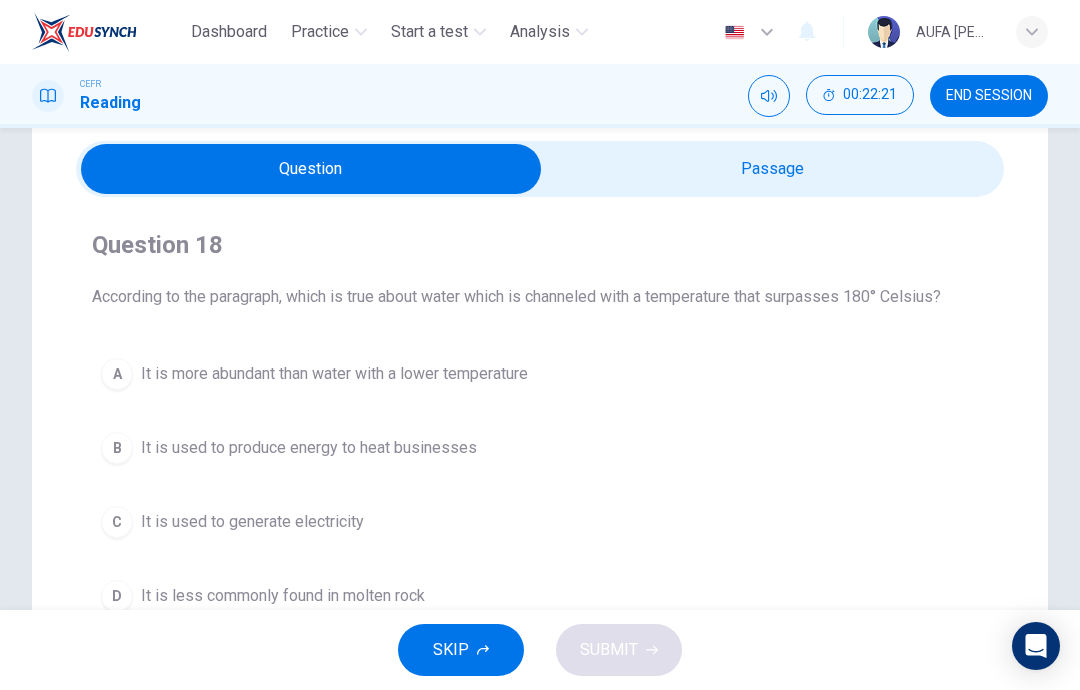 click at bounding box center (311, 169) 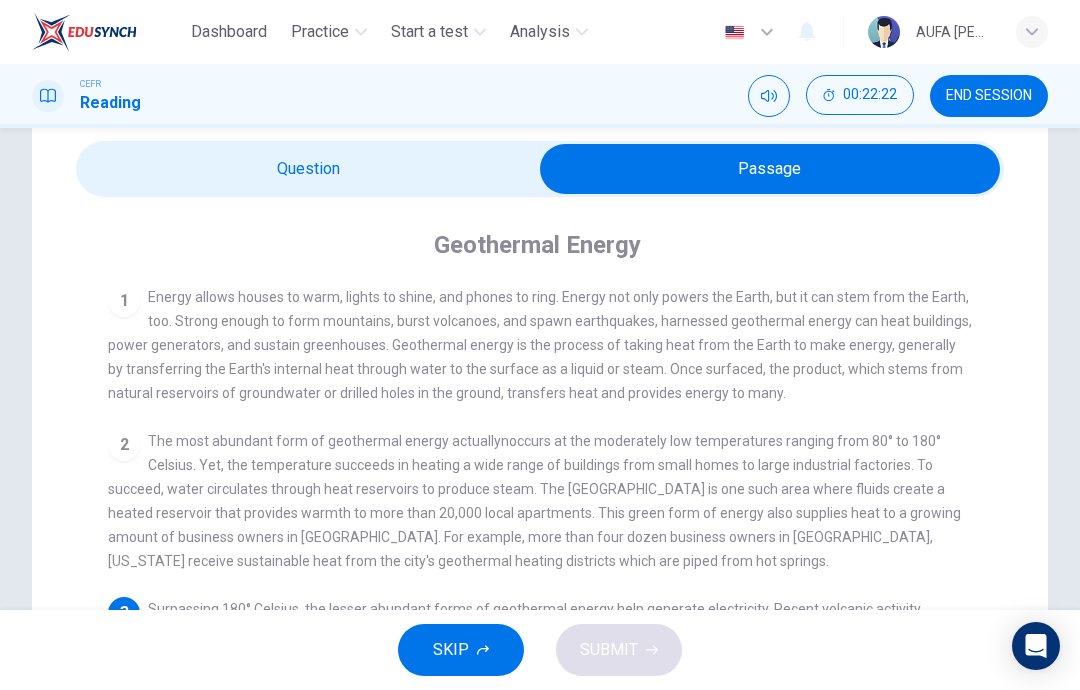 scroll, scrollTop: 79, scrollLeft: 0, axis: vertical 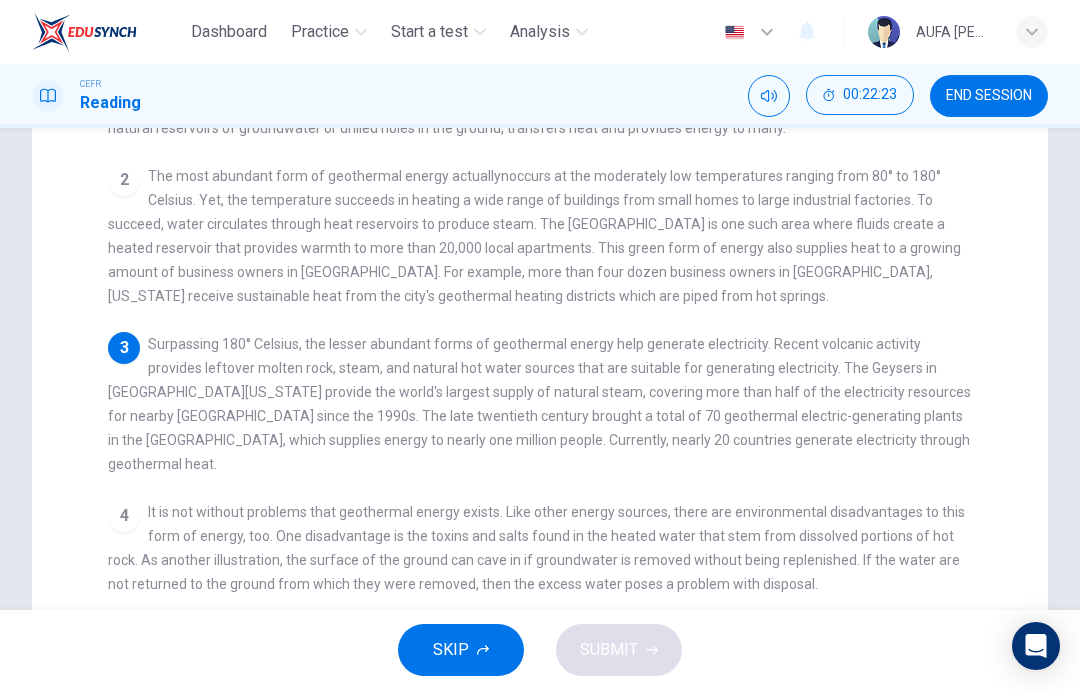 click on "It is not without problems that geothermal energy exists. Like other energy sources, there are environmental disadvantages to this form of energy, too. One disadvantage is the toxins and salts found in the heated water that stem from dissolved portions of hot rock. As another illustration, the surface of the ground can cave in if groundwater is removed without being replenished. If the water are not returned to the ground from which they were removed, then the excess water poses a problem with disposal." at bounding box center [536, 548] 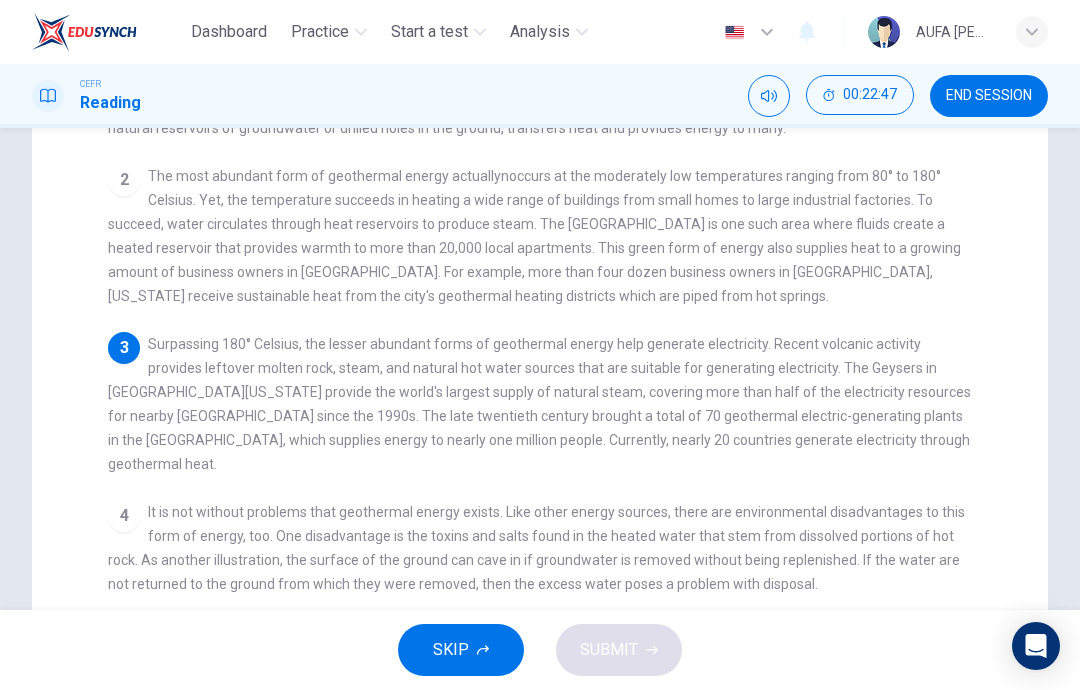 scroll, scrollTop: 91, scrollLeft: 0, axis: vertical 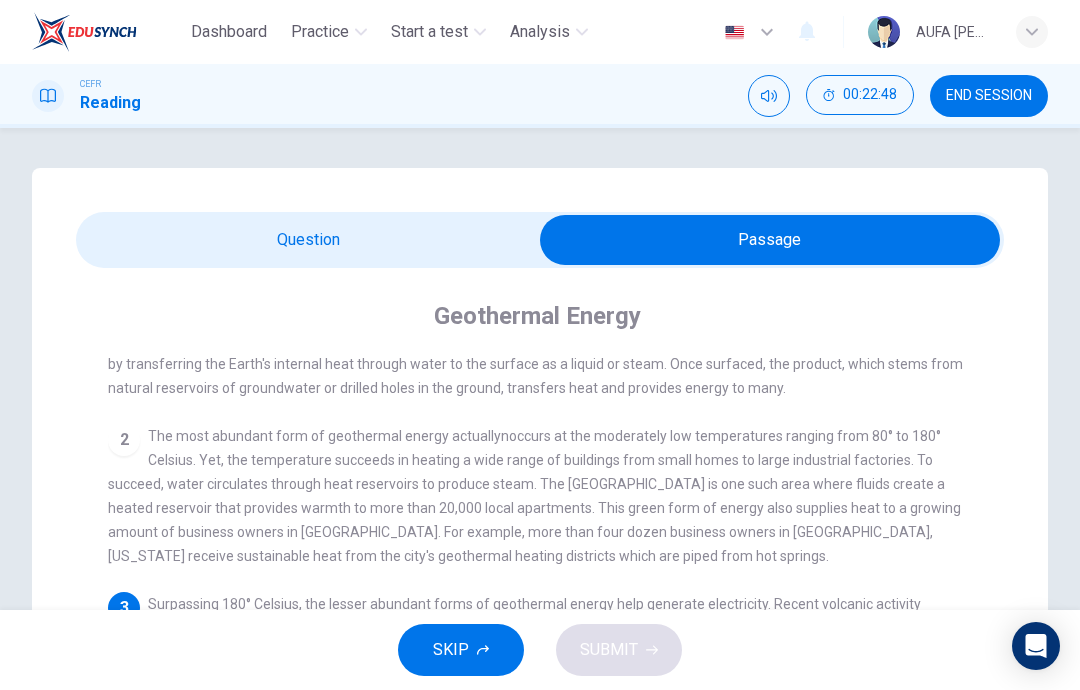 click at bounding box center [770, 240] 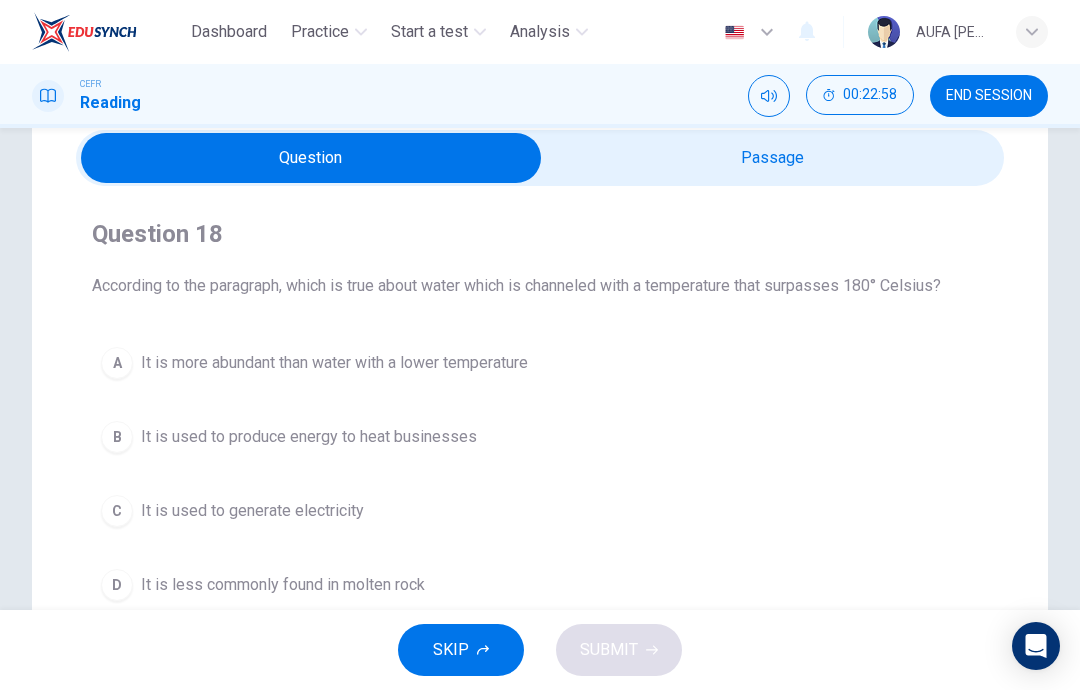 scroll, scrollTop: 83, scrollLeft: 0, axis: vertical 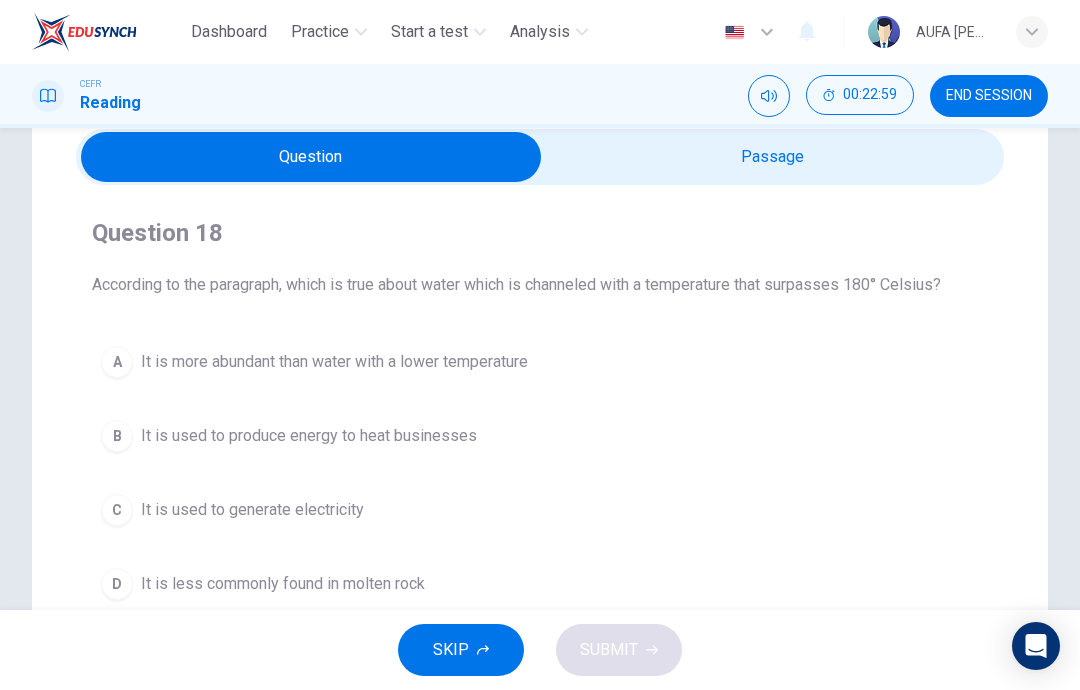 click at bounding box center [311, 157] 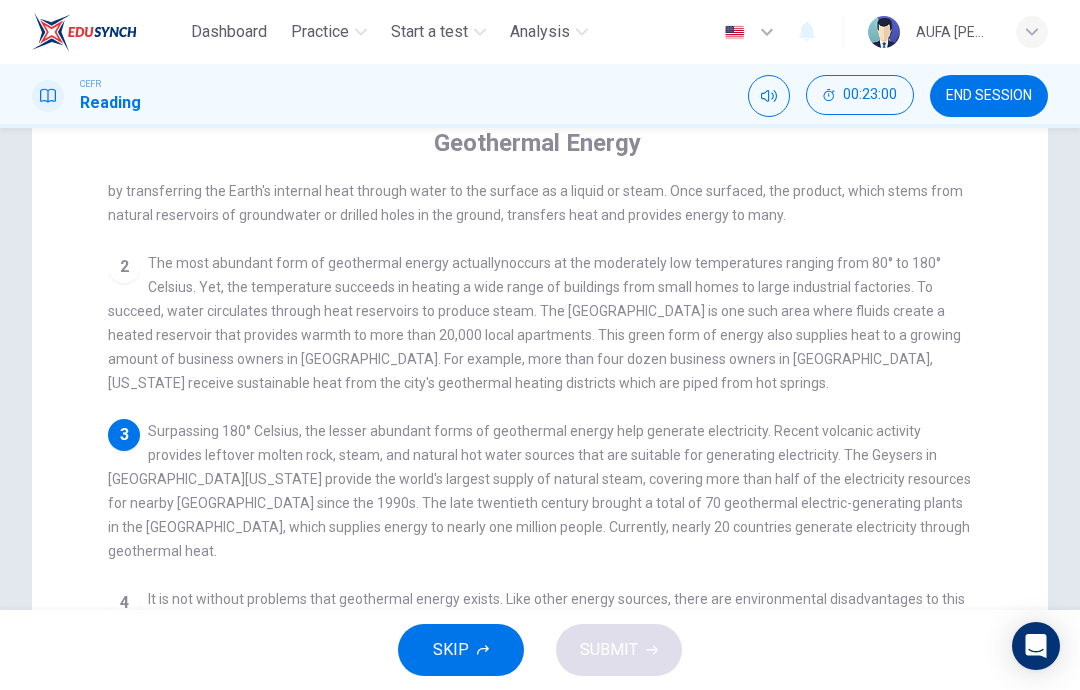 scroll, scrollTop: 174, scrollLeft: 0, axis: vertical 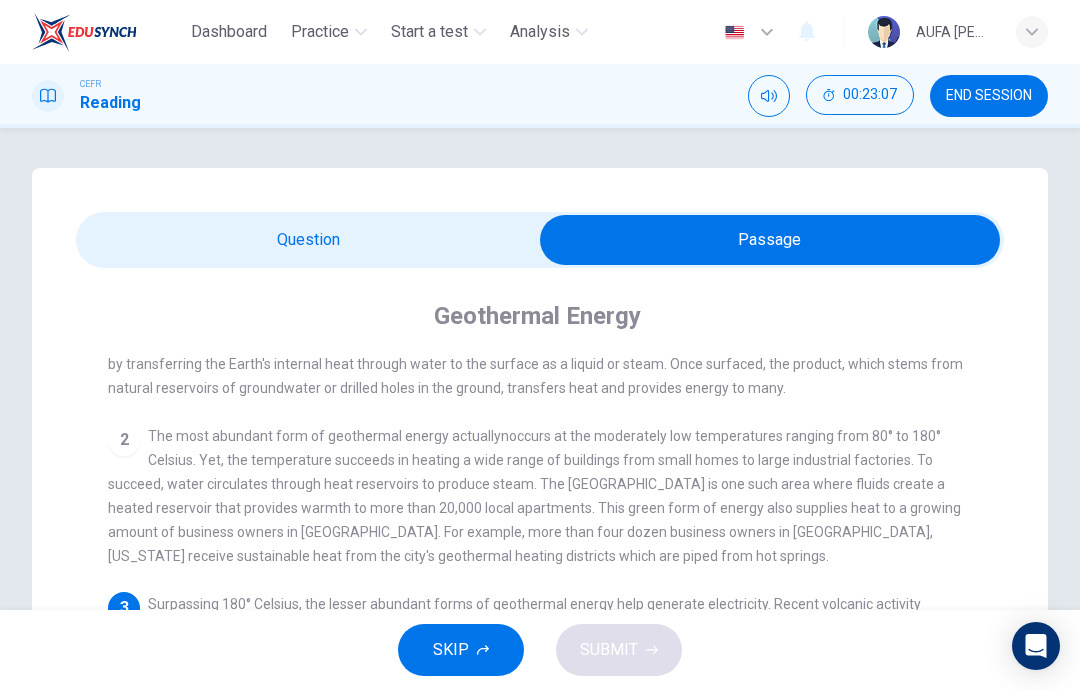 click at bounding box center [770, 240] 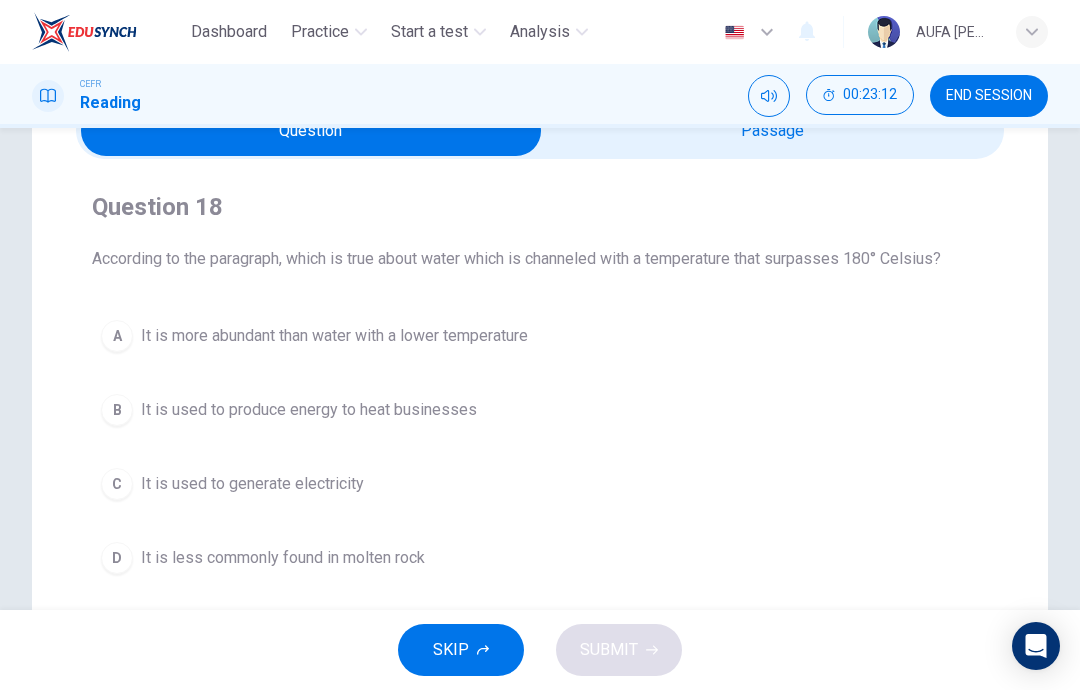 scroll, scrollTop: 110, scrollLeft: 0, axis: vertical 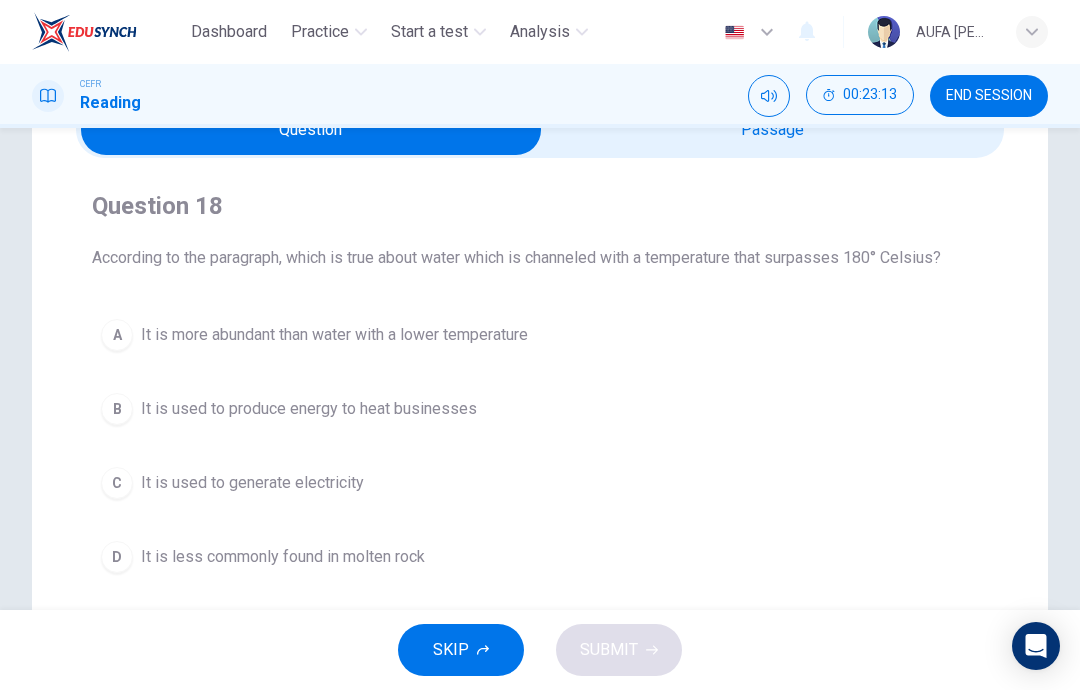 click at bounding box center (311, 130) 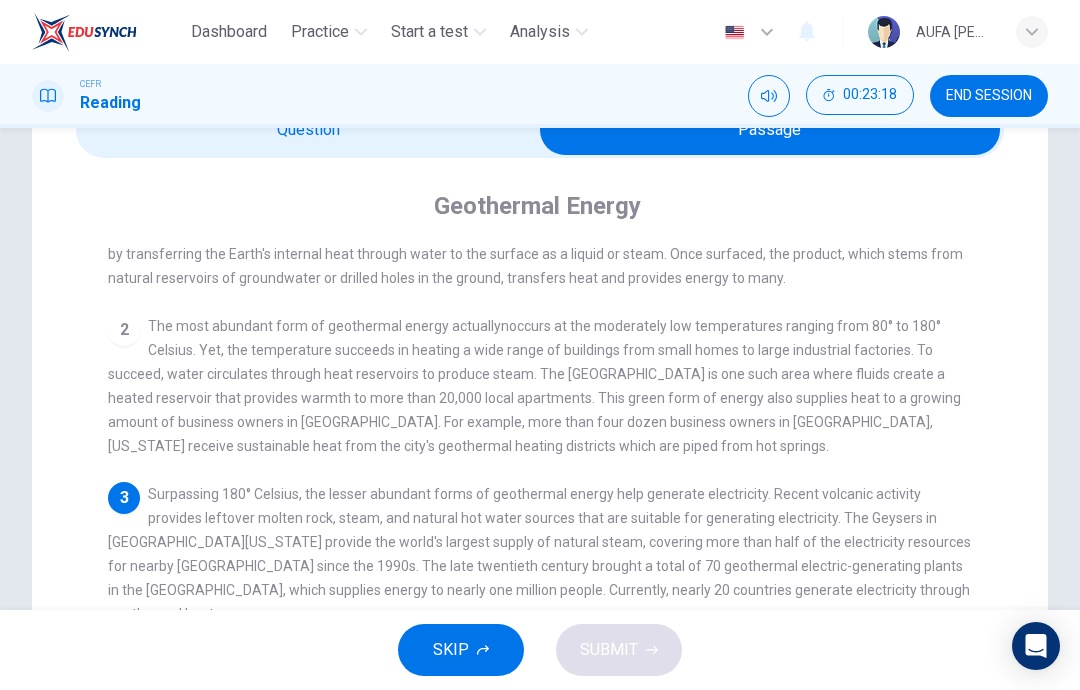 click at bounding box center (770, 130) 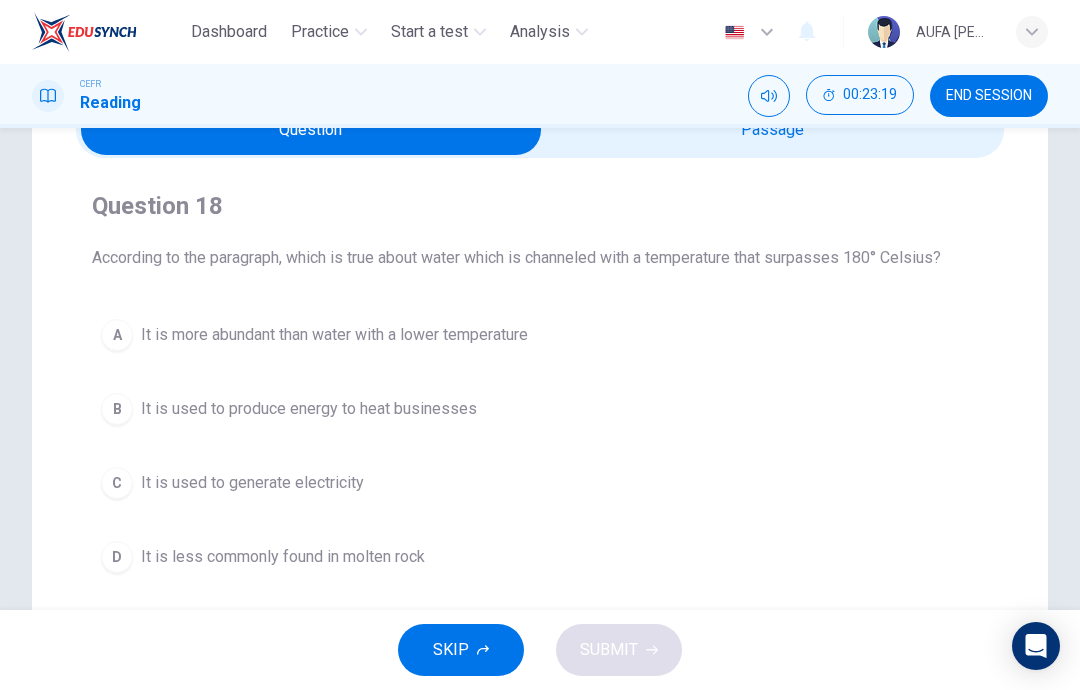 click on "A It is more abundant than water with a lower temperature" at bounding box center [540, 335] 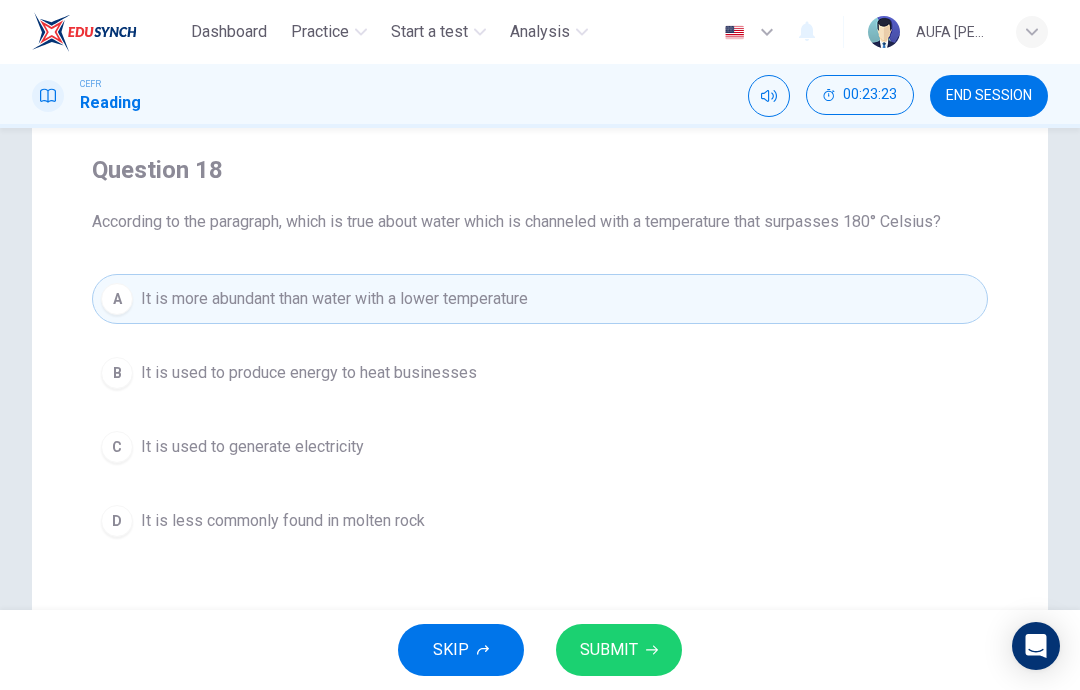 scroll, scrollTop: 145, scrollLeft: 0, axis: vertical 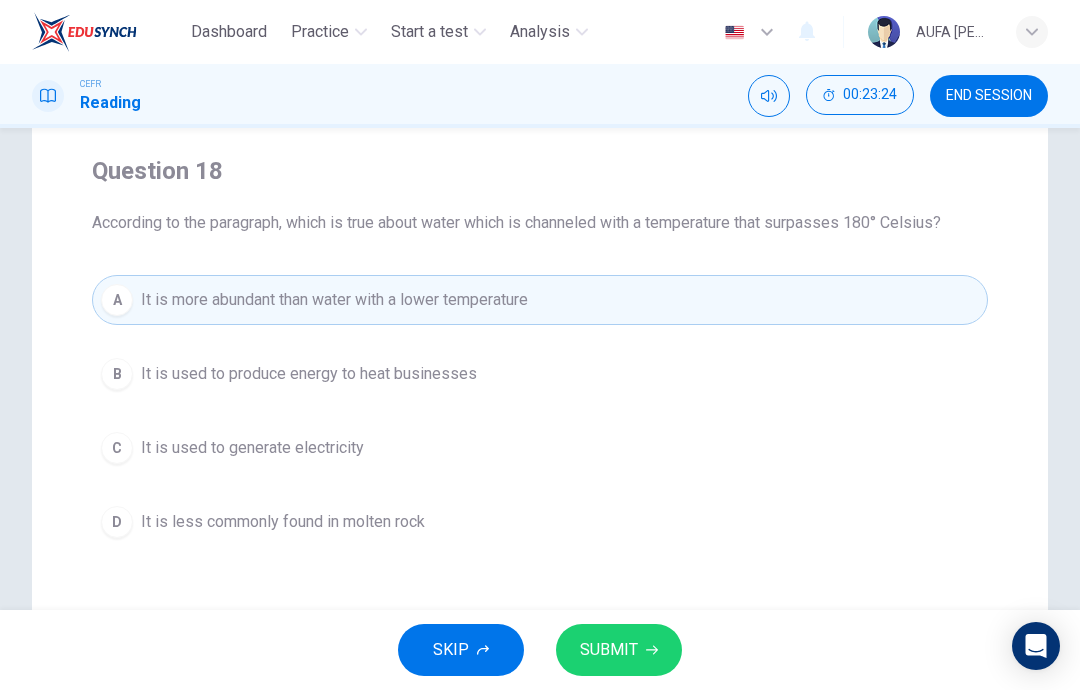 click 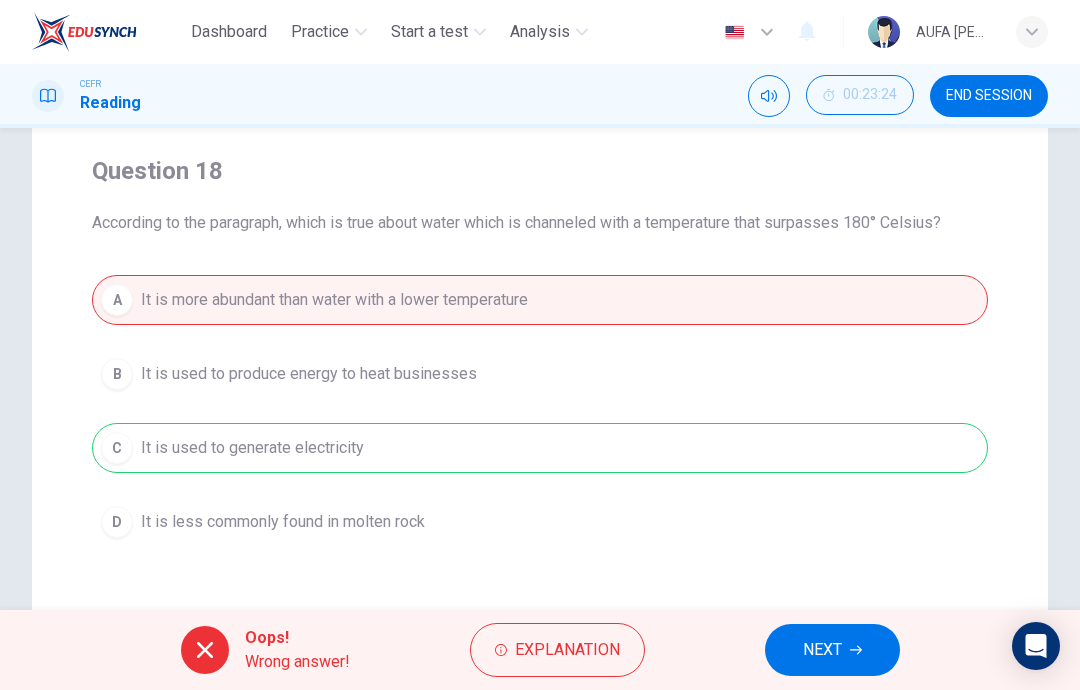 click on "A It is more abundant than water with a lower temperature B It is used to produce energy to heat businesses C It is used to generate electricity D It is less commonly found in molten rock" at bounding box center (540, 411) 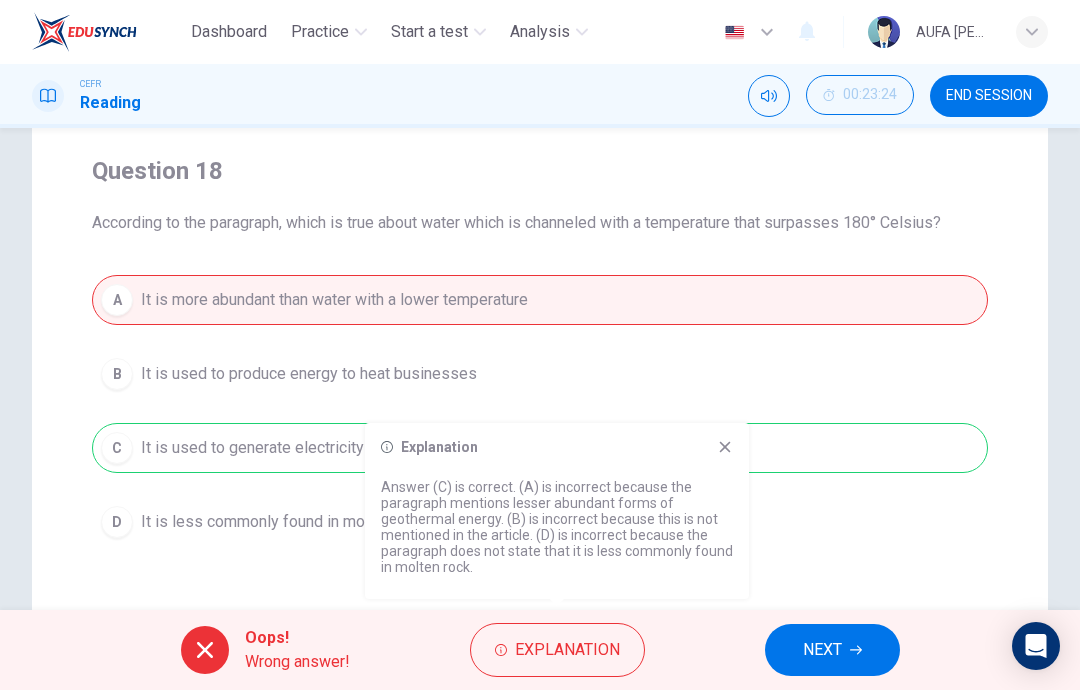 click on "NEXT" at bounding box center [822, 650] 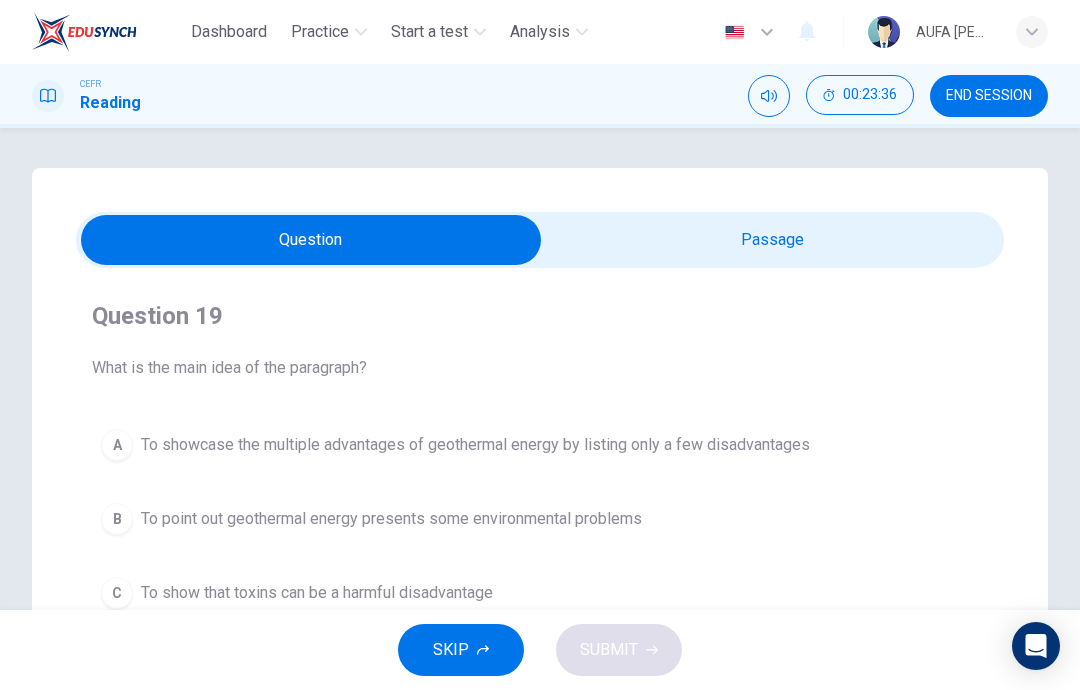 scroll, scrollTop: 0, scrollLeft: 0, axis: both 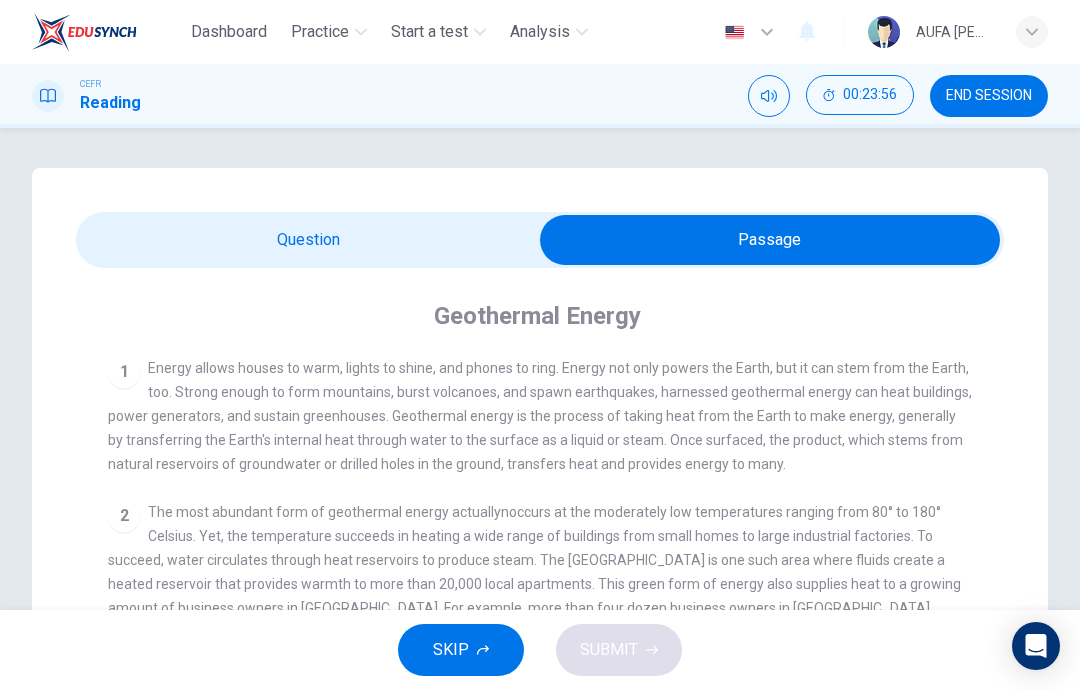 click at bounding box center [770, 240] 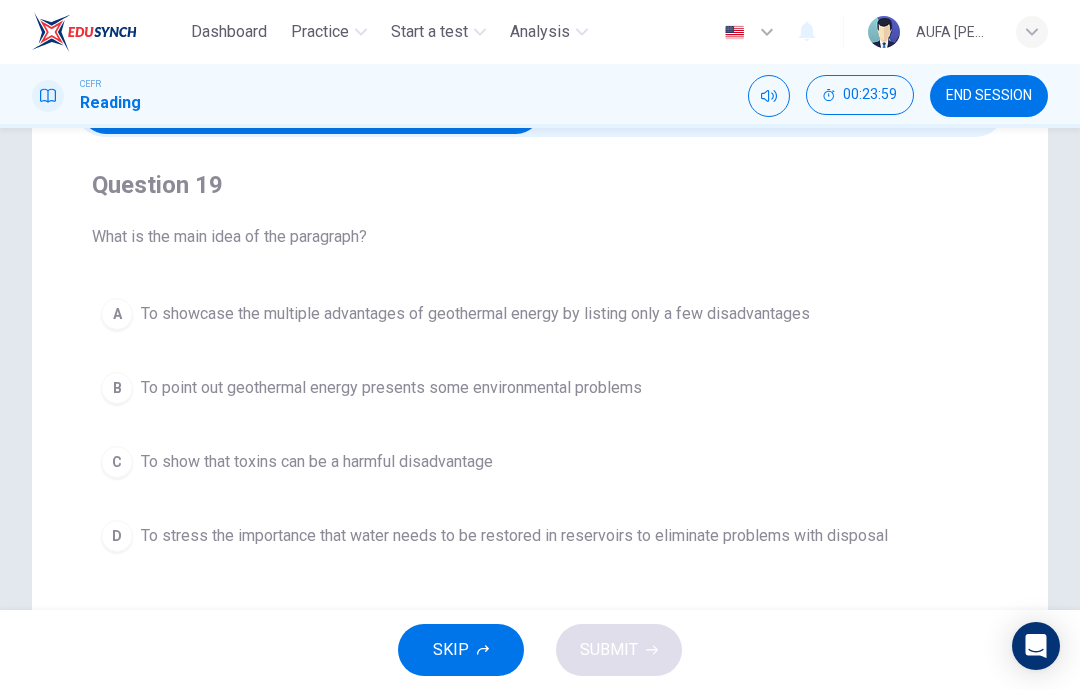scroll, scrollTop: 139, scrollLeft: 0, axis: vertical 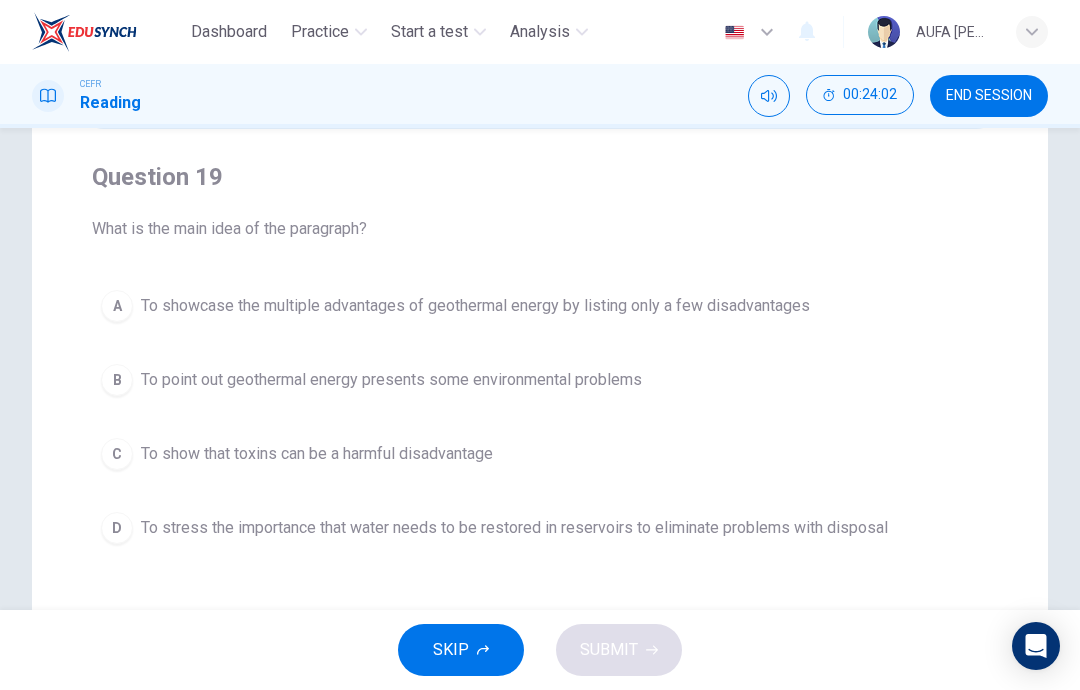 click on "A To showcase the multiple advantages of geothermal energy by listing only a few disadvantages B To point out geothermal energy presents some environmental problems C To show that toxins can be a harmful disadvantage D To stress the importance that water needs to be restored in reservoirs to eliminate problems with disposal" at bounding box center (540, 417) 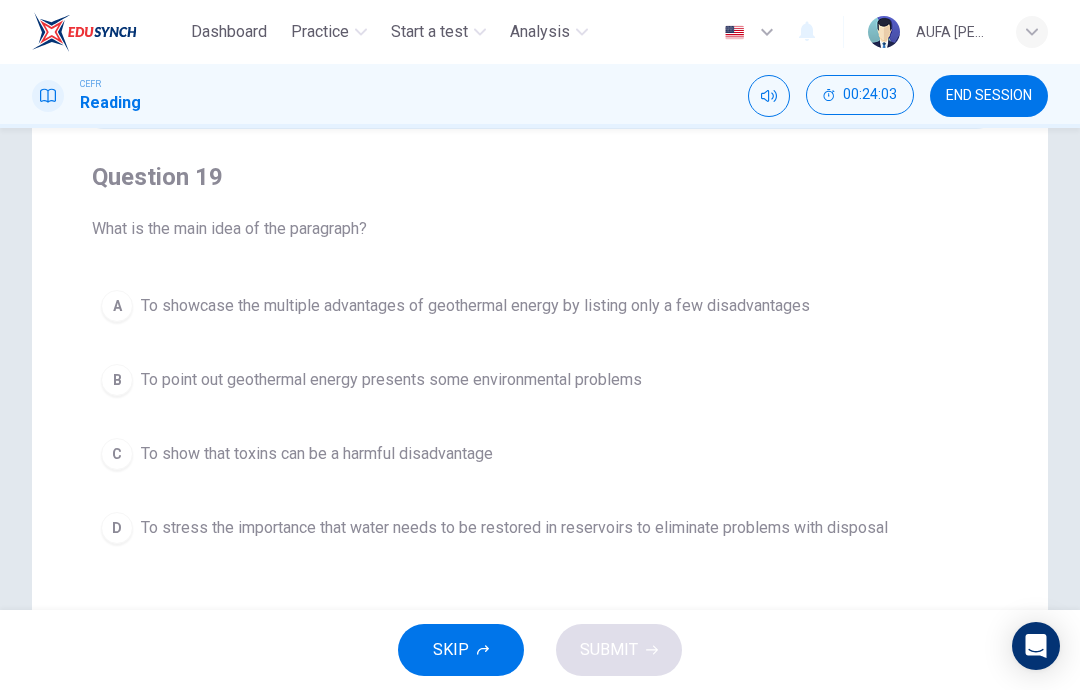 click on "B To point out geothermal energy presents some environmental problems" at bounding box center (540, 380) 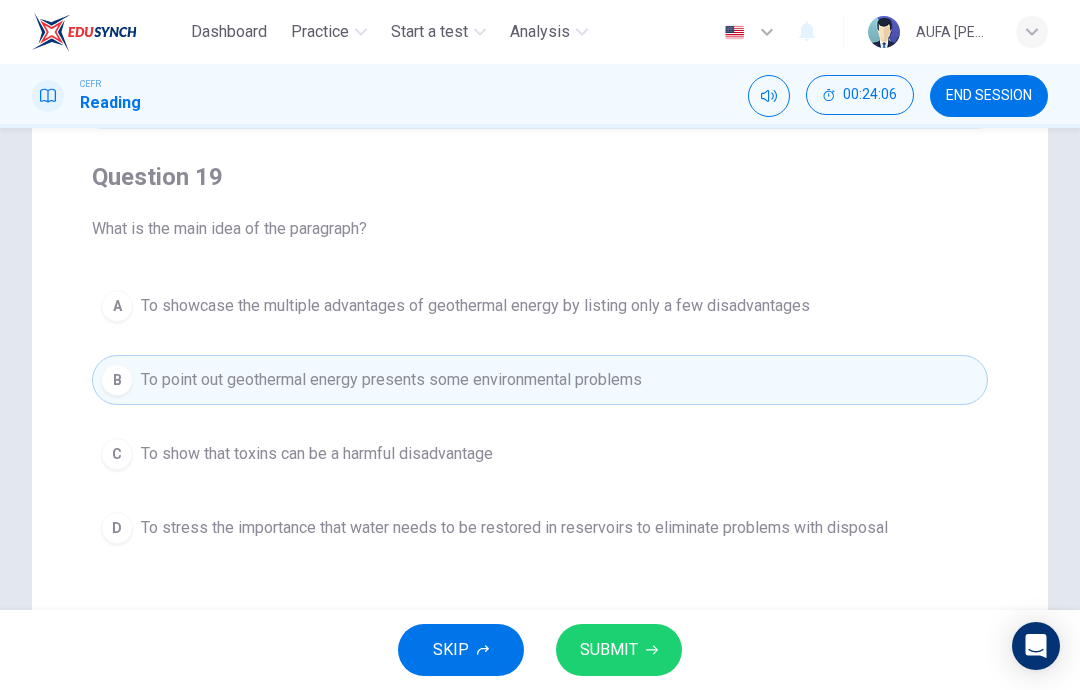 click on "SUBMIT" at bounding box center [619, 650] 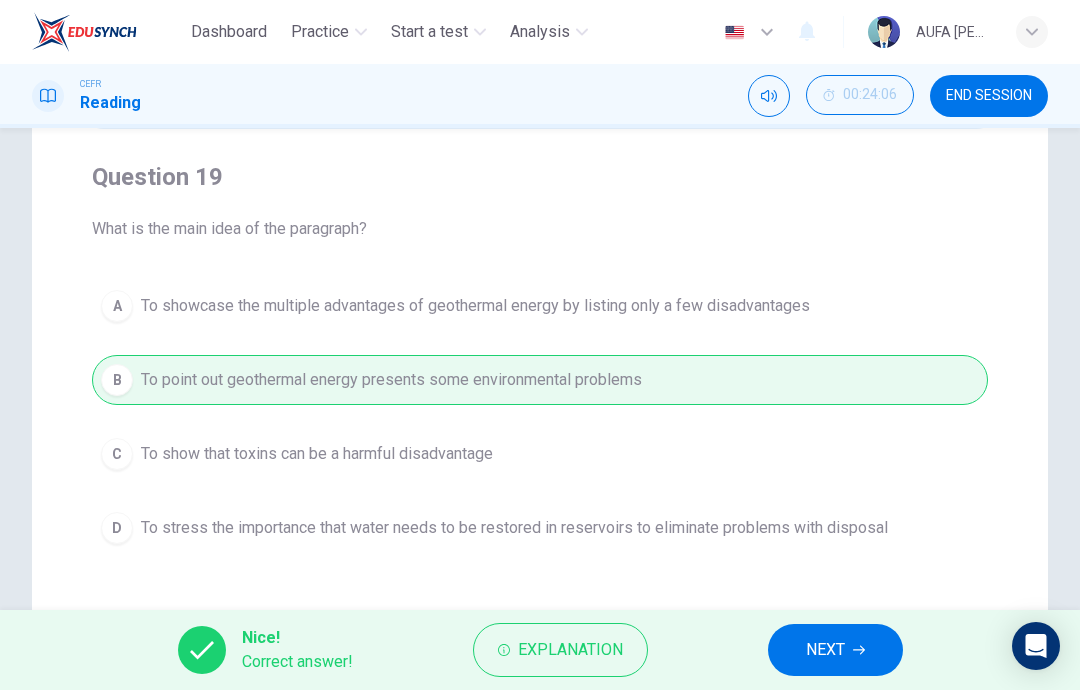click on "NEXT" at bounding box center [825, 650] 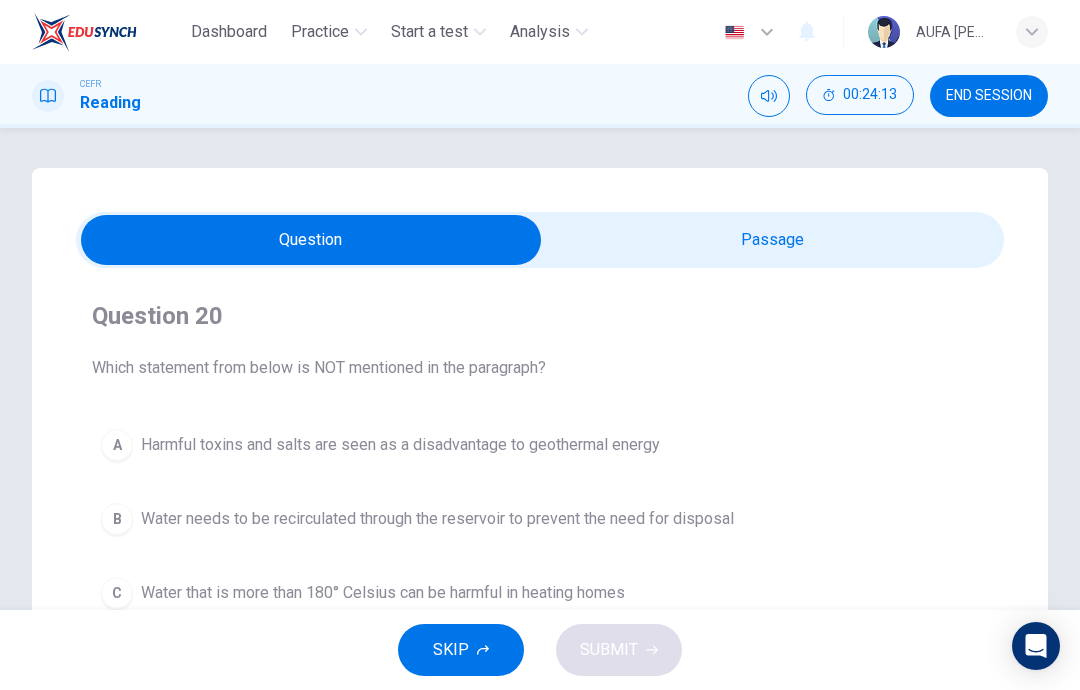 scroll, scrollTop: 0, scrollLeft: 0, axis: both 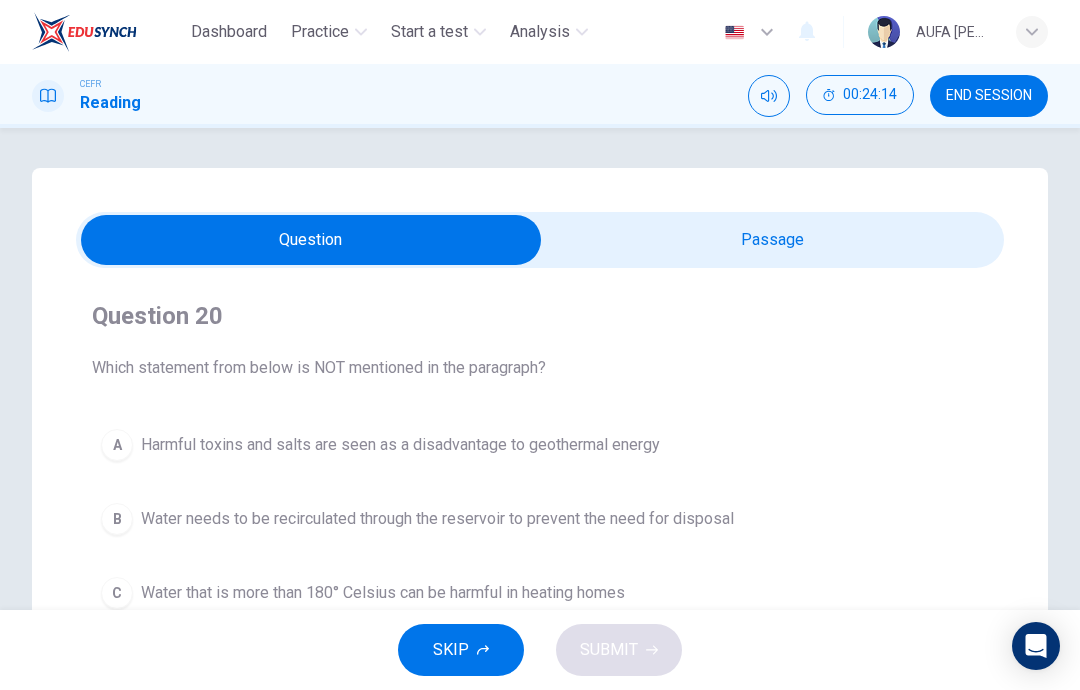 click at bounding box center (311, 240) 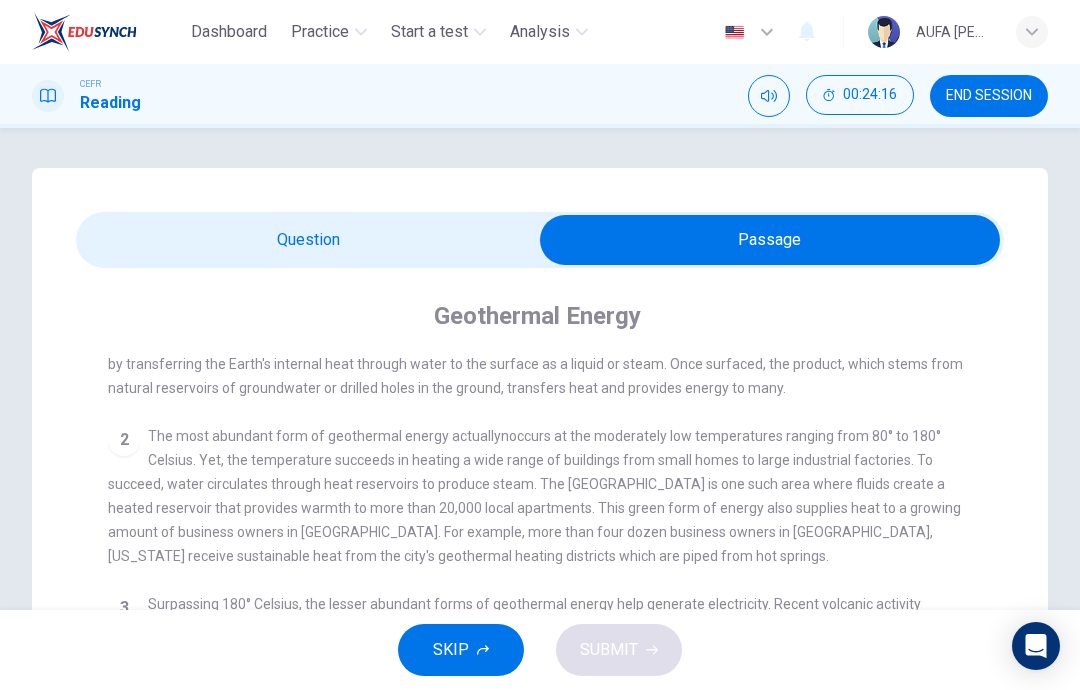 scroll, scrollTop: 79, scrollLeft: 0, axis: vertical 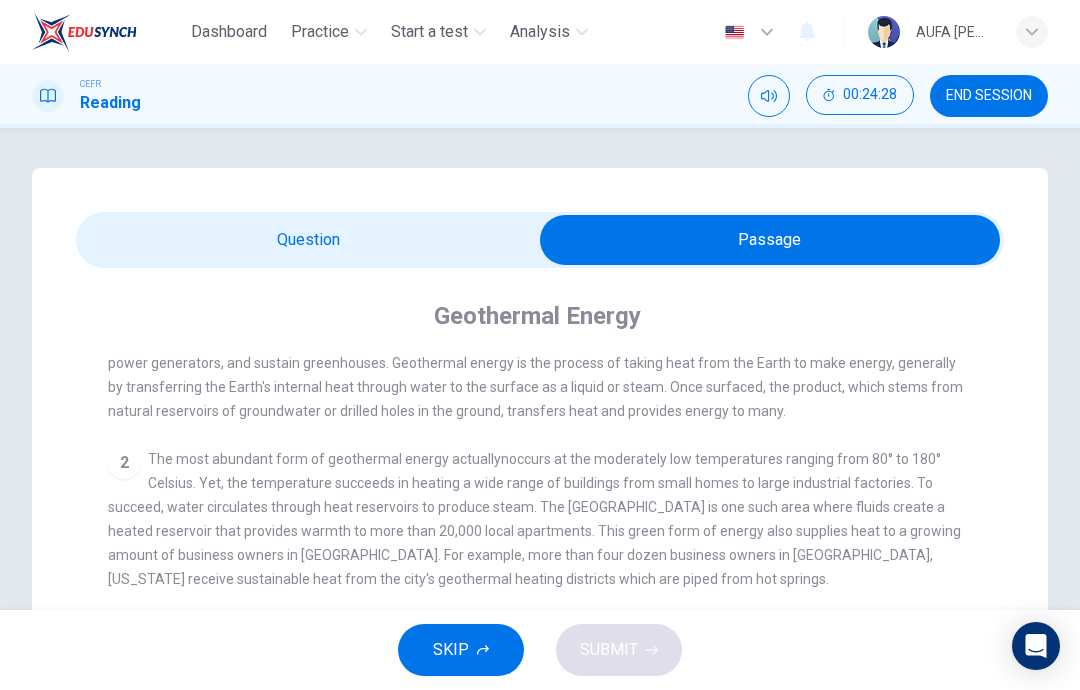 click at bounding box center [770, 240] 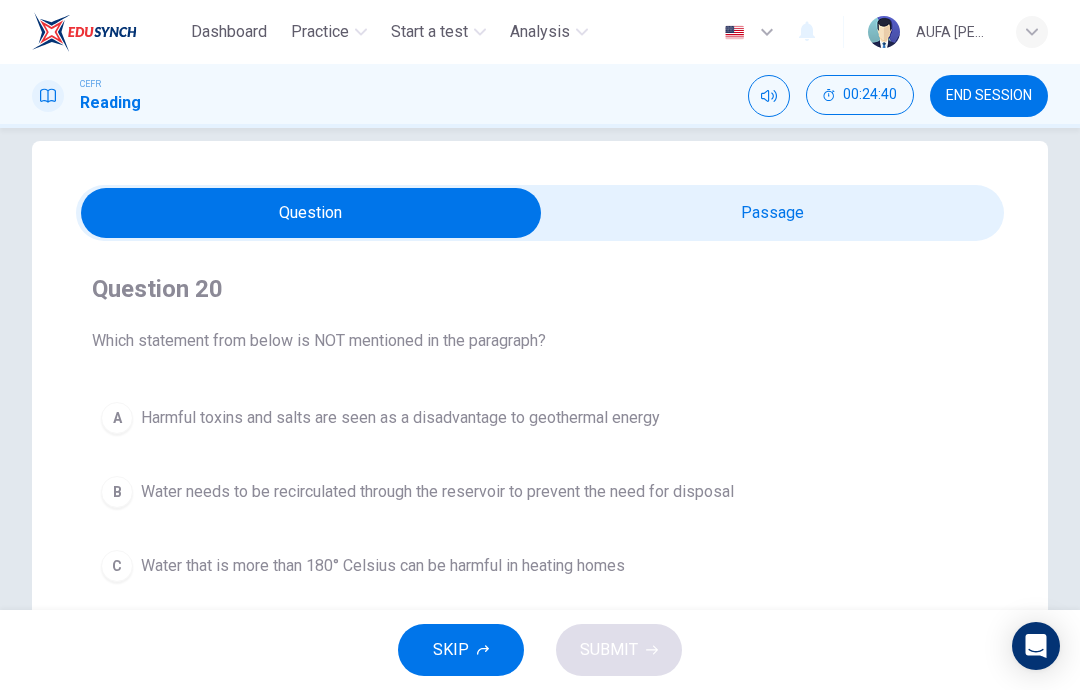 scroll, scrollTop: 0, scrollLeft: 0, axis: both 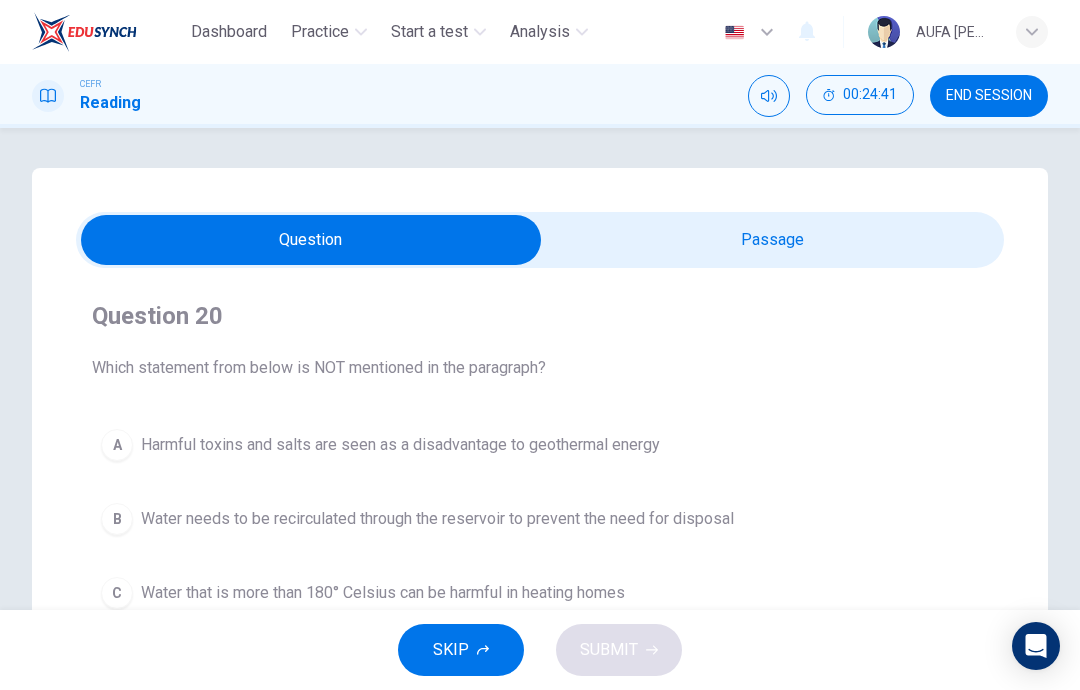 click at bounding box center (311, 240) 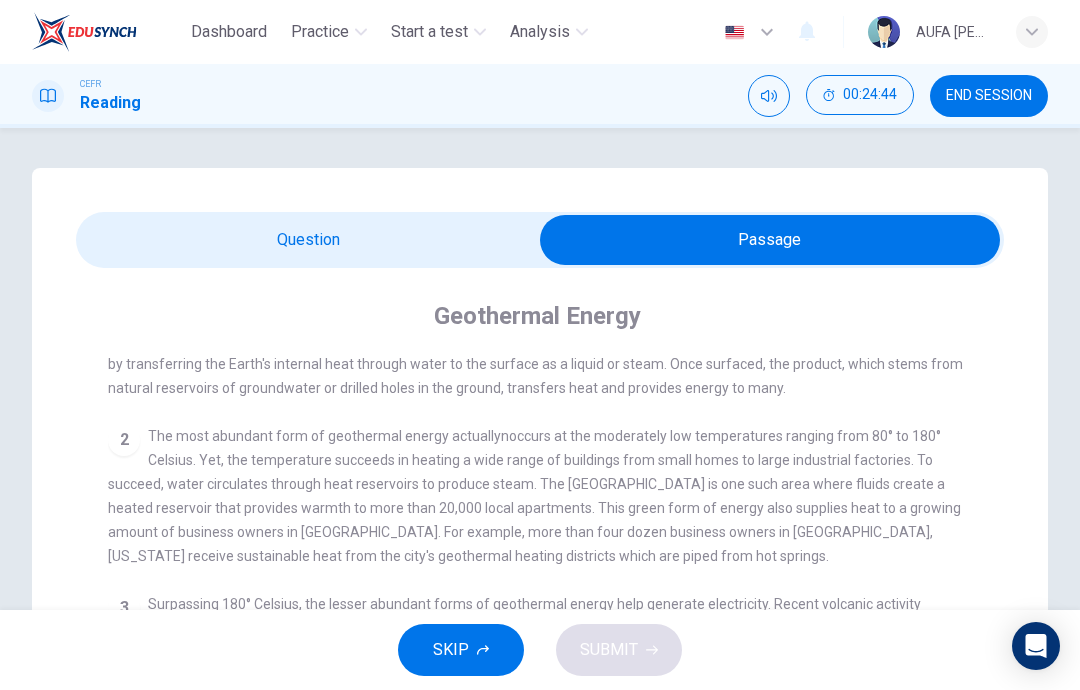 scroll, scrollTop: 85, scrollLeft: 0, axis: vertical 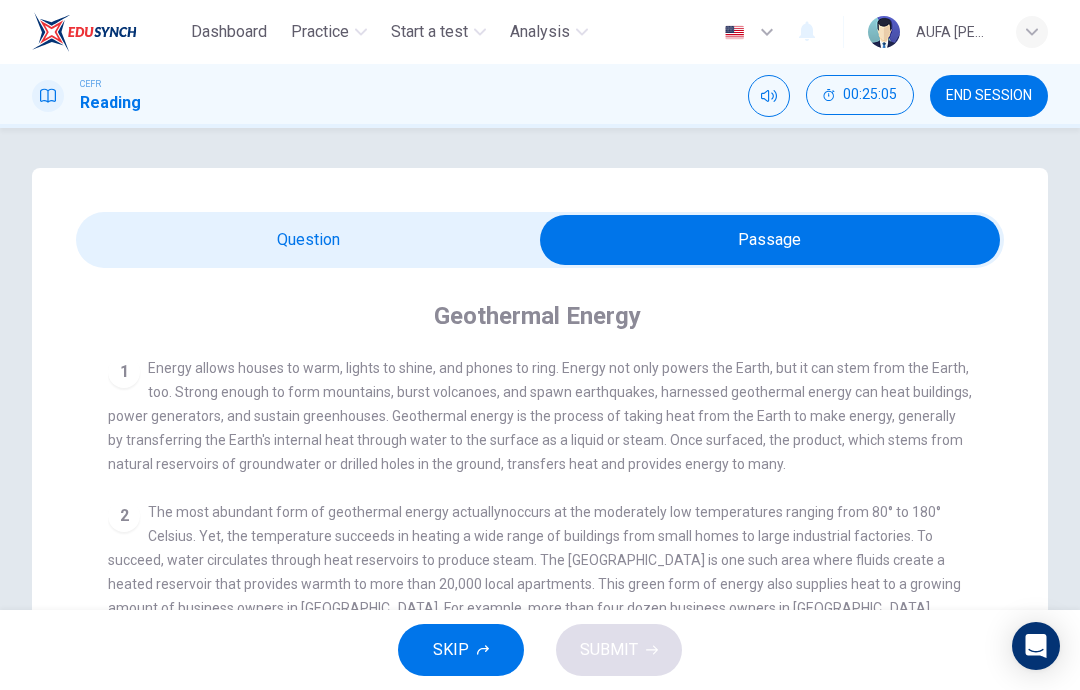 click at bounding box center (770, 240) 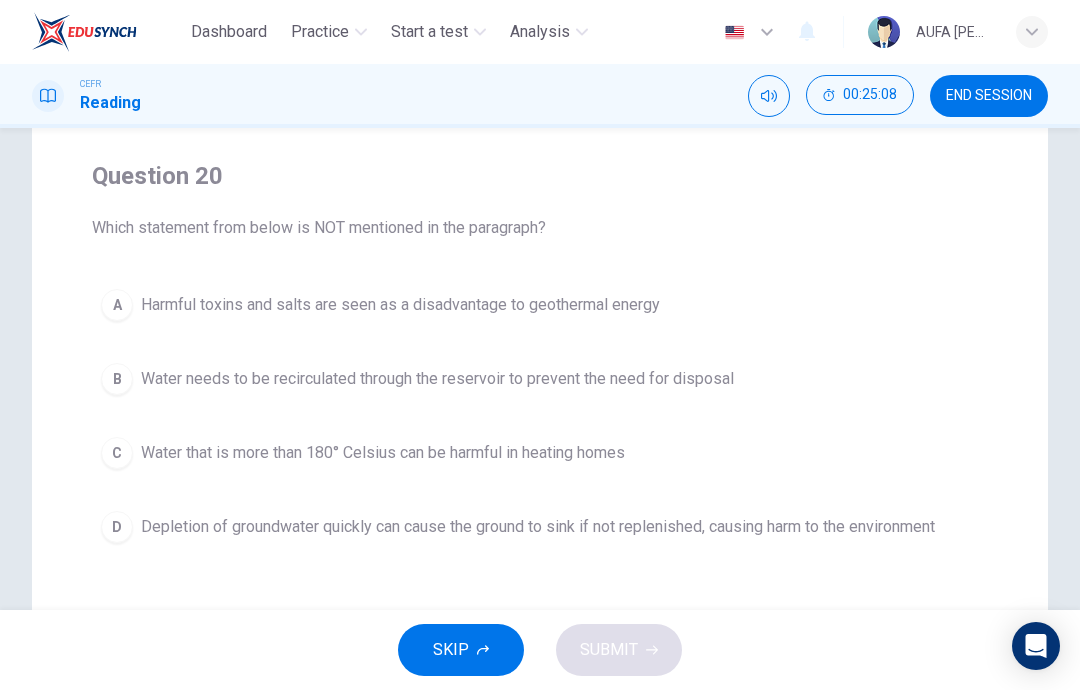scroll, scrollTop: 139, scrollLeft: 0, axis: vertical 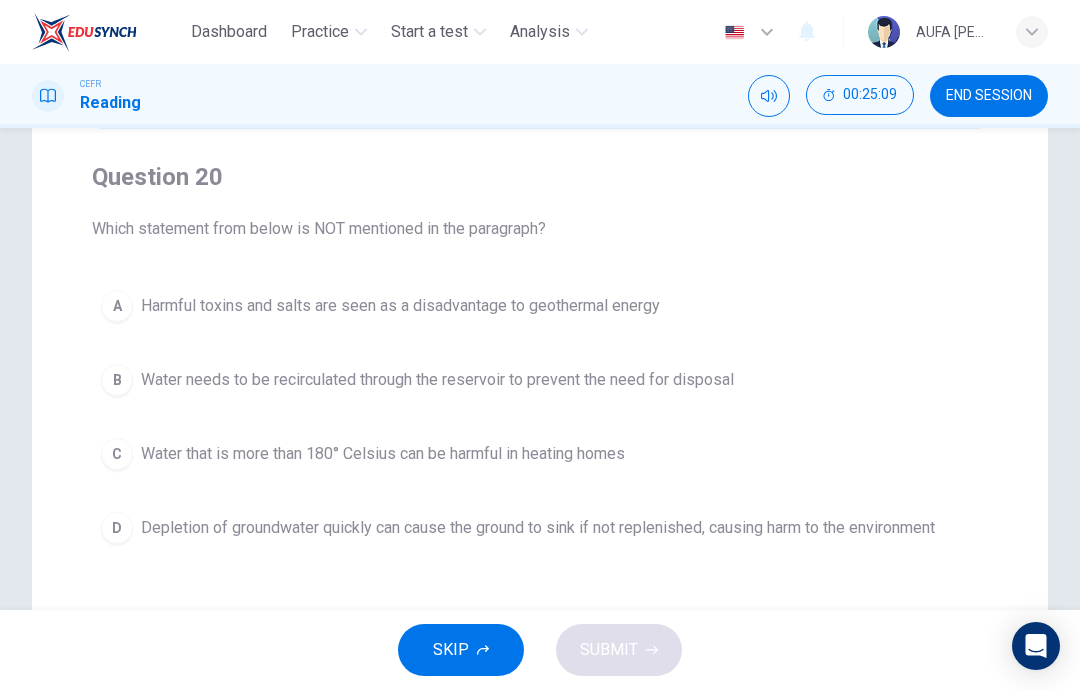 click on "C Water that is more than 180° Celsius can be harmful in heating homes" at bounding box center (540, 454) 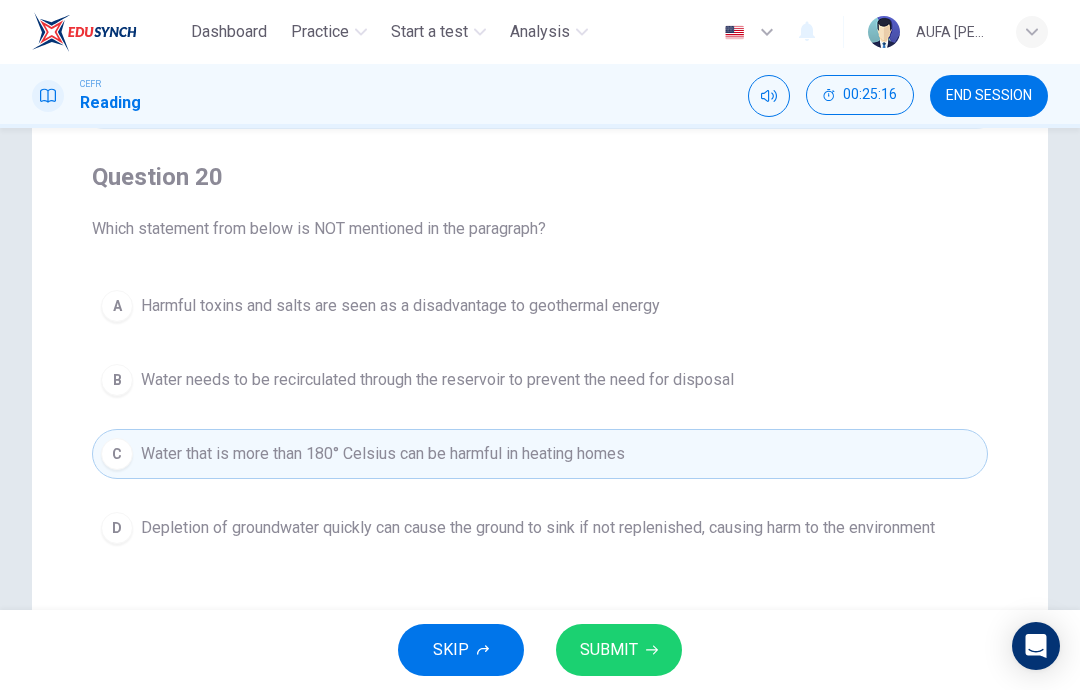 click on "SUBMIT" at bounding box center [609, 650] 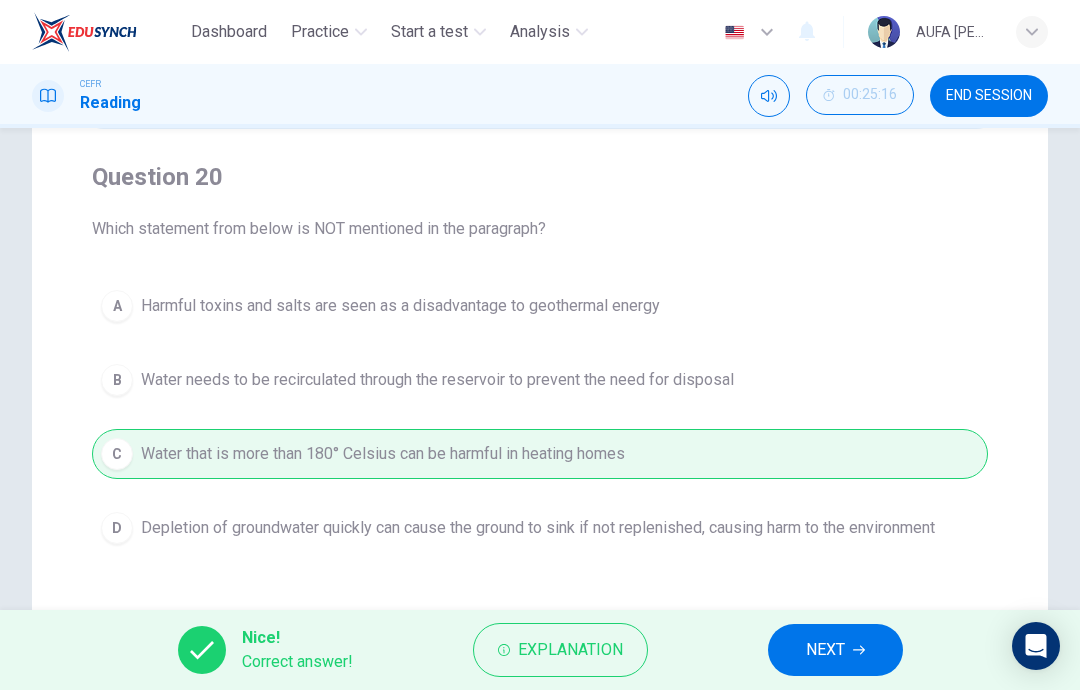 click on "NEXT" at bounding box center (835, 650) 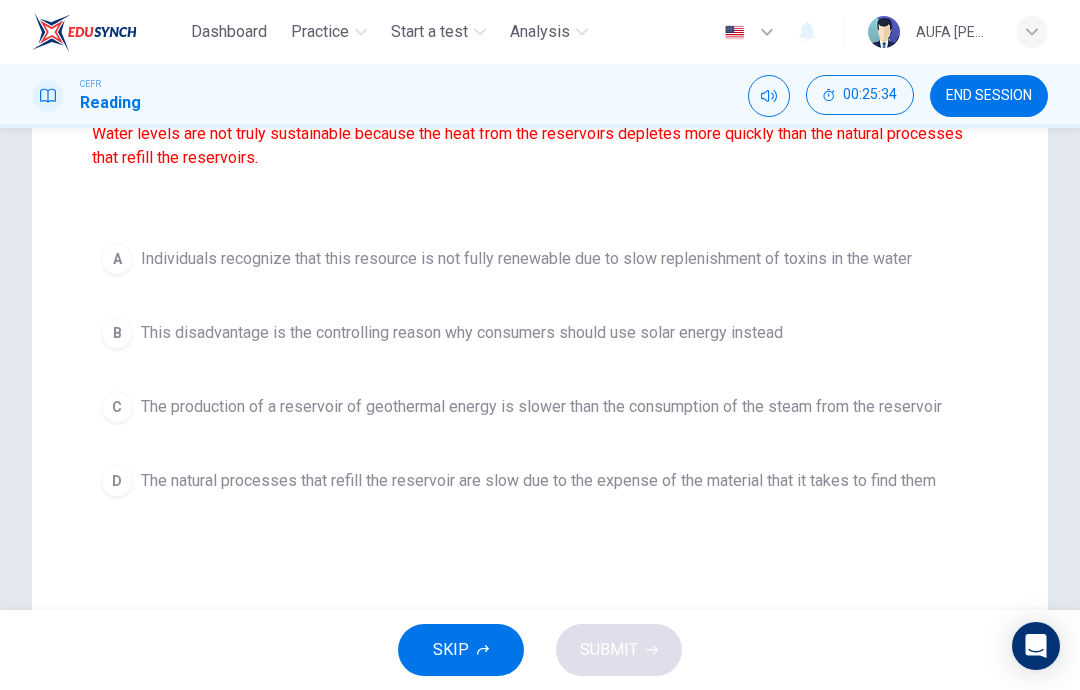 scroll, scrollTop: 253, scrollLeft: 0, axis: vertical 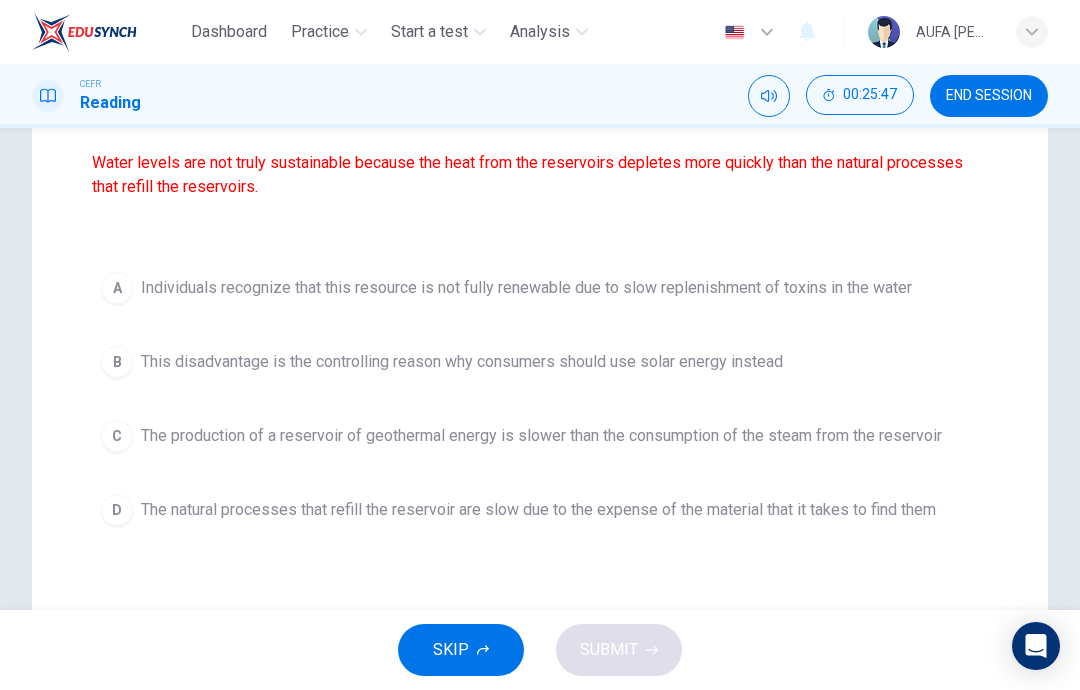 click on "A Individuals recognize that this resource is not fully renewable due to slow replenishment of toxins in the water B This disadvantage is the controlling reason why consumers should use solar energy instead C The production of a reservoir of geothermal energy is slower than the consumption of the steam from the reservoir D The natural processes that refill the reservoir are slow due to the expense of the material that it takes to find them" at bounding box center (540, 399) 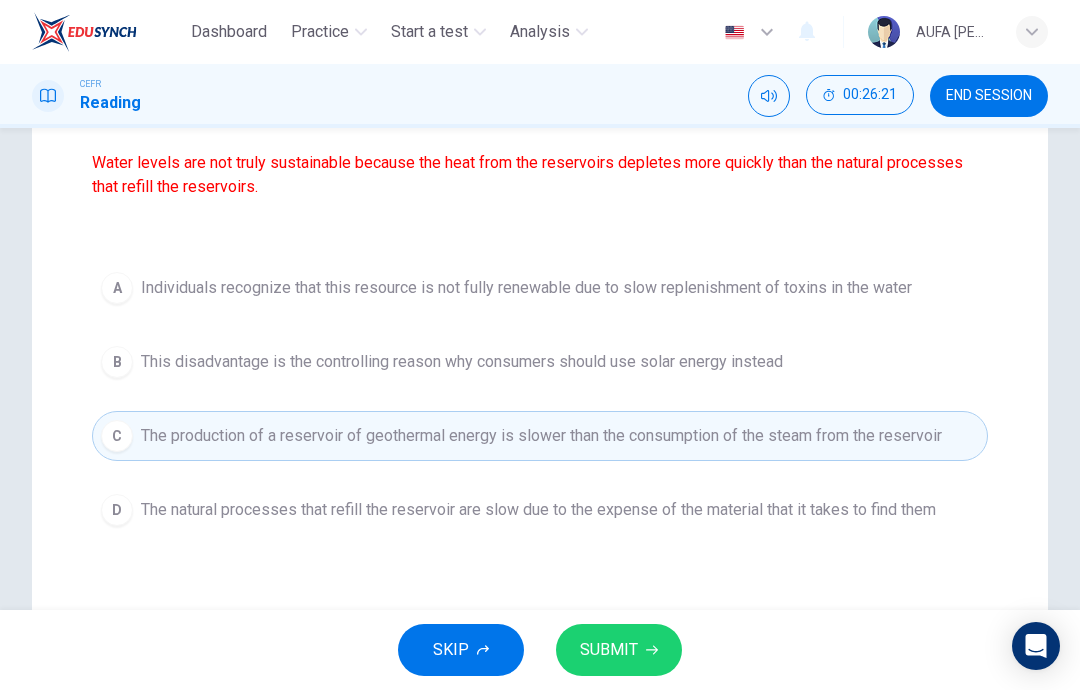 click on "A Individuals recognize that this resource is not fully renewable due to slow replenishment of toxins in the water" at bounding box center (540, 288) 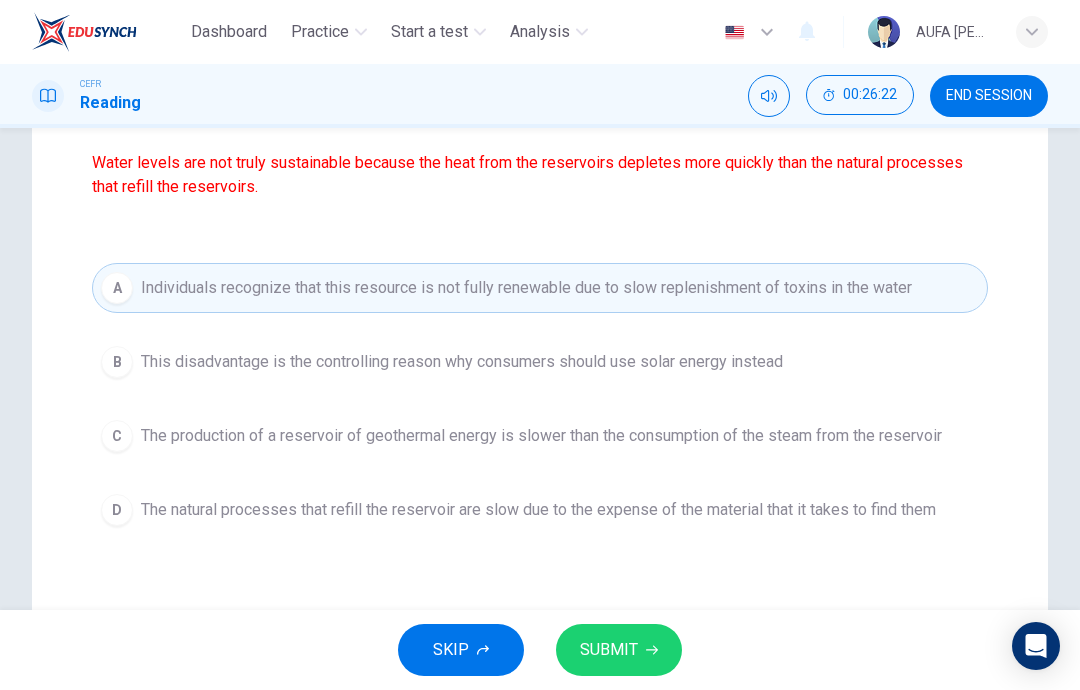 click on "The natural processes that refill the reservoir are slow due to the expense of the material that it takes to find them" at bounding box center (538, 510) 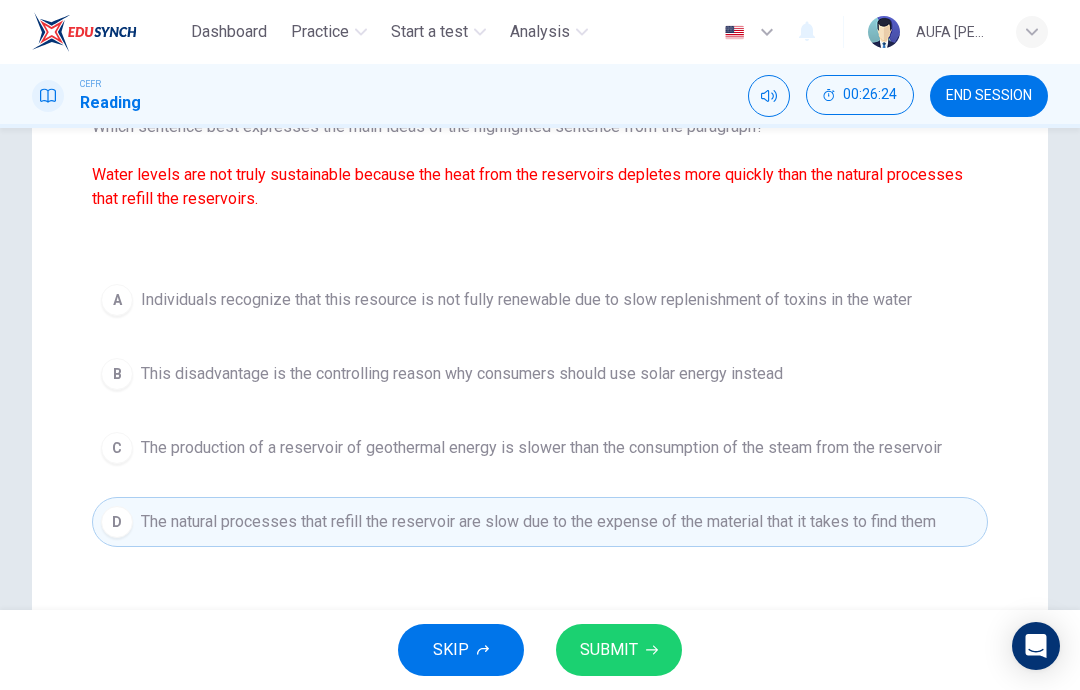 scroll, scrollTop: 230, scrollLeft: 0, axis: vertical 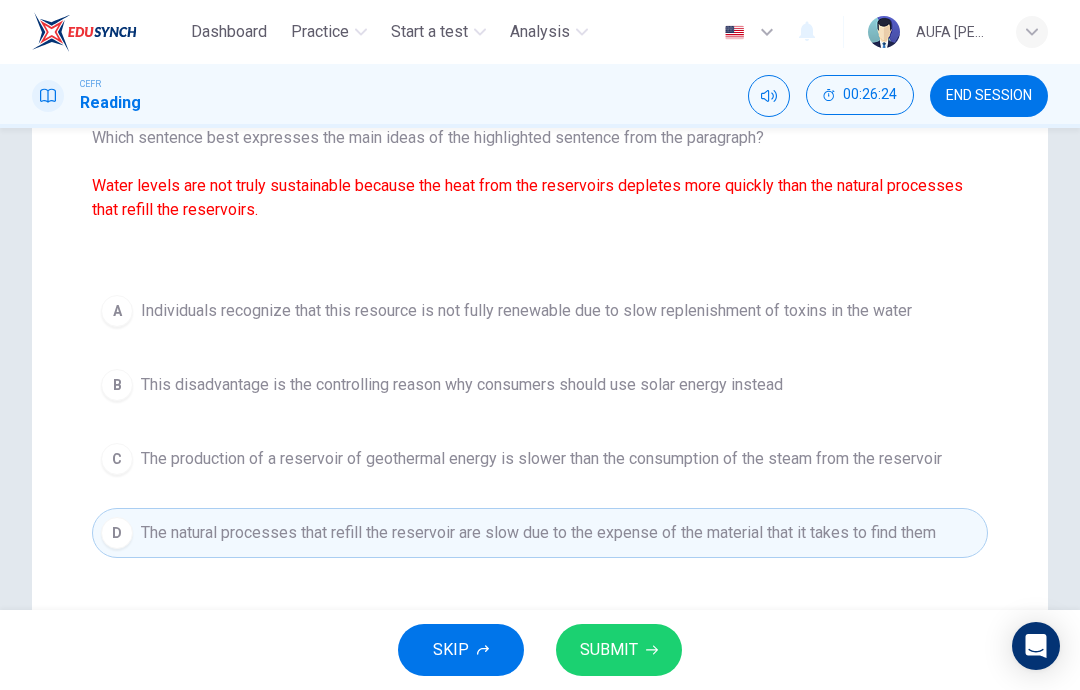 click on "Question Passage Question 21 Which sentence best expresses the main ideas of the highlighted sentence from the paragraph?
Water levels are not truly sustainable because the heat from the reservoirs depletes more quickly than the natural processes that refill the reservoirs.
A Individuals recognize that this resource is not fully renewable due to slow replenishment of toxins in the water B This disadvantage is the controlling reason why consumers should use solar energy instead C The production of a reservoir of geothermal energy is slower than the consumption of the steam from the reservoir D The natural processes that refill the reservoir are slow due to the expense of the material that it takes to find them Geothermal Energy 1 2 3 4 5 Water levels are not truly sustainable because the heat from the reservoirs depletes more quickly than the natural processes that refill the reservoirs." at bounding box center (540, 340) 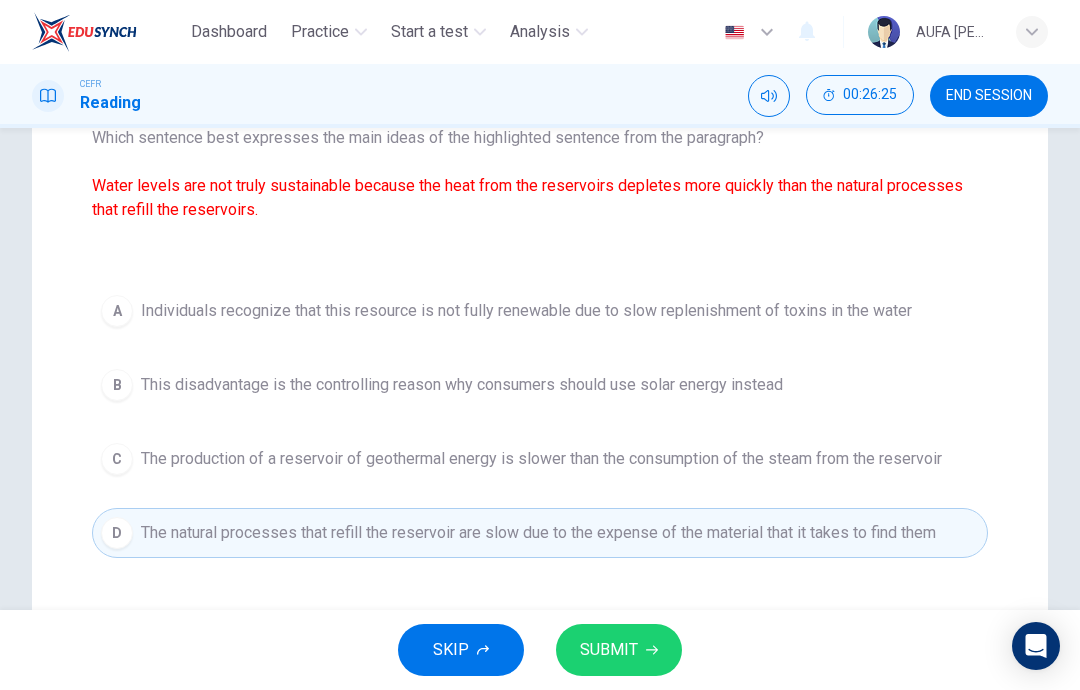 click on "SUBMIT" at bounding box center [619, 650] 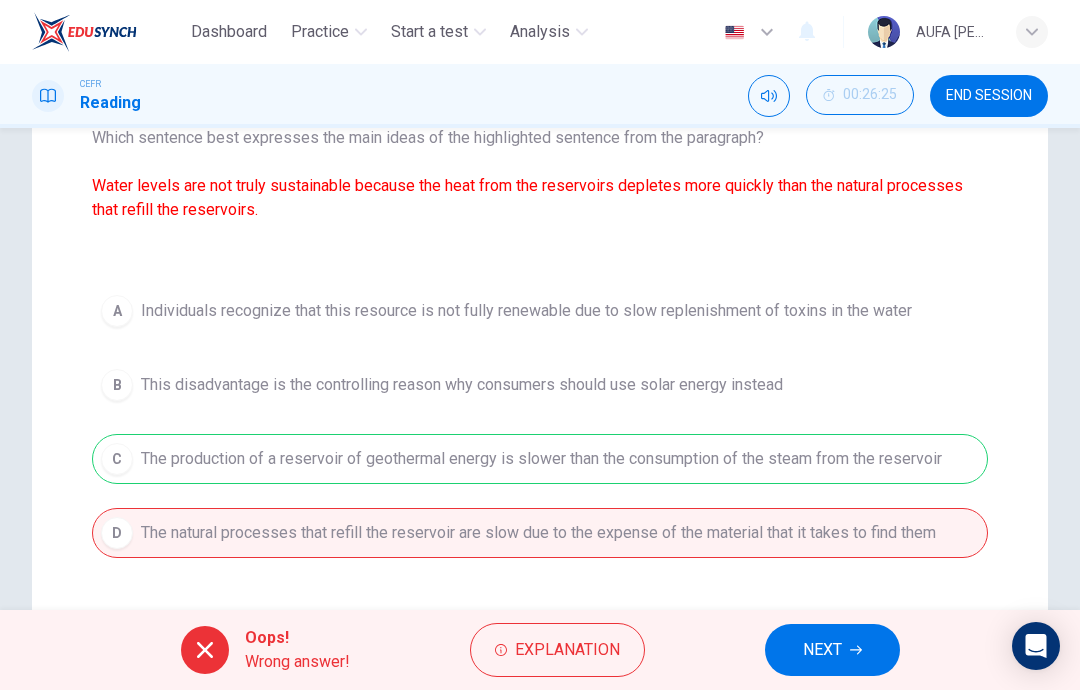 click on "A Individuals recognize that this resource is not fully renewable due to slow replenishment of toxins in the water B This disadvantage is the controlling reason why consumers should use solar energy instead C The production of a reservoir of geothermal energy is slower than the consumption of the steam from the reservoir D The natural processes that refill the reservoir are slow due to the expense of the material that it takes to find them" at bounding box center [540, 422] 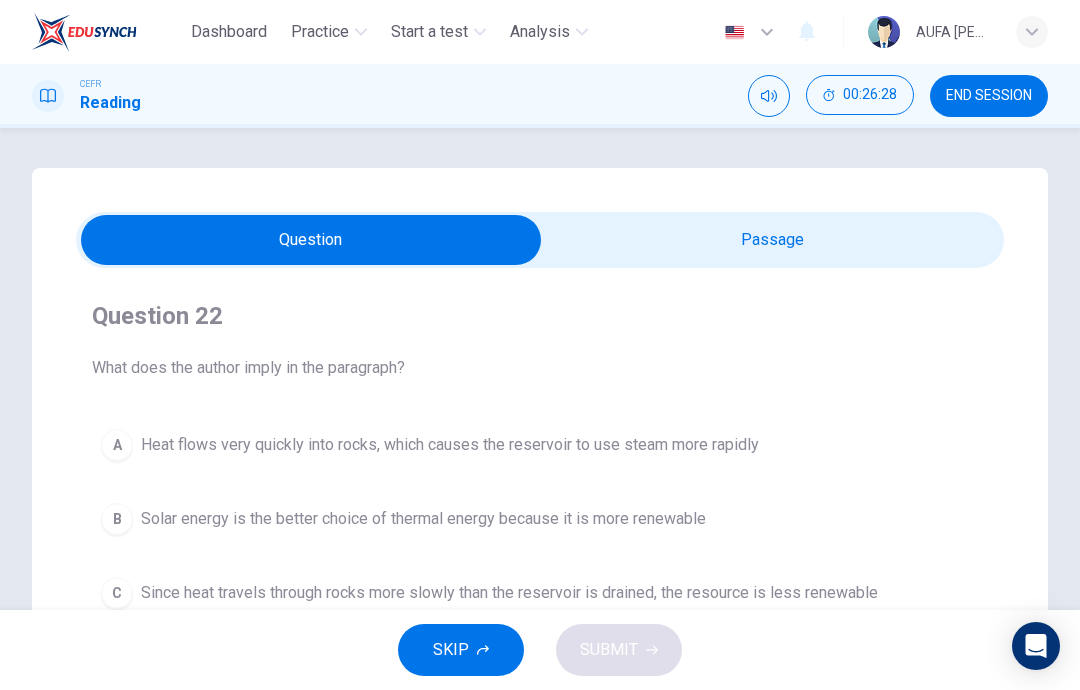 scroll, scrollTop: 0, scrollLeft: 0, axis: both 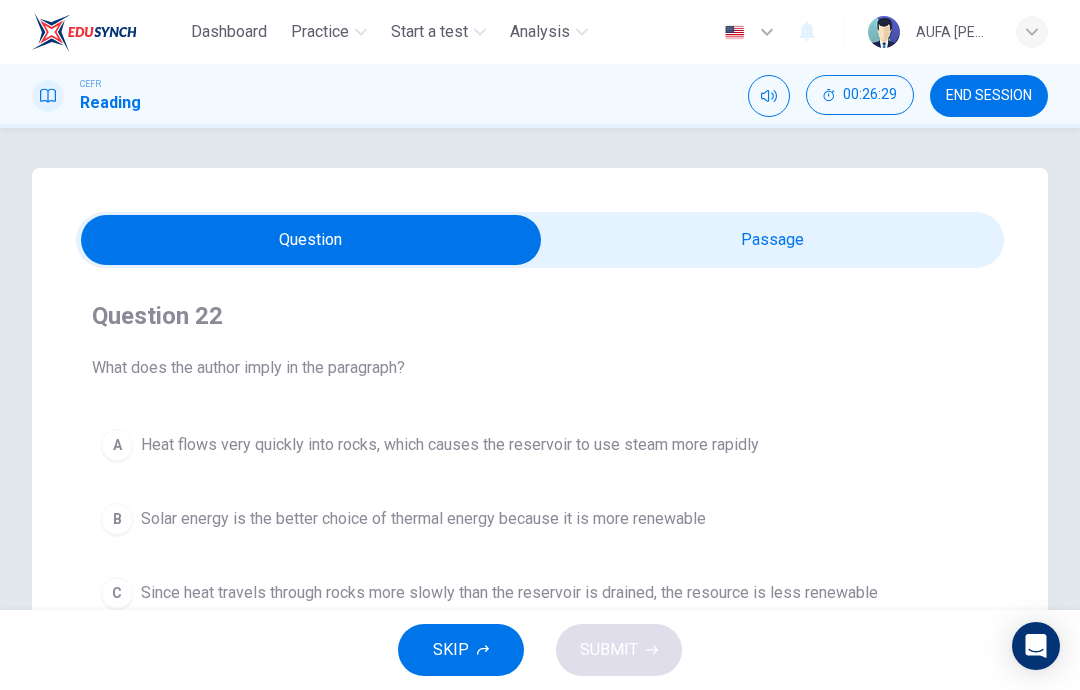 click at bounding box center (311, 240) 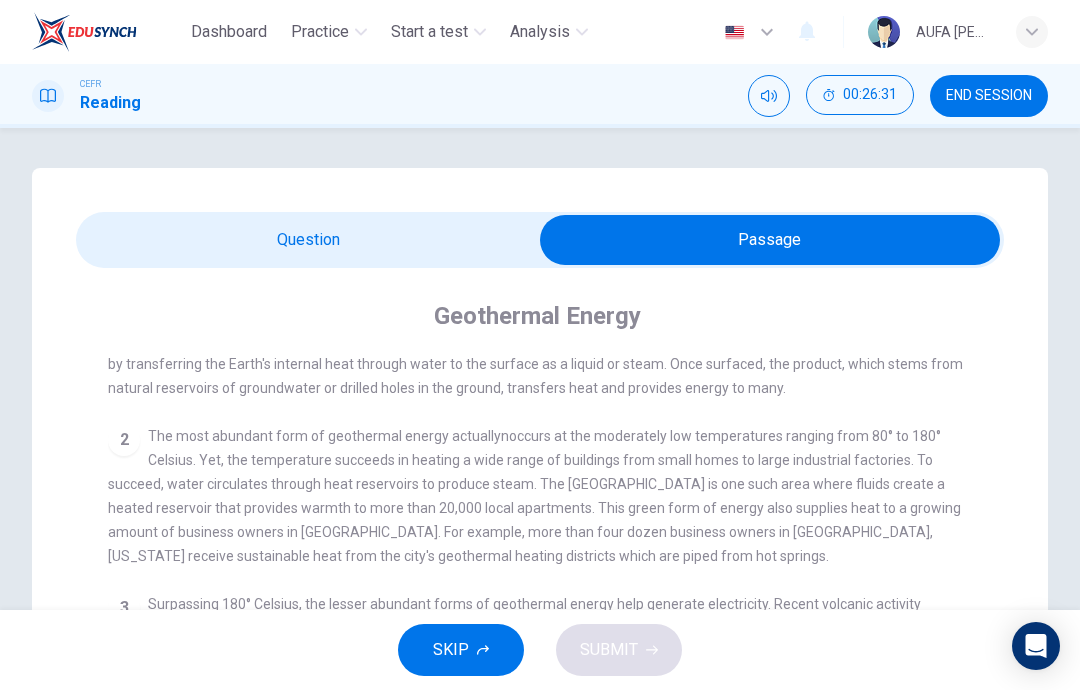 scroll, scrollTop: 79, scrollLeft: 0, axis: vertical 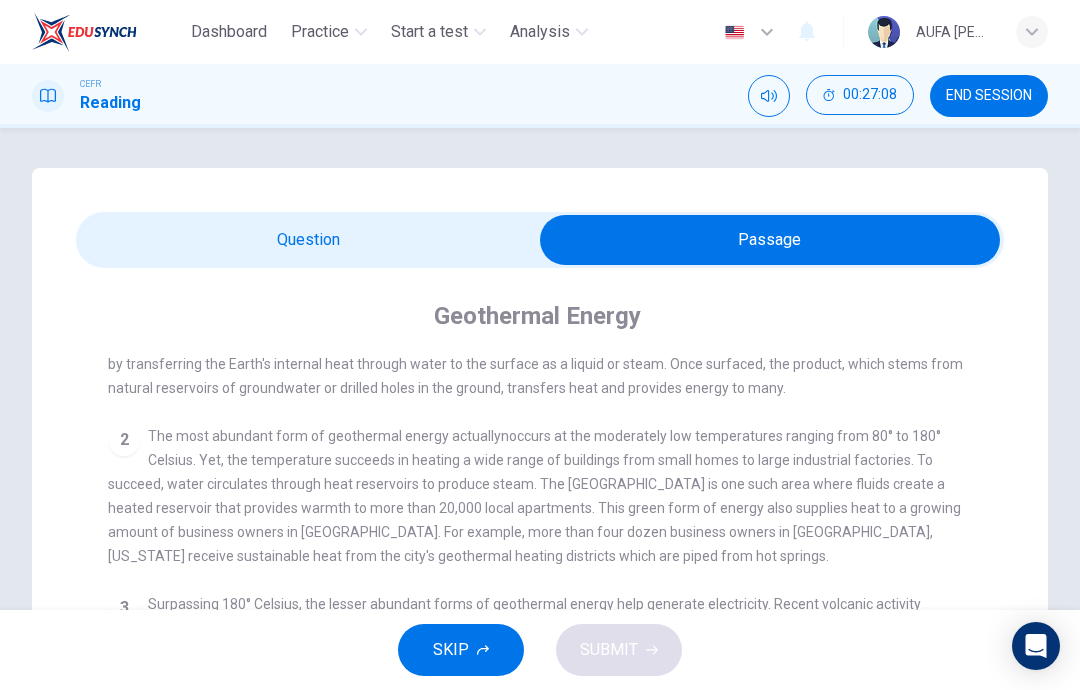 click at bounding box center (770, 240) 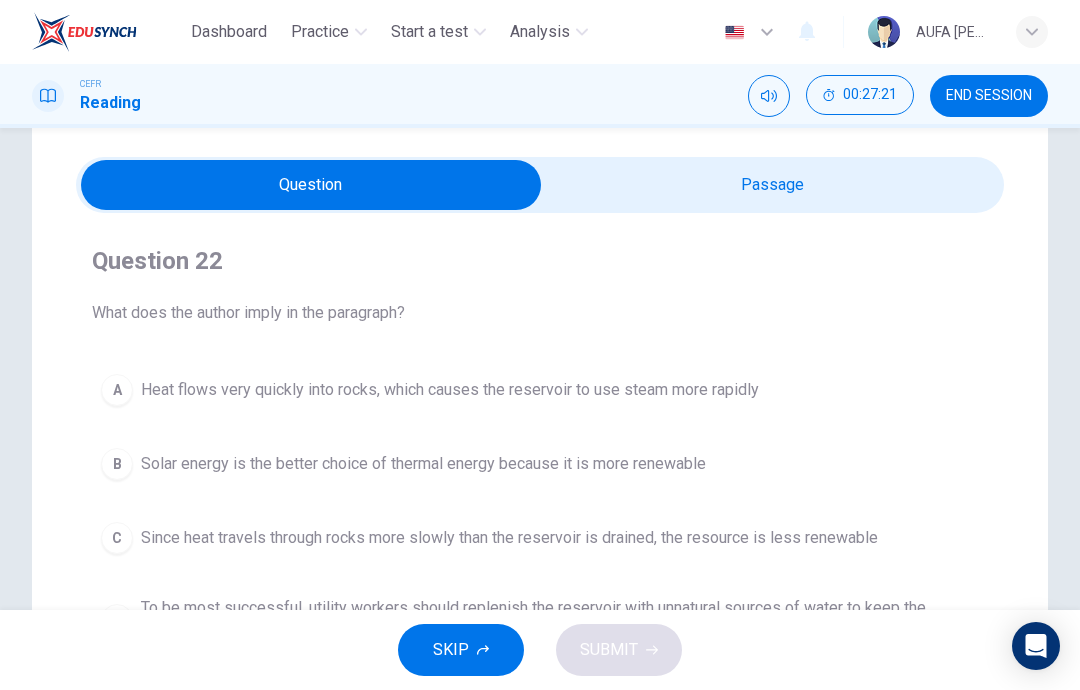 scroll, scrollTop: 56, scrollLeft: 0, axis: vertical 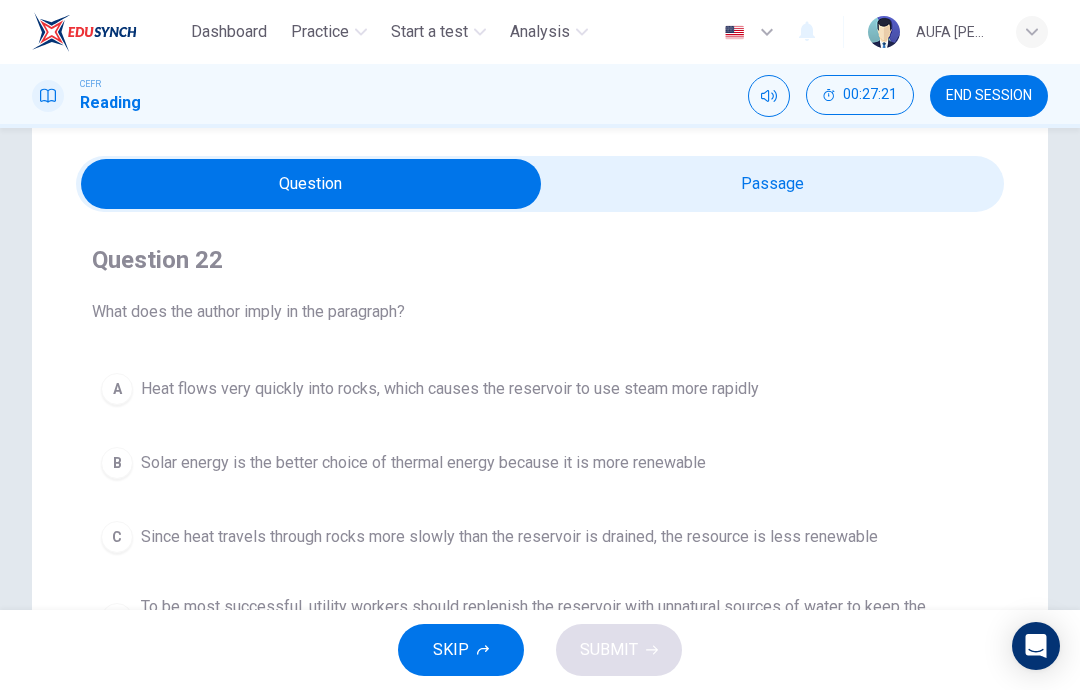 click at bounding box center (311, 184) 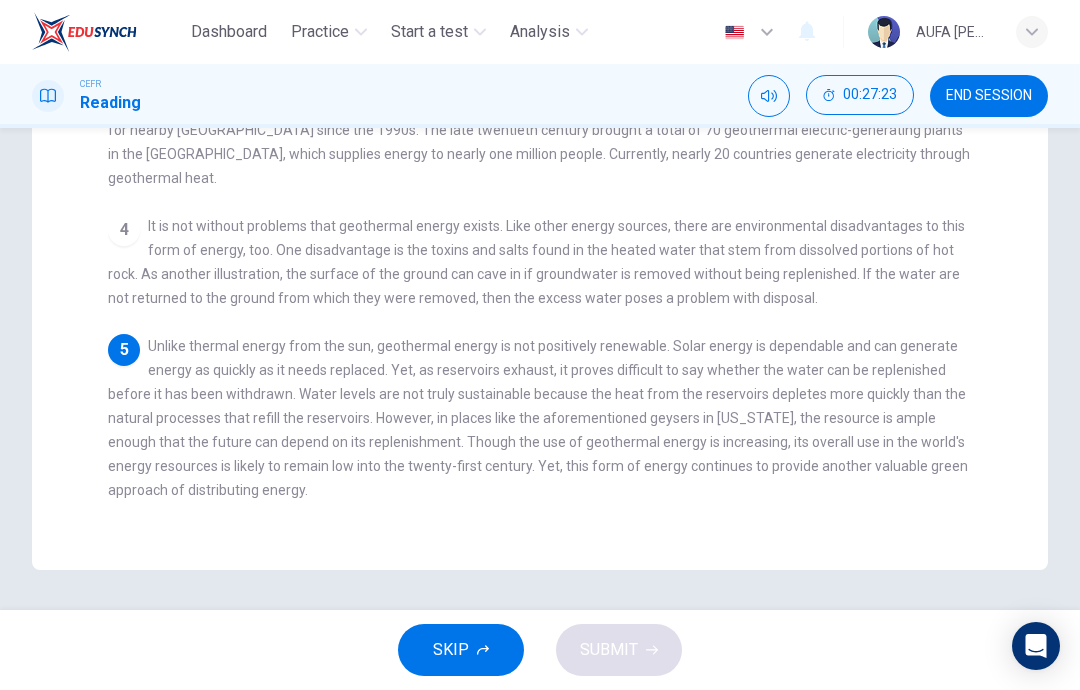 scroll, scrollTop: 546, scrollLeft: 0, axis: vertical 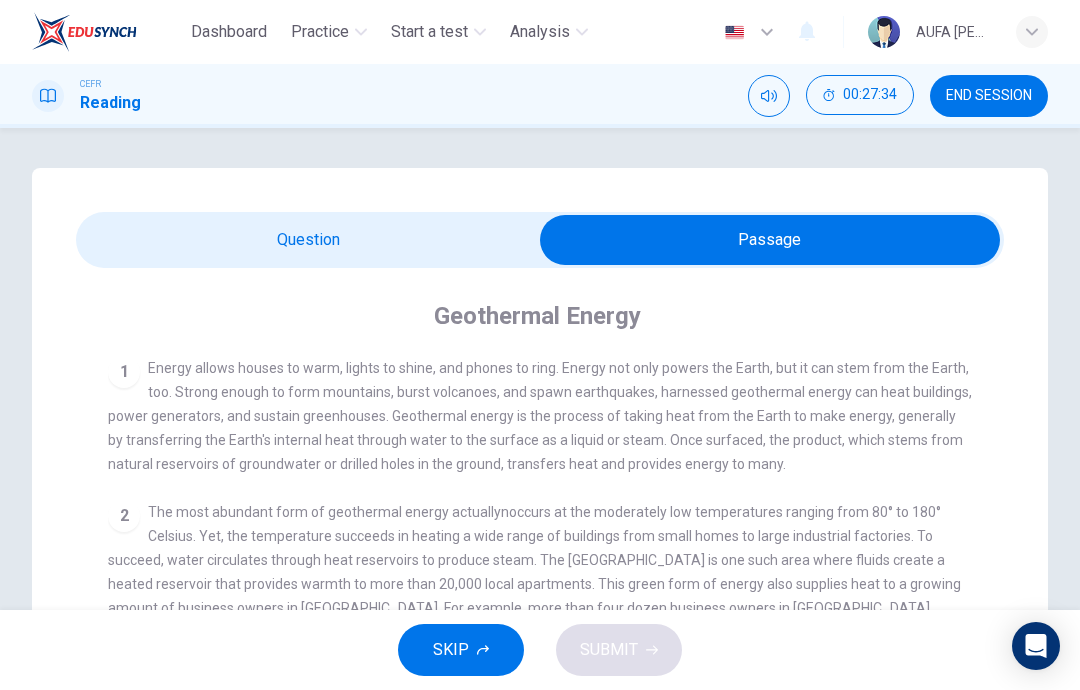 click at bounding box center (770, 240) 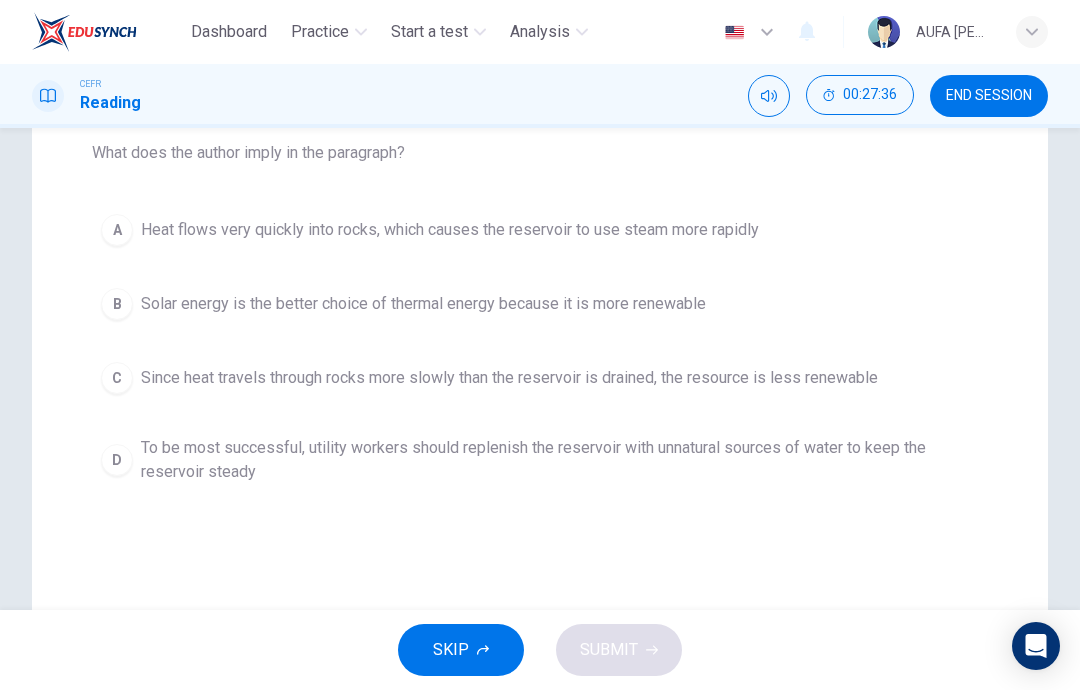 scroll, scrollTop: 208, scrollLeft: 0, axis: vertical 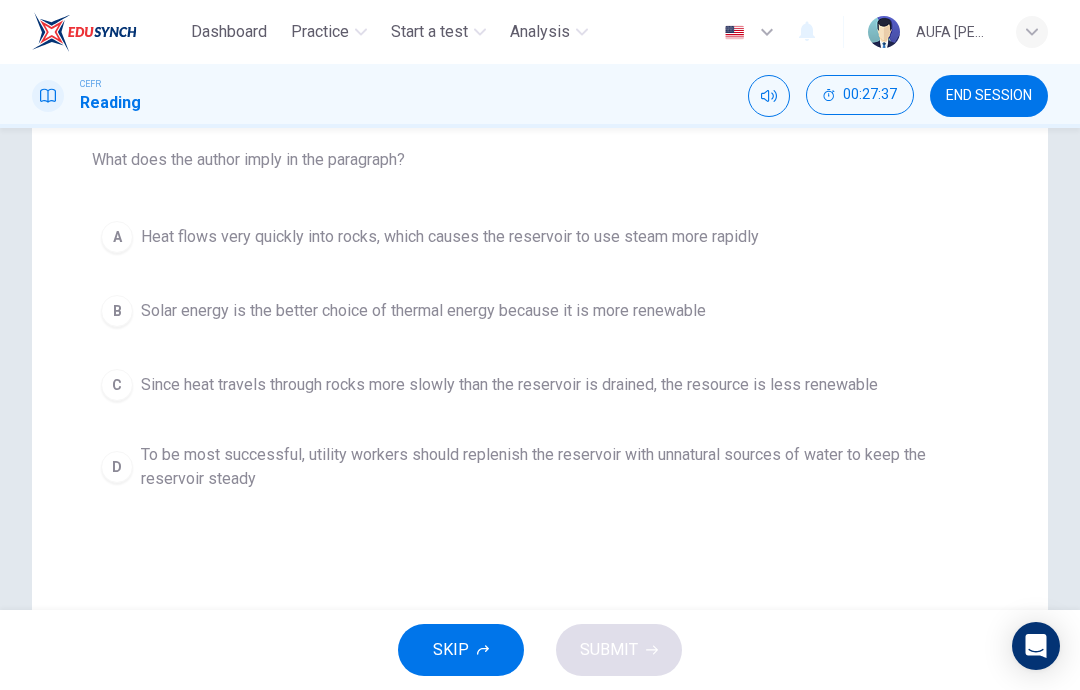 click on "Solar energy is the better choice of thermal energy because it is more renewable" at bounding box center (423, 311) 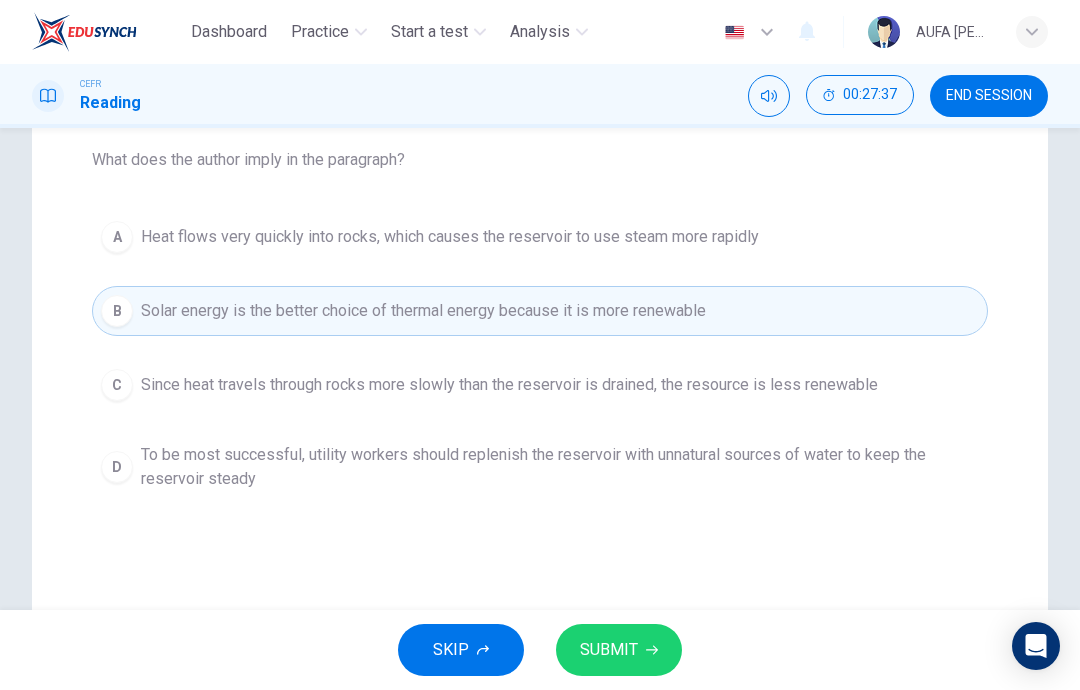 click 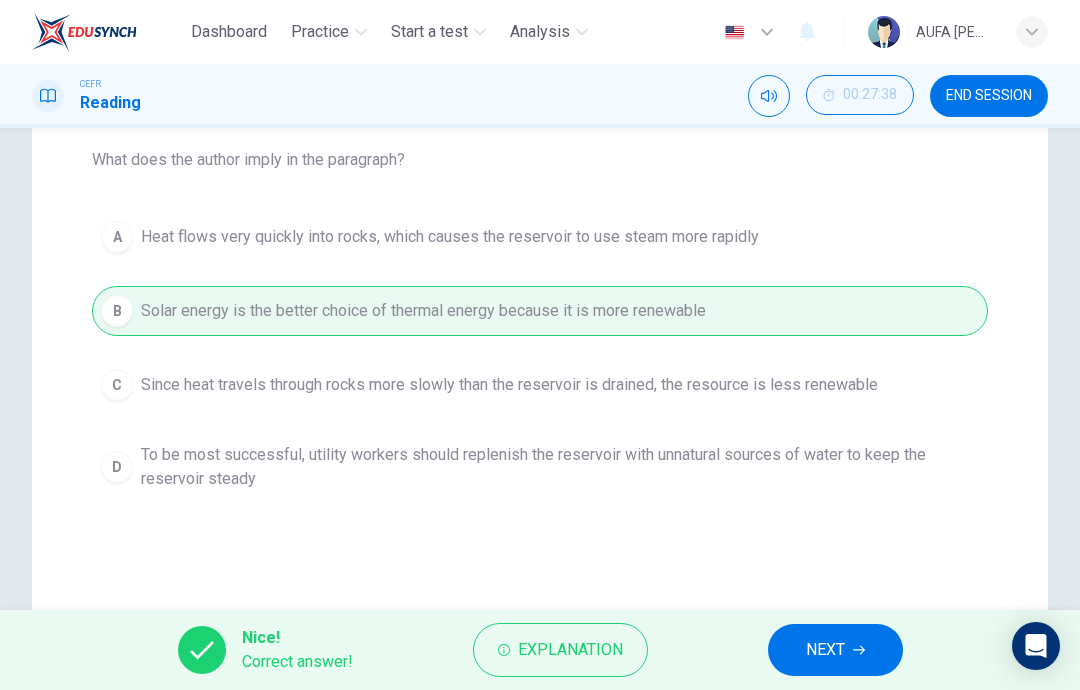 click on "NEXT" at bounding box center (825, 650) 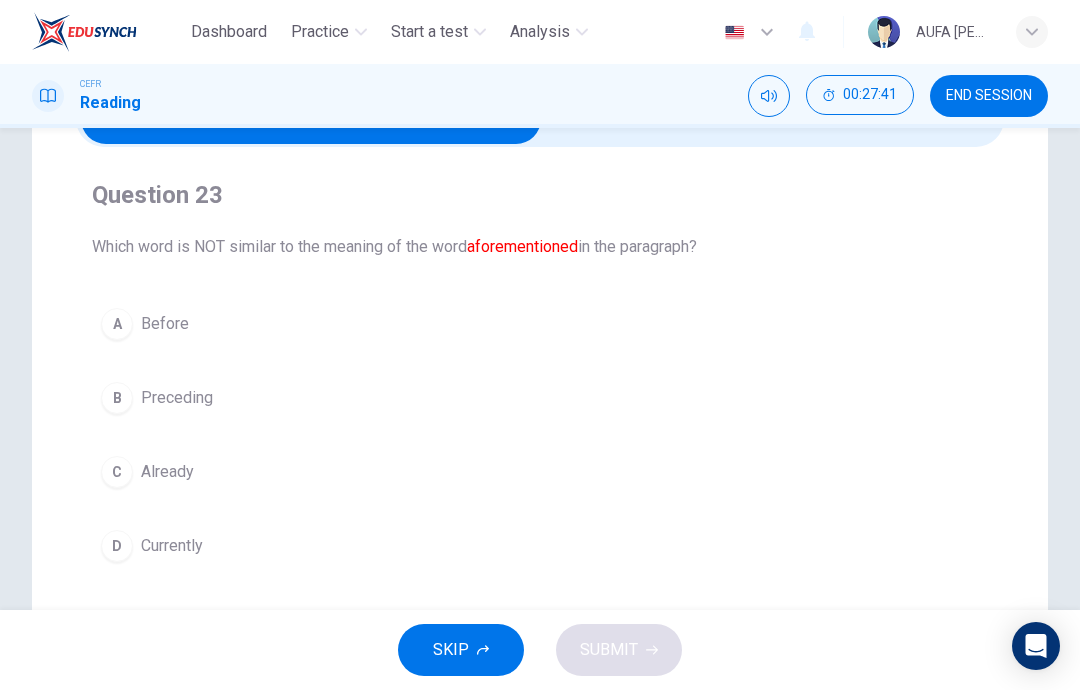 scroll, scrollTop: 122, scrollLeft: 0, axis: vertical 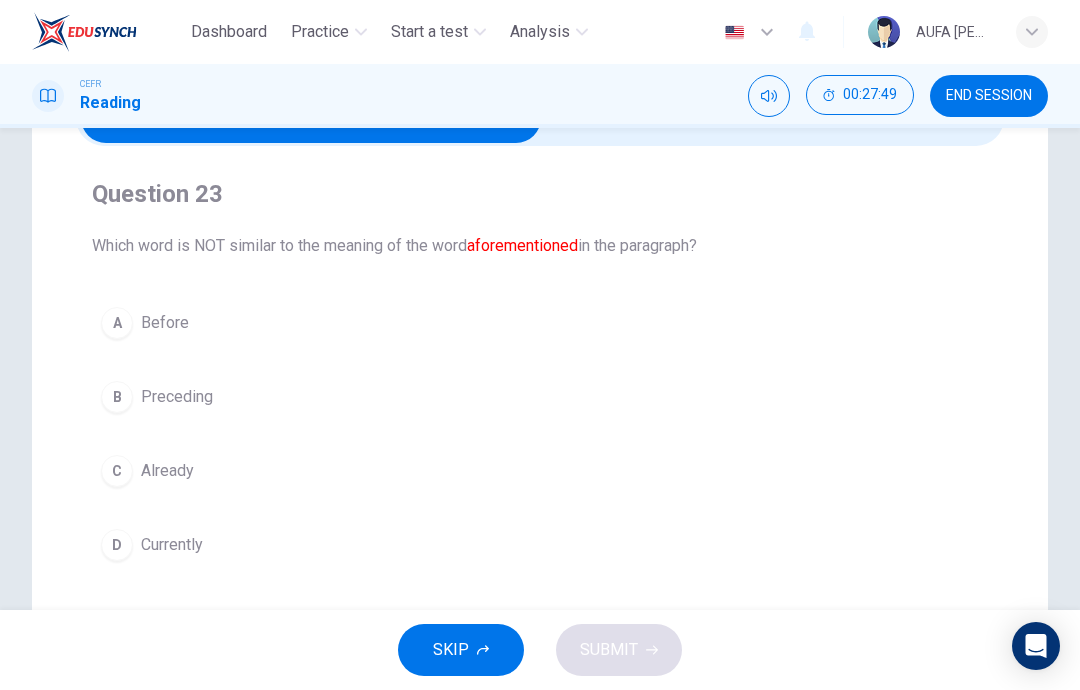 click on "D" at bounding box center (117, 545) 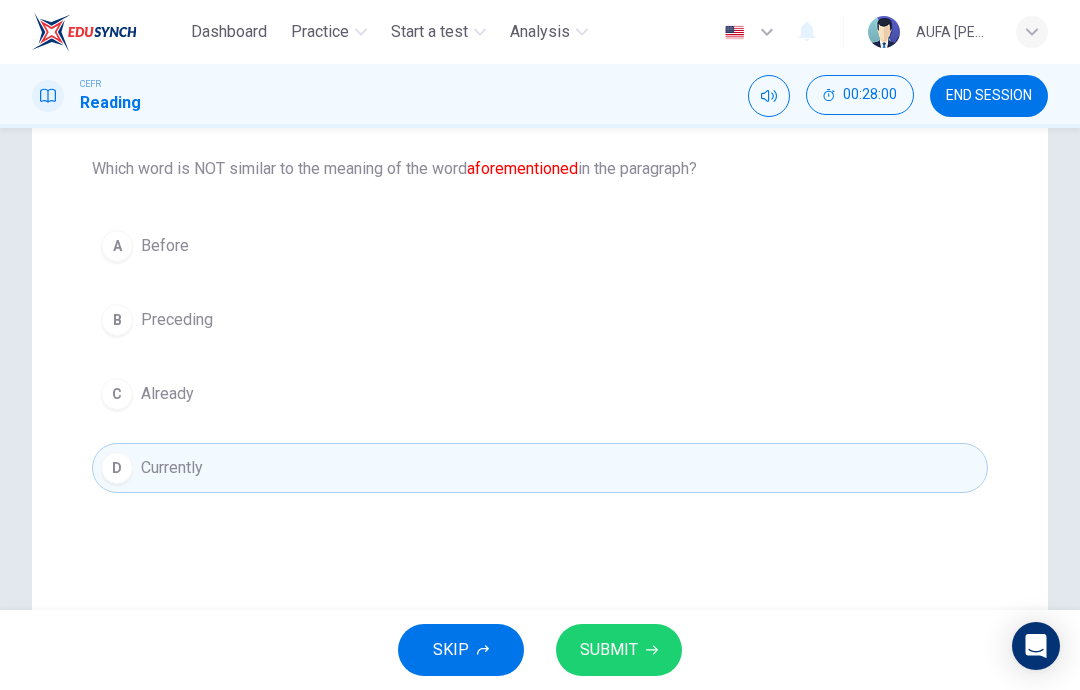 scroll, scrollTop: 198, scrollLeft: 0, axis: vertical 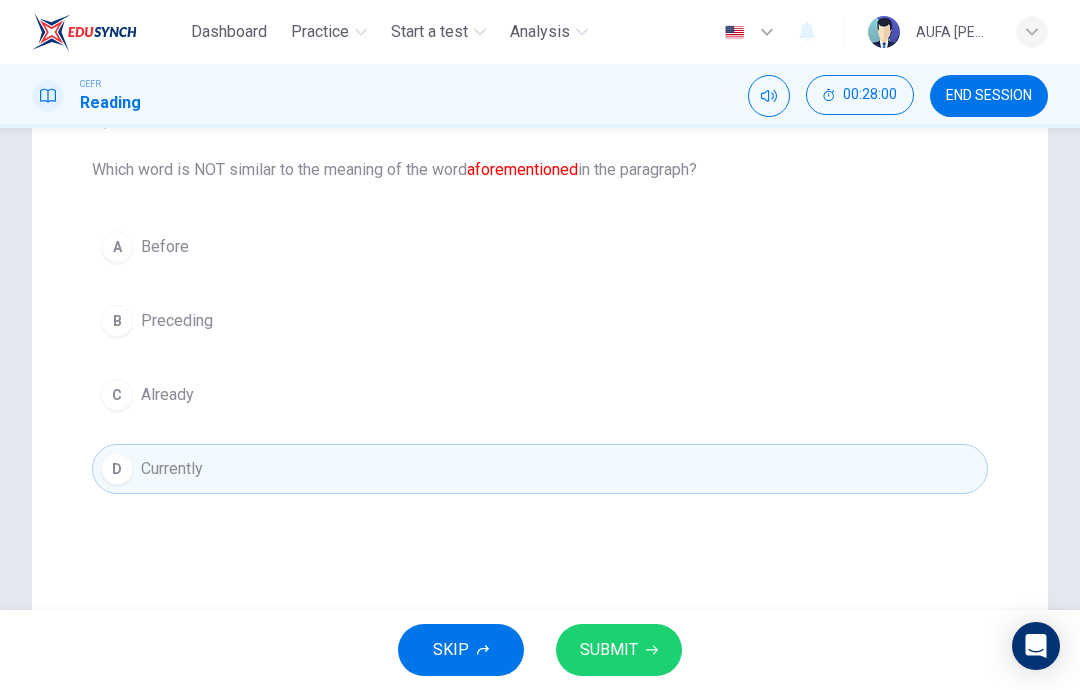 click 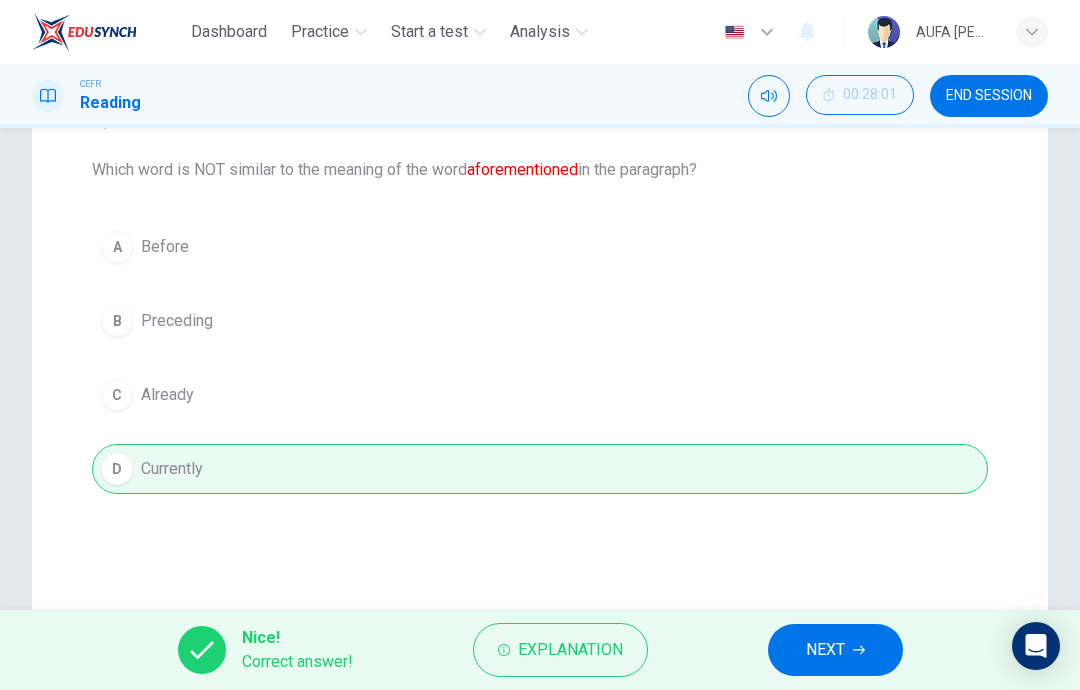click on "NEXT" at bounding box center (835, 650) 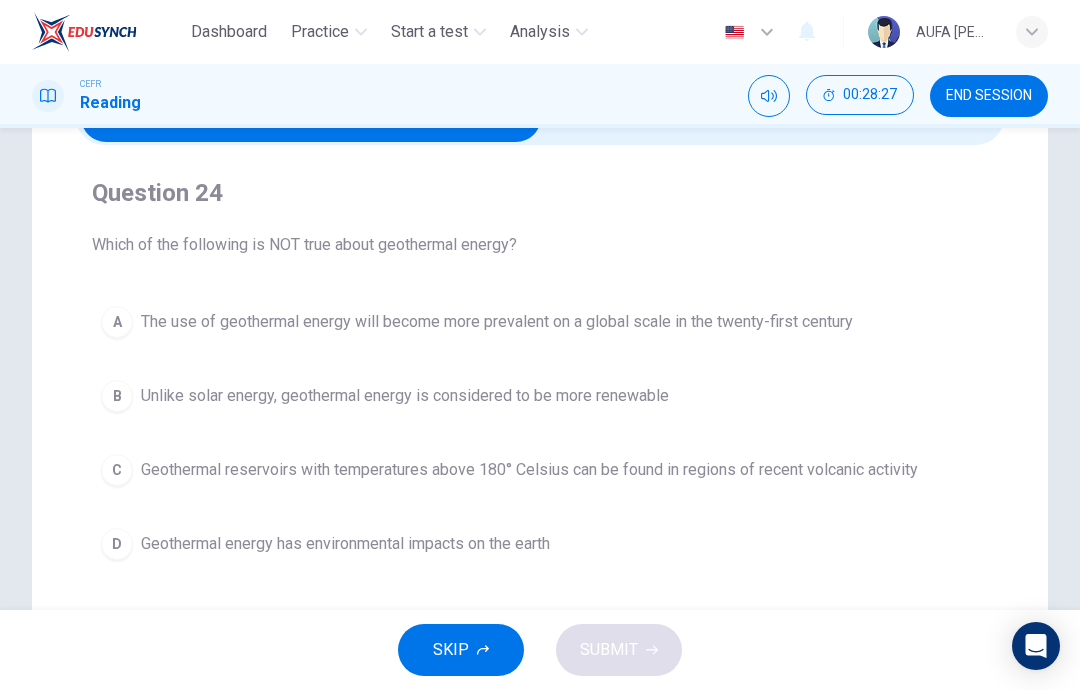 scroll, scrollTop: 122, scrollLeft: 0, axis: vertical 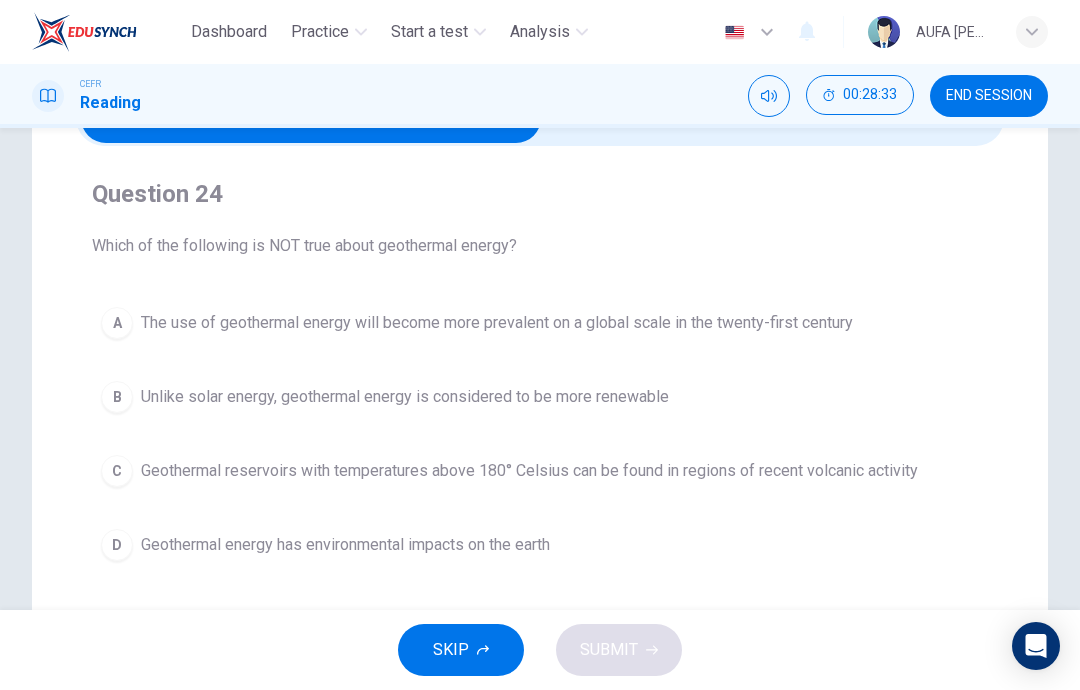 click on "B Unlike solar energy, geothermal energy is considered to be more renewable" at bounding box center (540, 397) 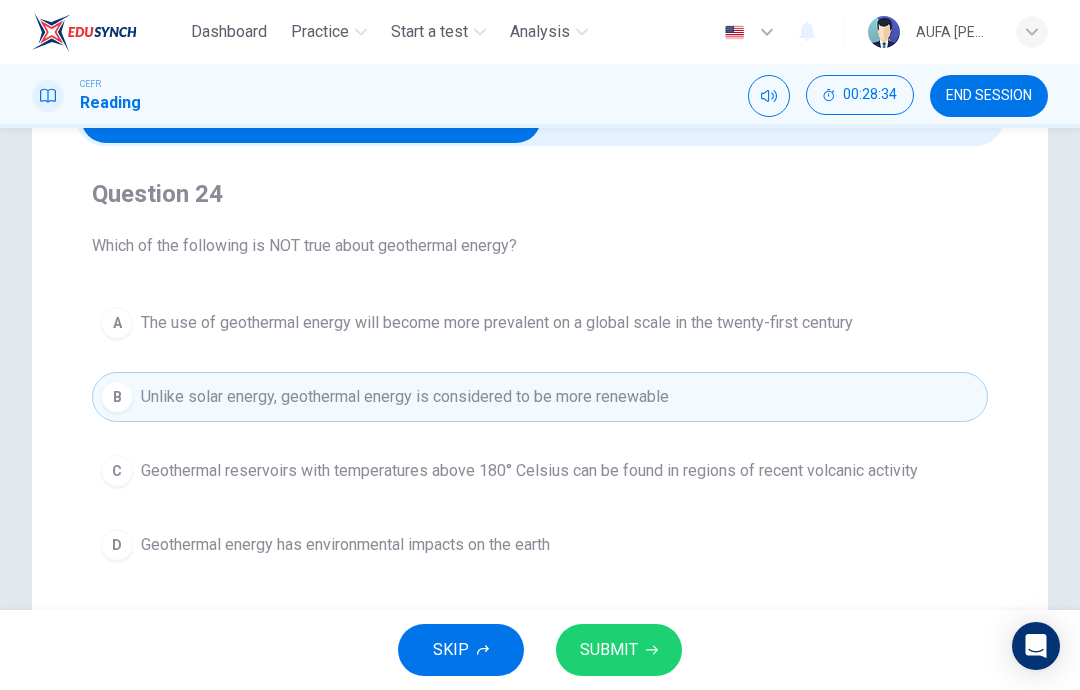 click on "SUBMIT" at bounding box center (619, 650) 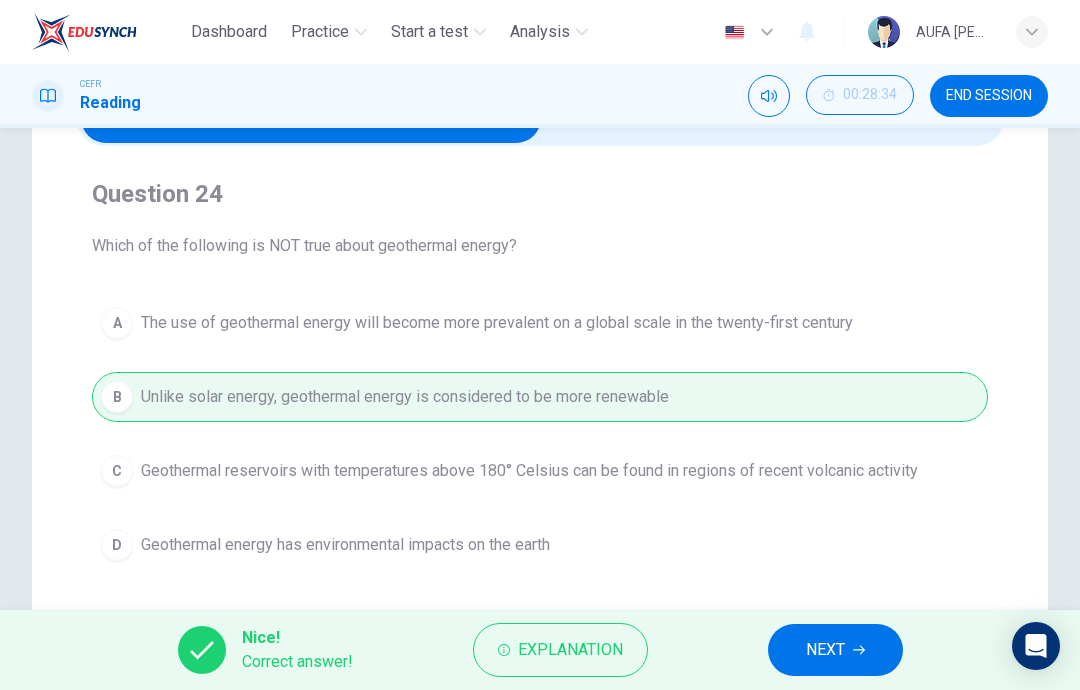 click on "NEXT" at bounding box center (825, 650) 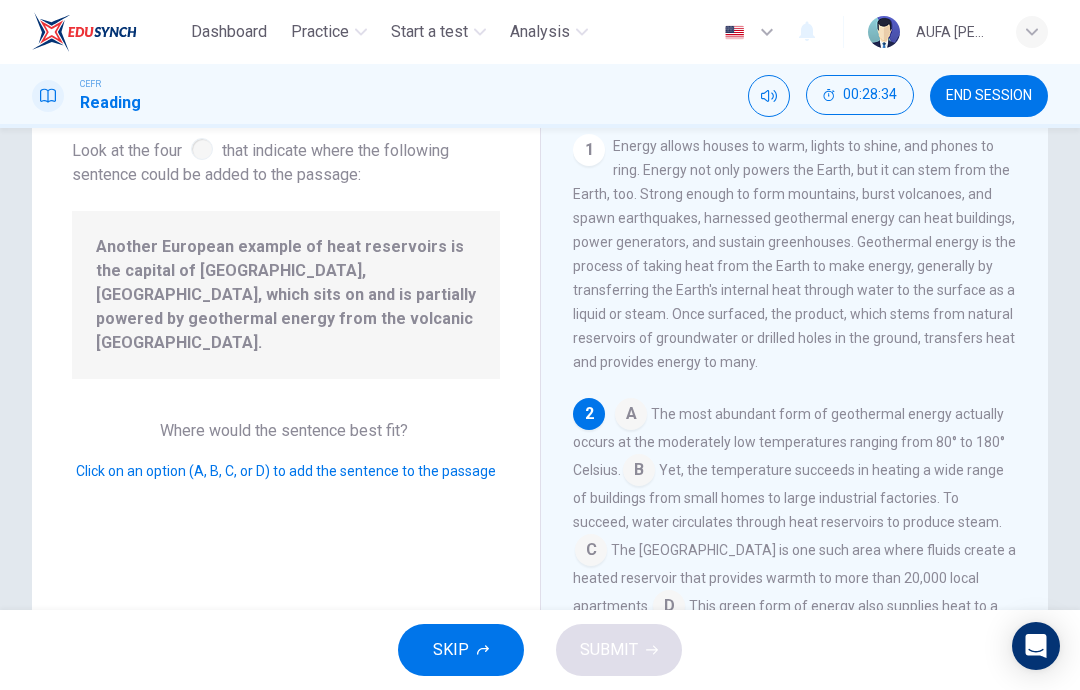 scroll, scrollTop: 195, scrollLeft: 0, axis: vertical 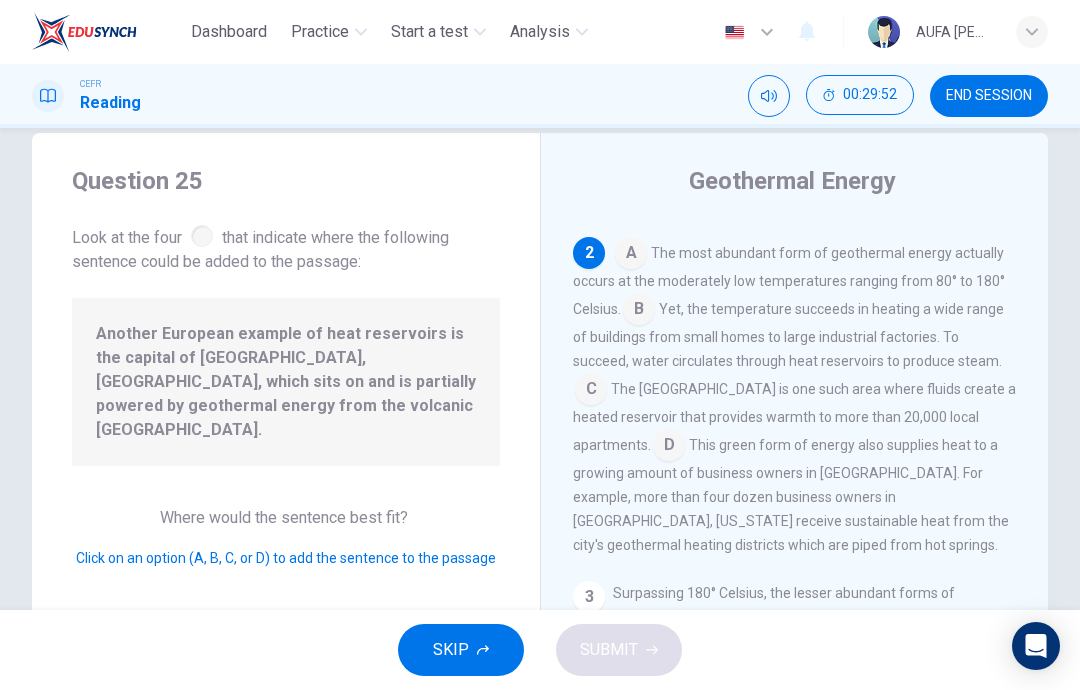 click at bounding box center [669, 447] 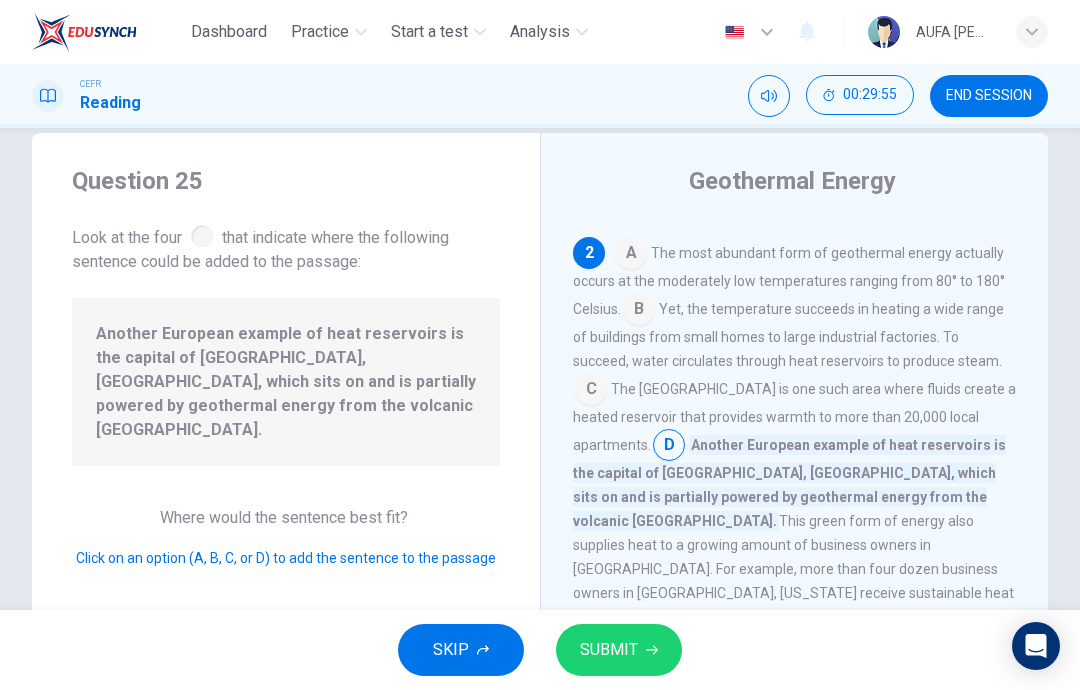 click on "SUBMIT" at bounding box center (609, 650) 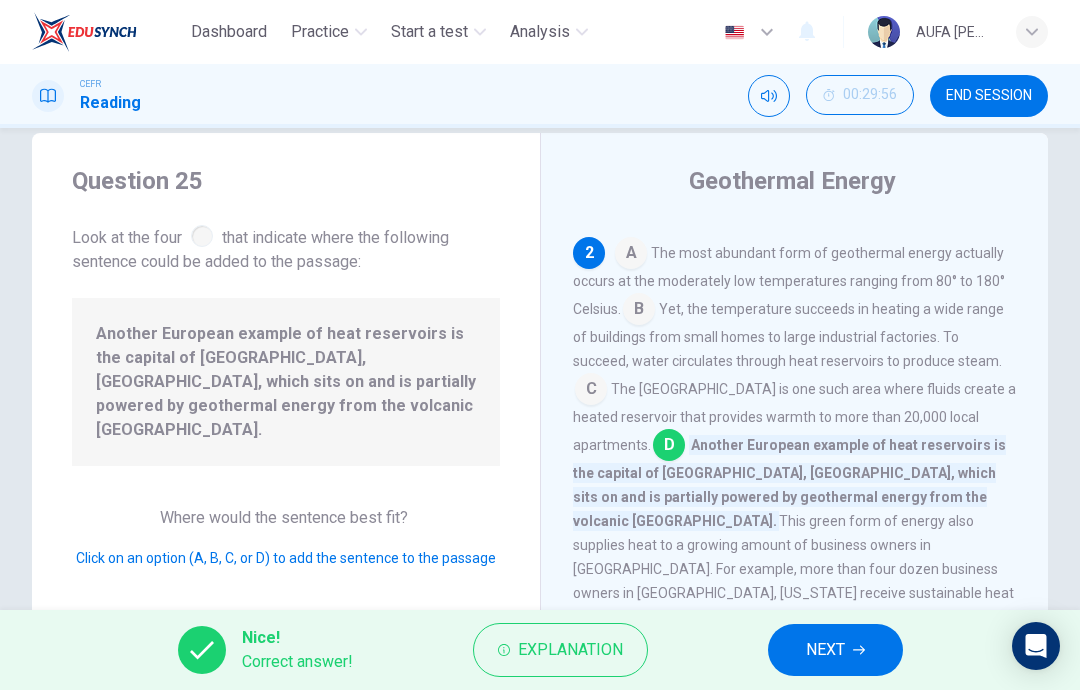 click 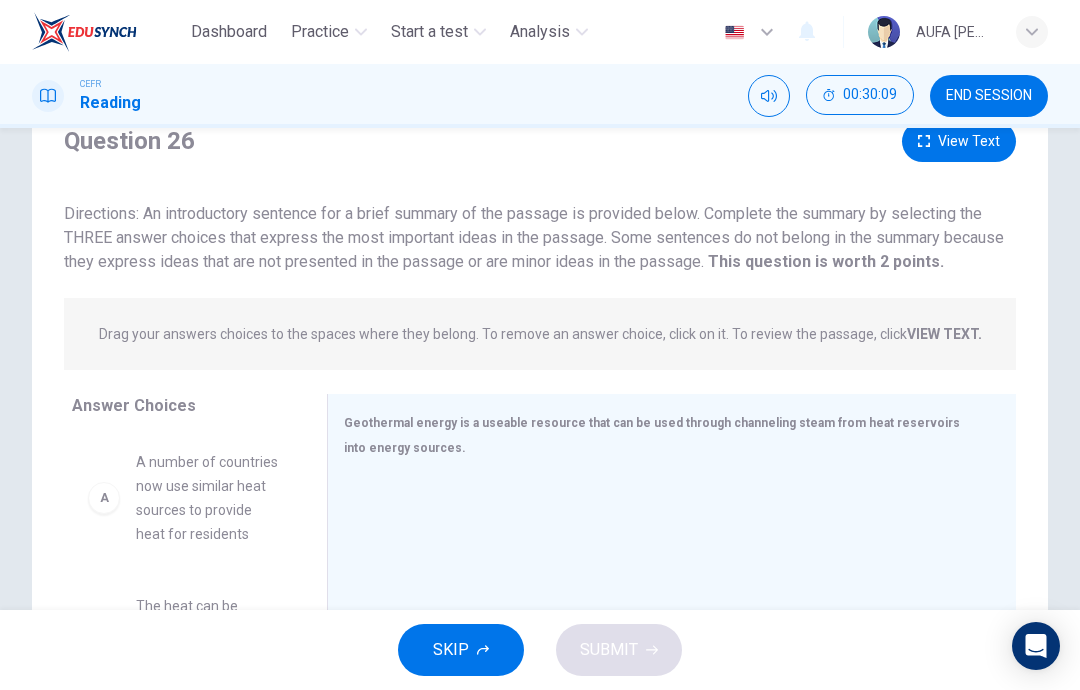 scroll, scrollTop: 74, scrollLeft: 0, axis: vertical 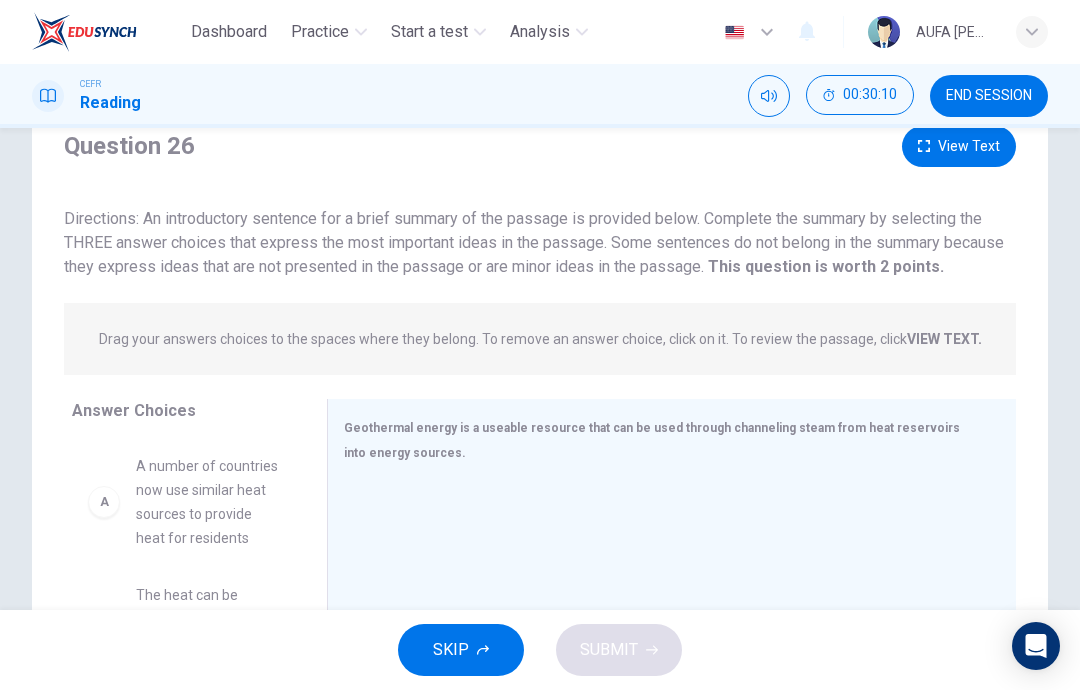 click on "B The heat can be accessed by drilling holes in the ground if reservoirs like geysers or volcanic structures are not readily available C Geothermal energy presents some environmental problems such as the sinking of the land and how to dispose salts and toxic materials dissolved from the hot rock D The most abundant form of geothermal energy occurring at the low temperatures of 80° to 180° centigrade are used to heat a wide range of buildings from small homes to large industrial factories E A number of countries now use geothermal reservoirs that contain water or steam above 180° centigrade to generate electricity F The overall use of geothermal energy in the world's energy resources is likely to rise steeply into the twenty-first century" at bounding box center [183, 593] 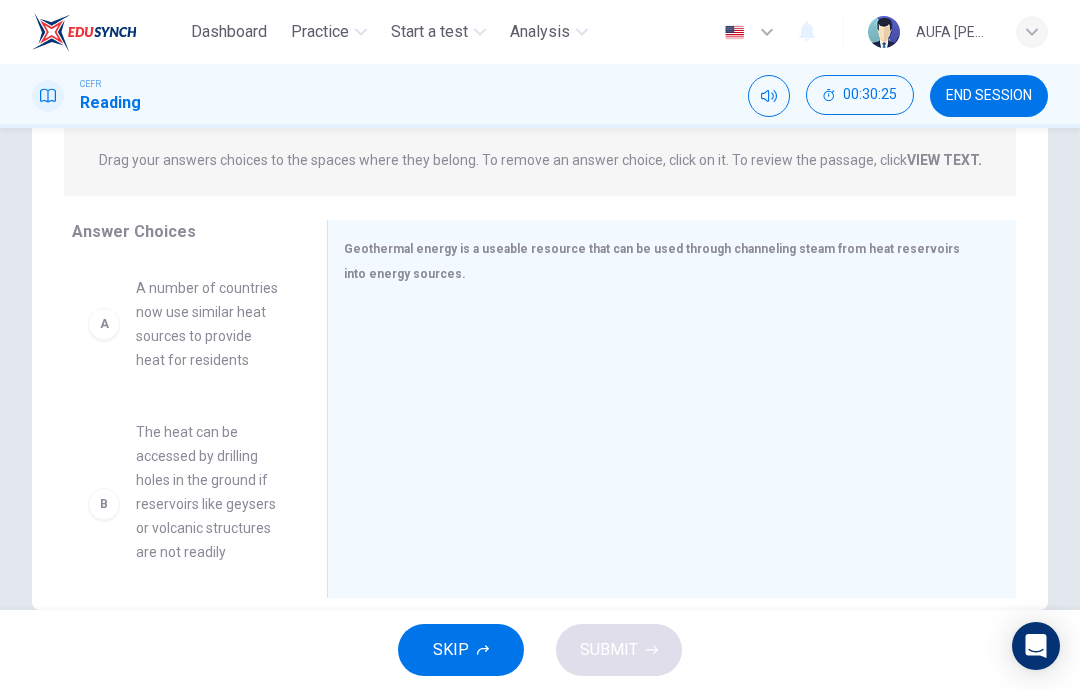scroll, scrollTop: 251, scrollLeft: 0, axis: vertical 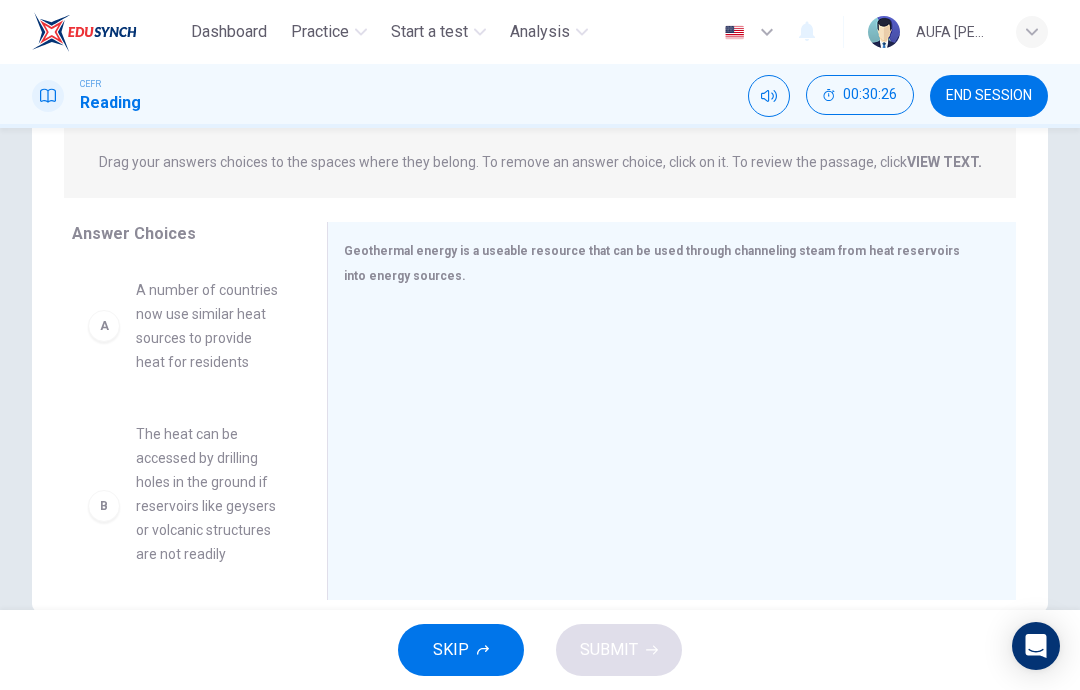 click on "Geothermal energy is a useable resource that can be used through channeling steam from heat reservoirs into energy sources." at bounding box center (652, 263) 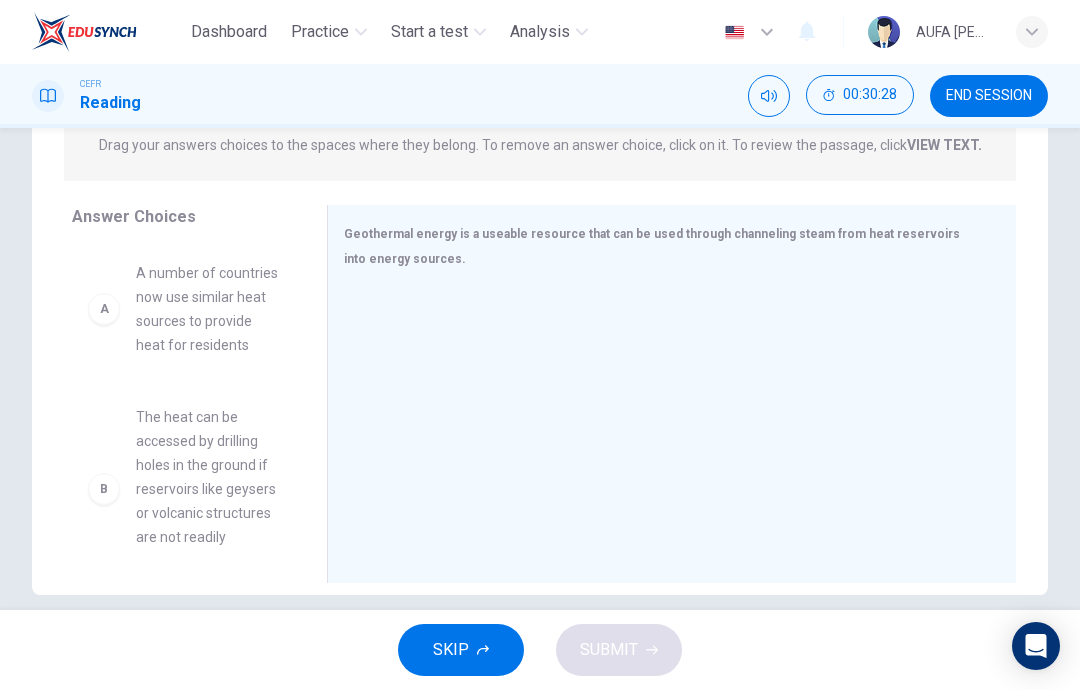 scroll, scrollTop: 271, scrollLeft: 0, axis: vertical 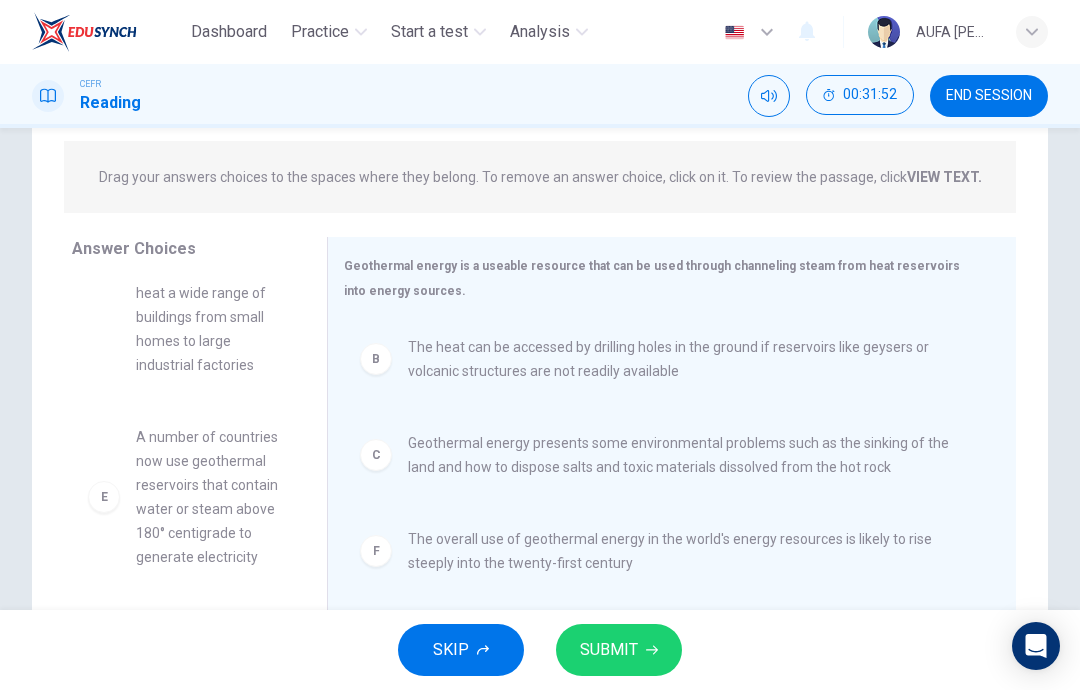 click on "SUBMIT" at bounding box center [609, 650] 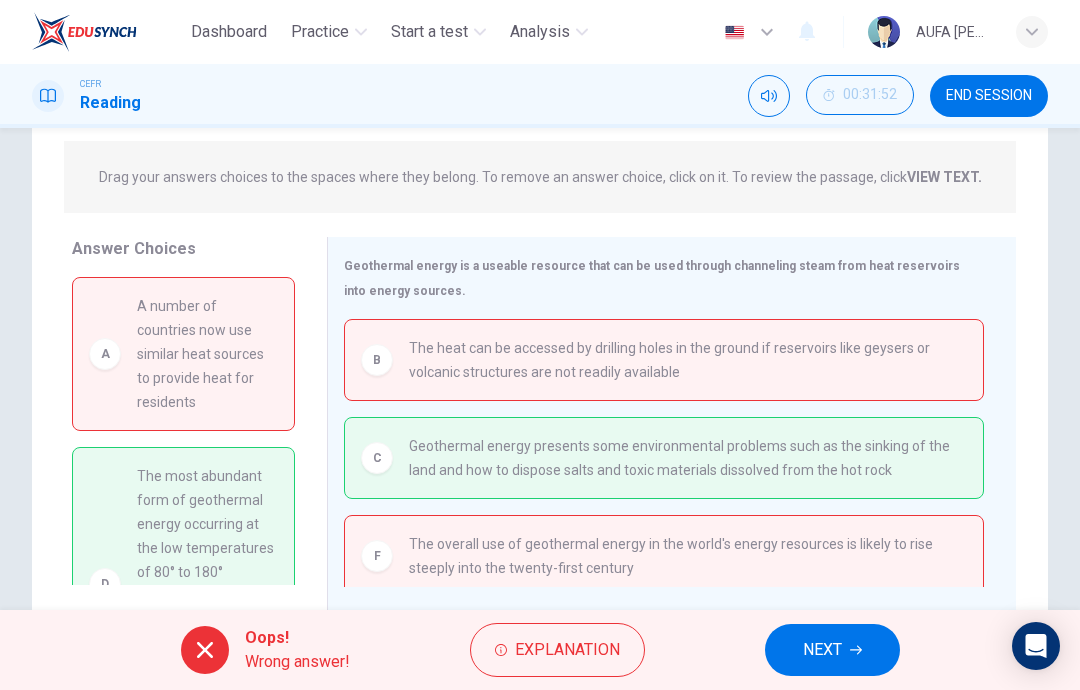 scroll, scrollTop: 0, scrollLeft: 0, axis: both 